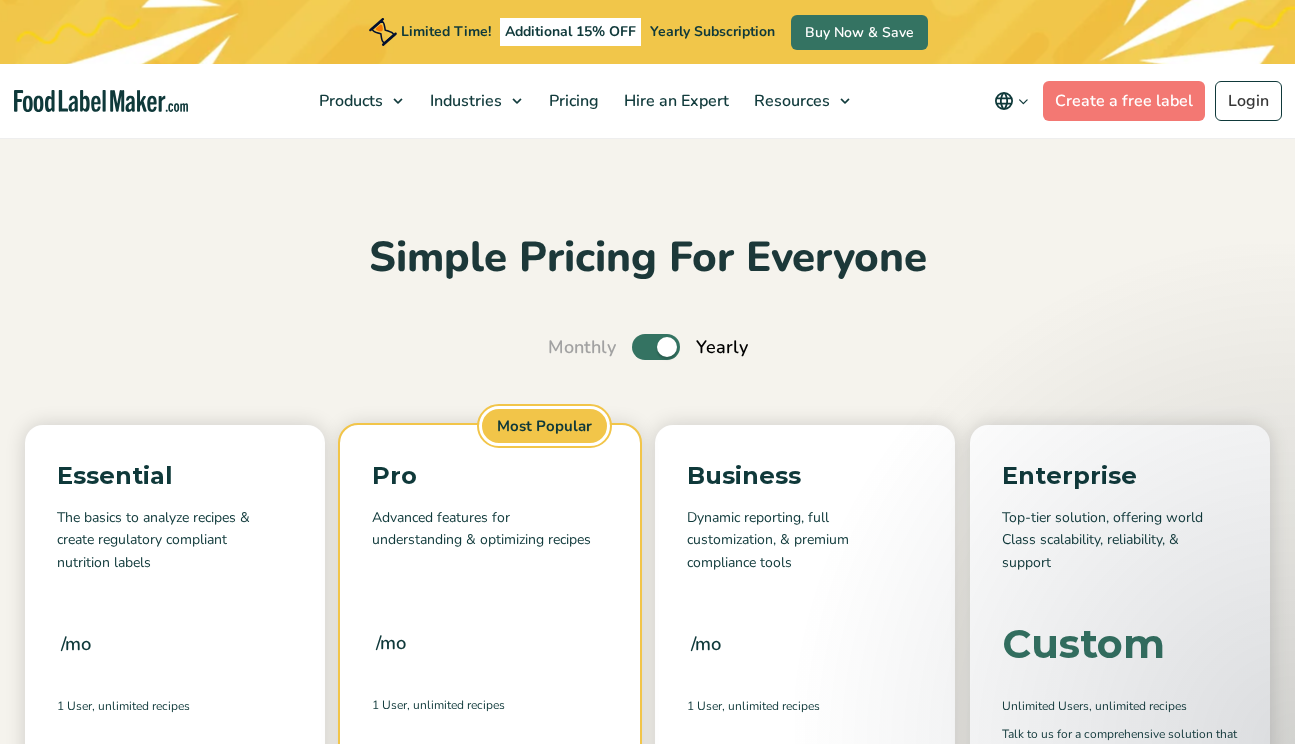 scroll, scrollTop: 433, scrollLeft: 0, axis: vertical 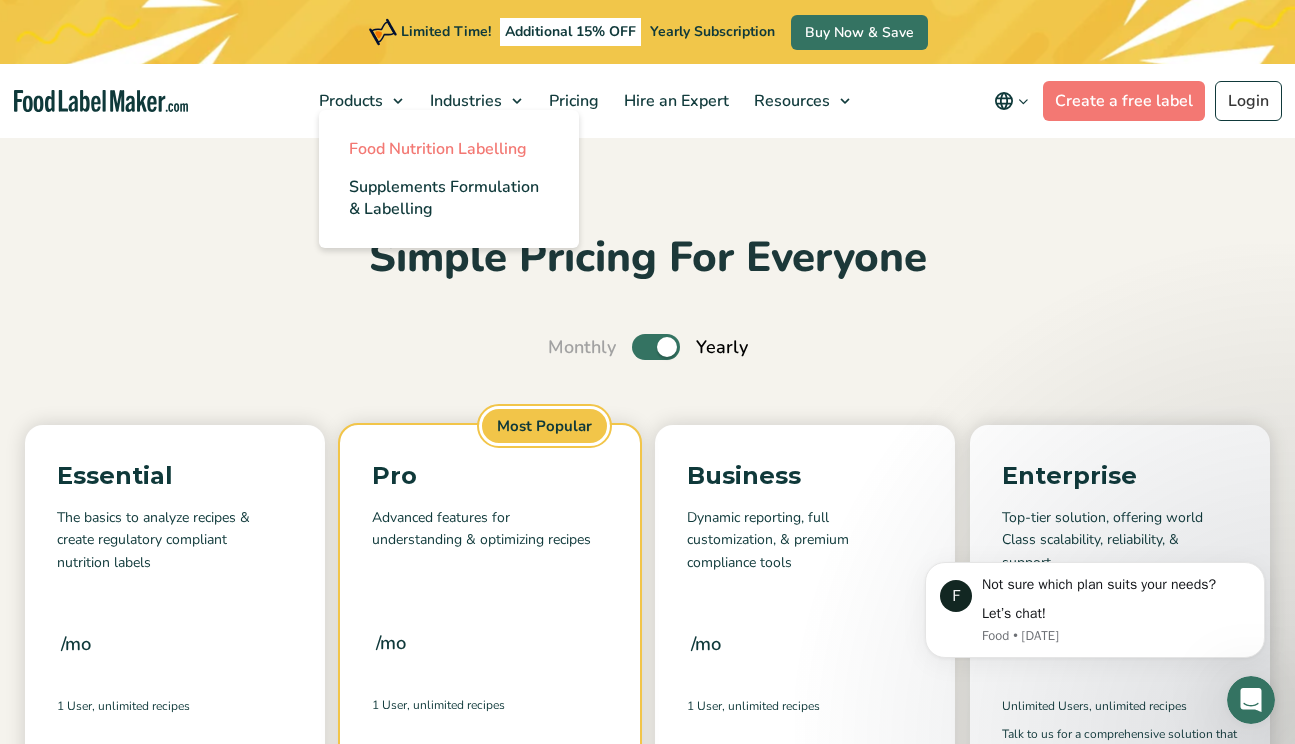 click on "Food Nutrition Labelling" at bounding box center (438, 149) 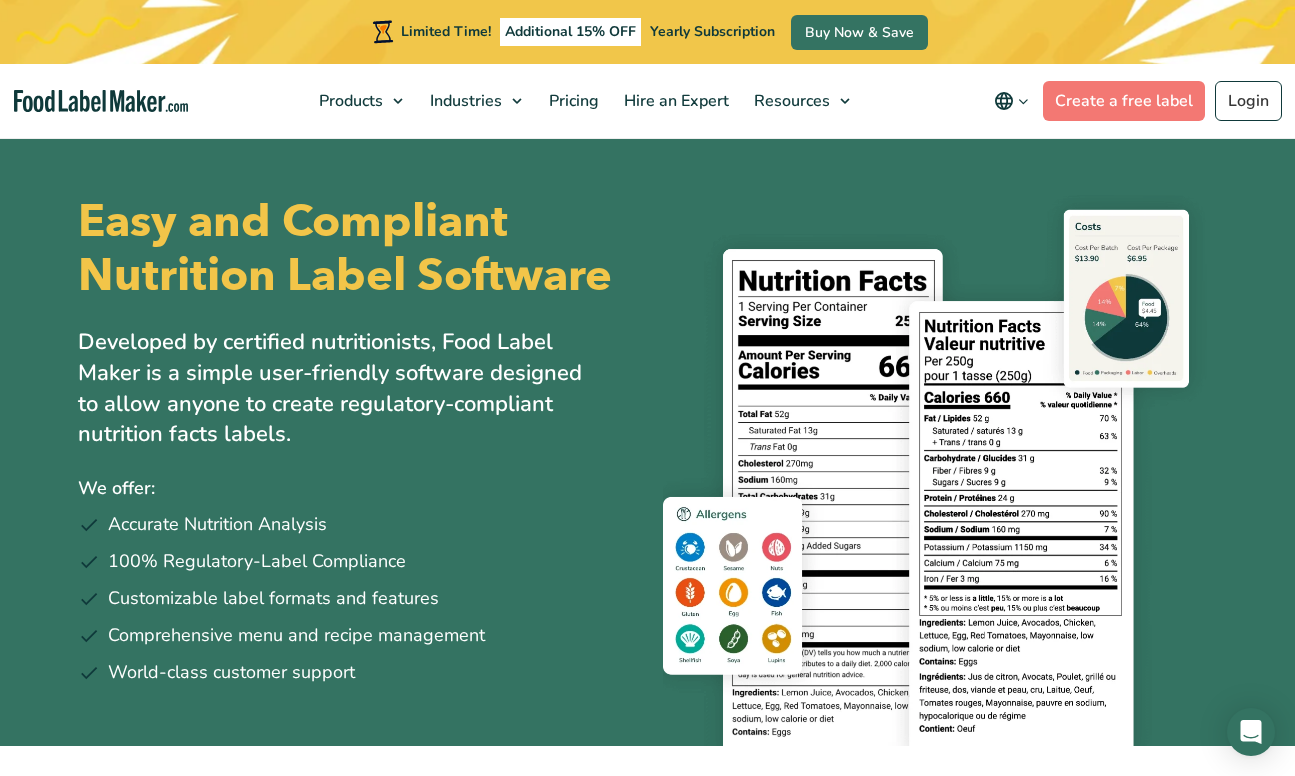 scroll, scrollTop: 12, scrollLeft: 0, axis: vertical 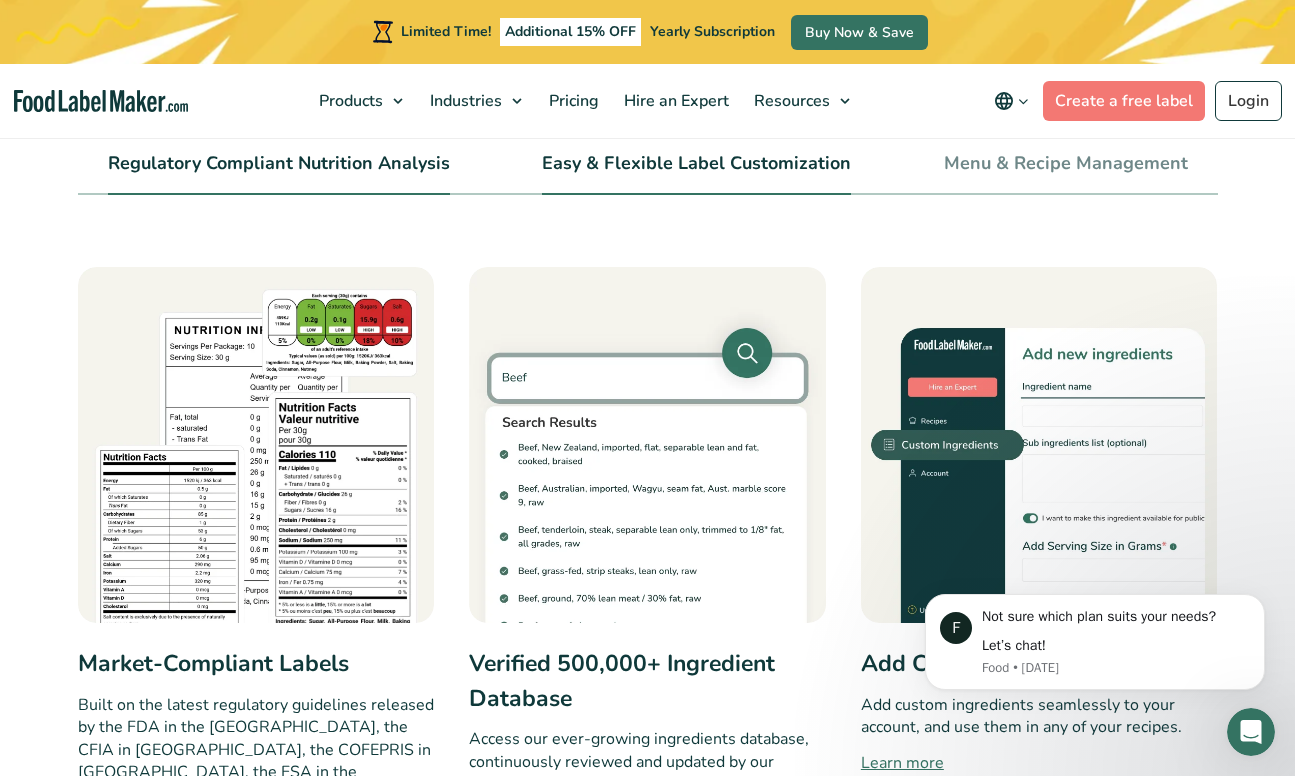 click on "Easy & Flexible Label Customization" at bounding box center [696, 172] 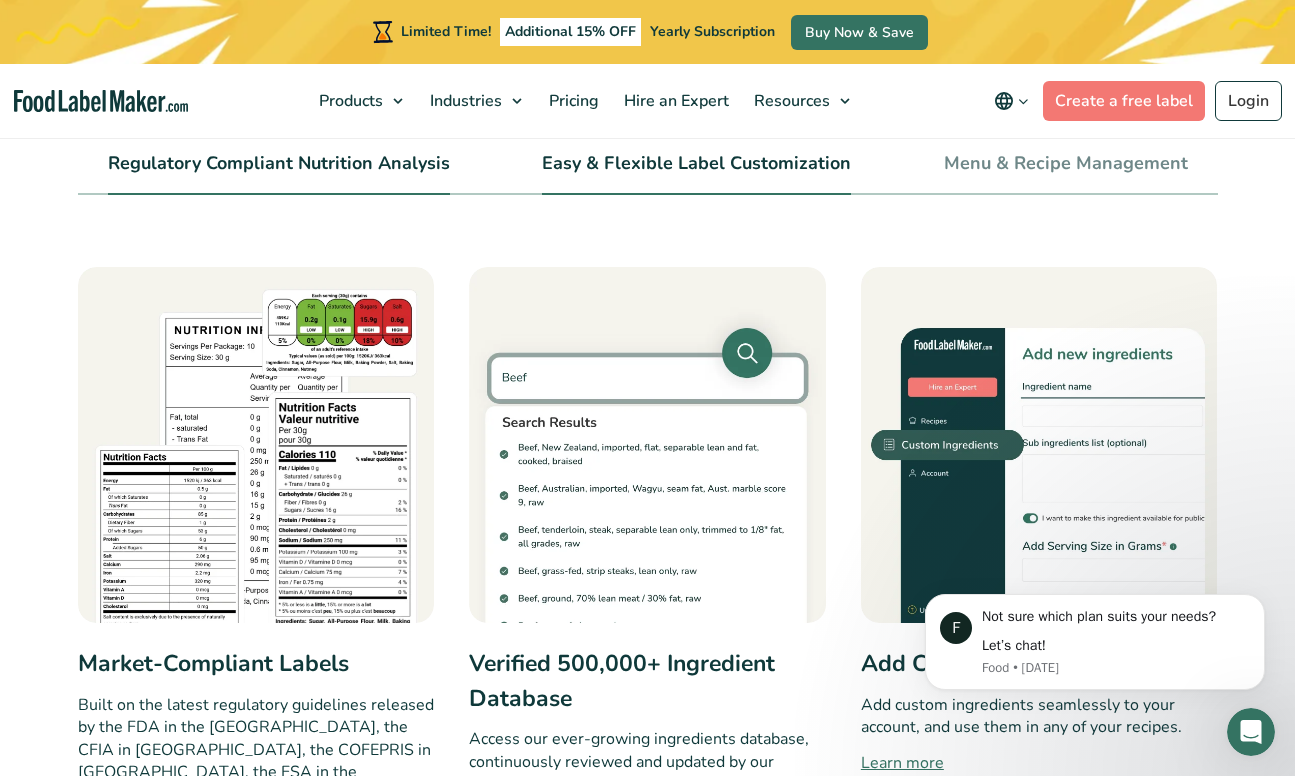 click on "Easy & Flexible Label Customization" at bounding box center [696, 164] 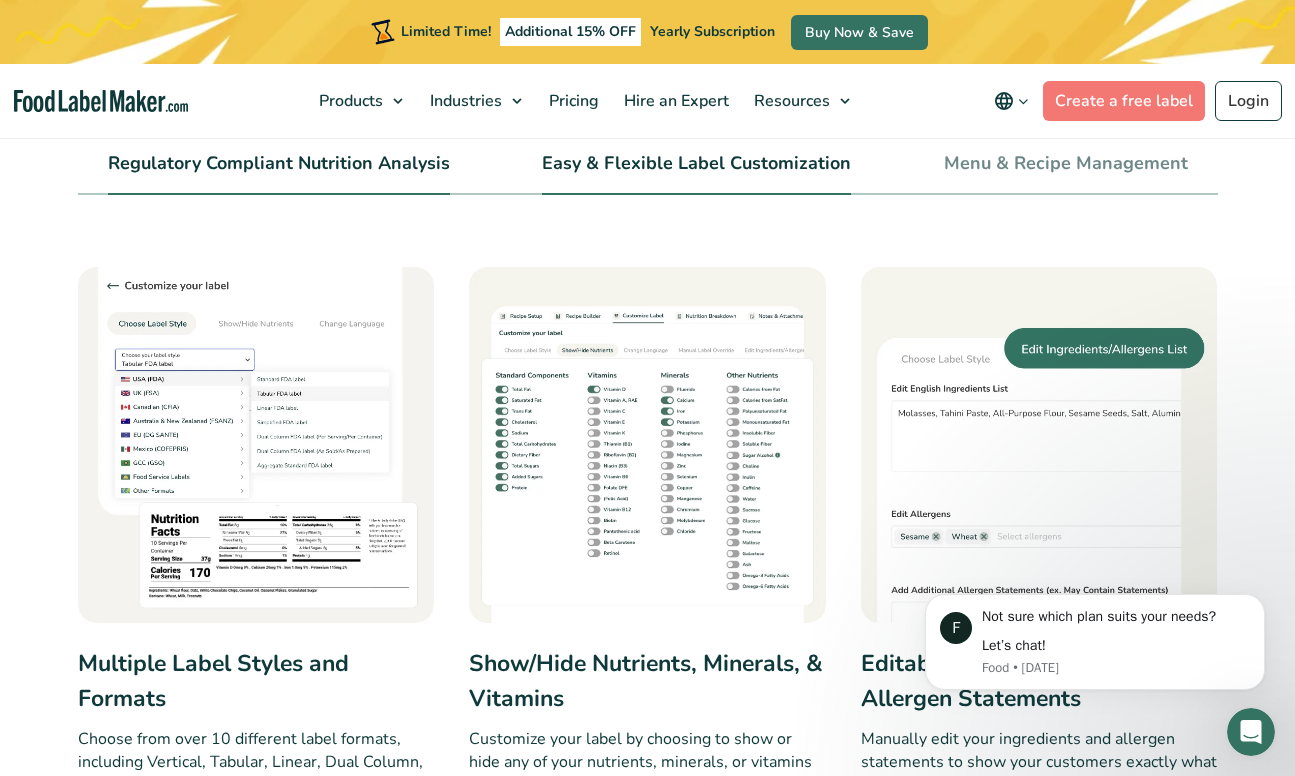 click on "Regulatory Compliant Nutrition Analysis" at bounding box center (279, 164) 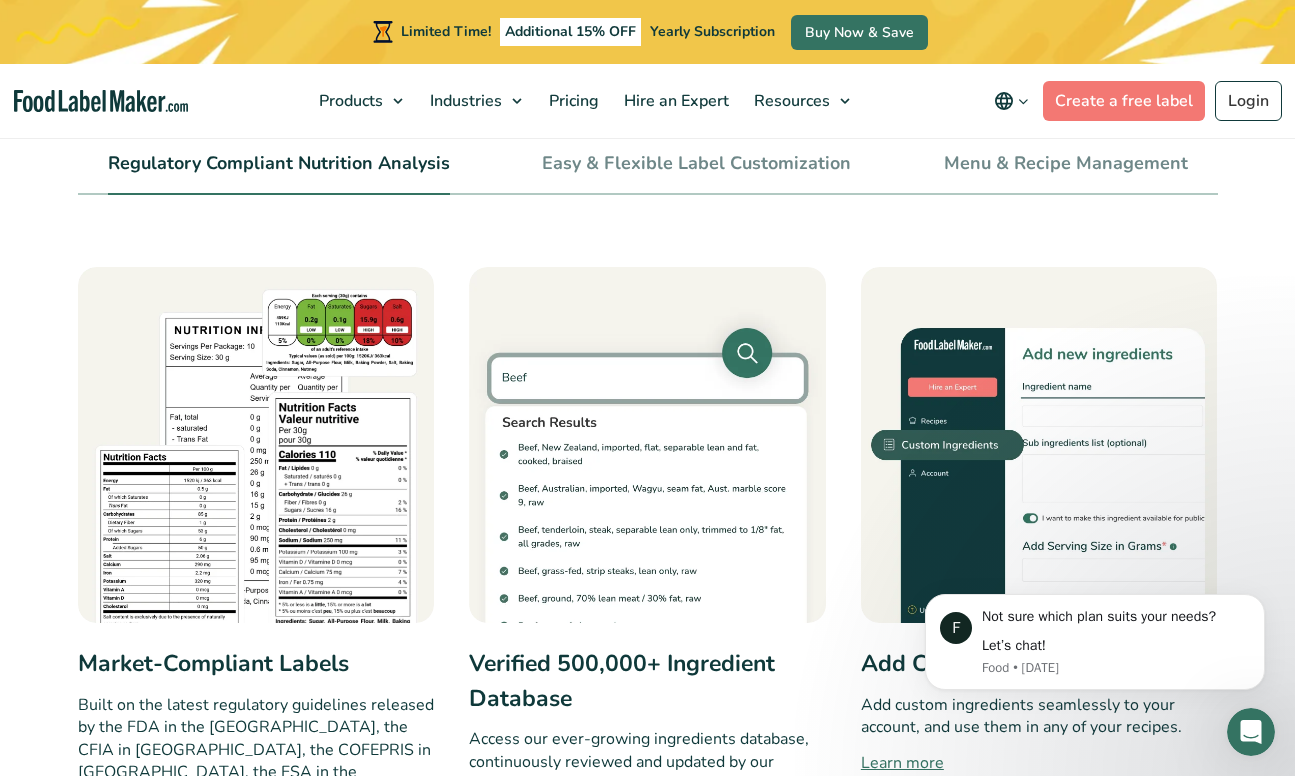 drag, startPoint x: 966, startPoint y: 160, endPoint x: 859, endPoint y: 163, distance: 107.042046 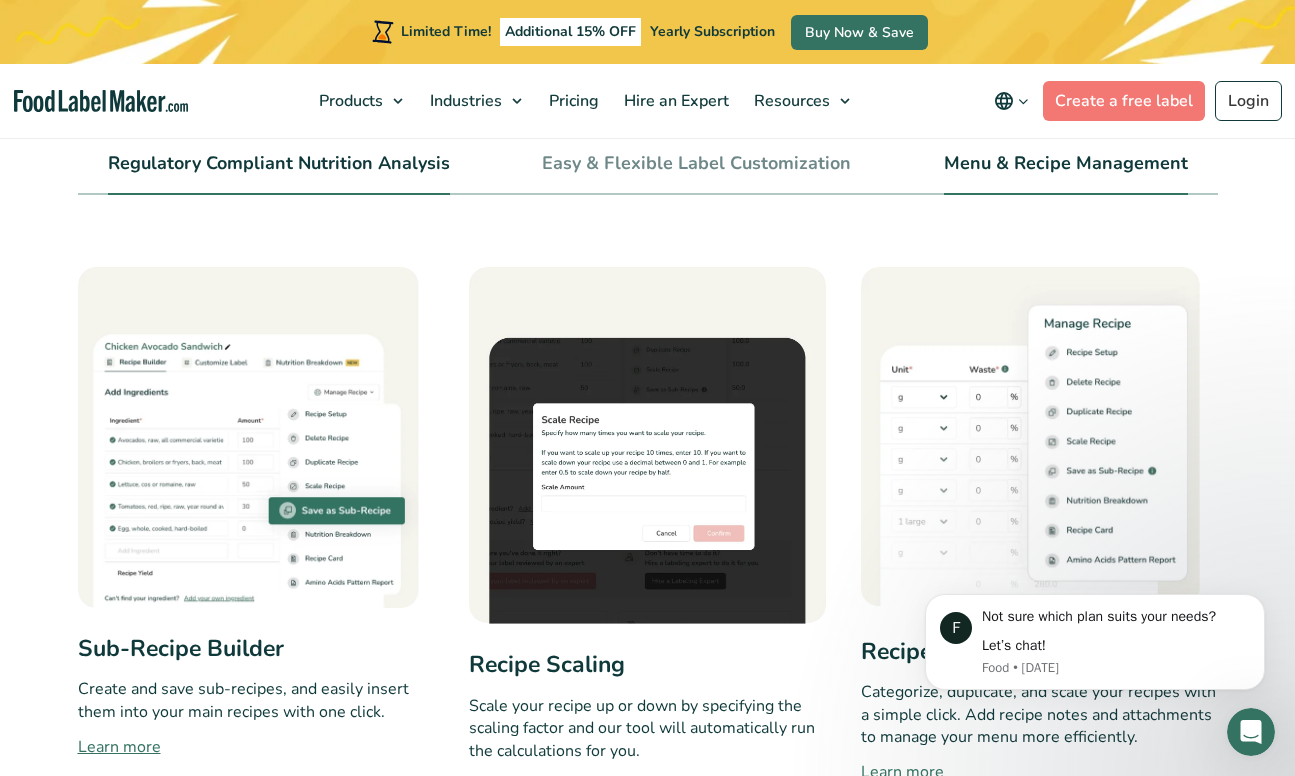 click on "Regulatory Compliant Nutrition Analysis" at bounding box center (279, 164) 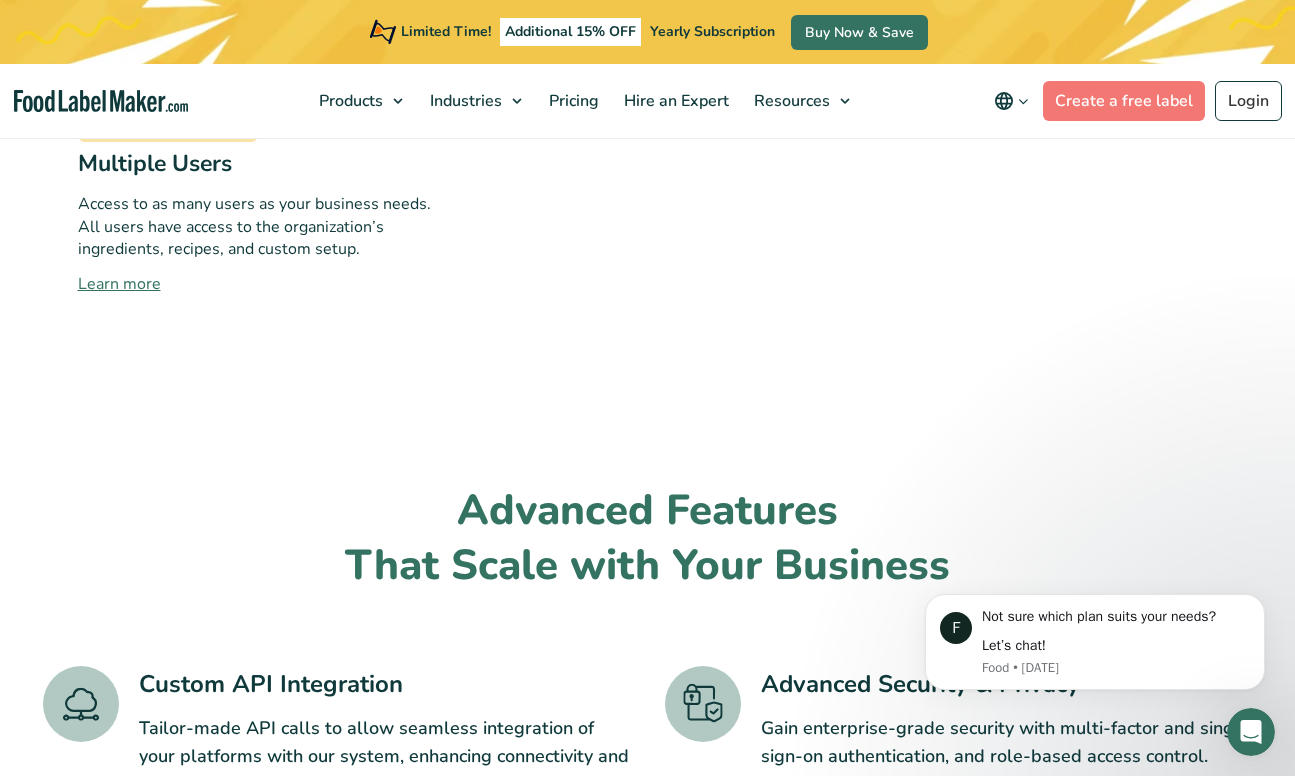 scroll, scrollTop: 3085, scrollLeft: 0, axis: vertical 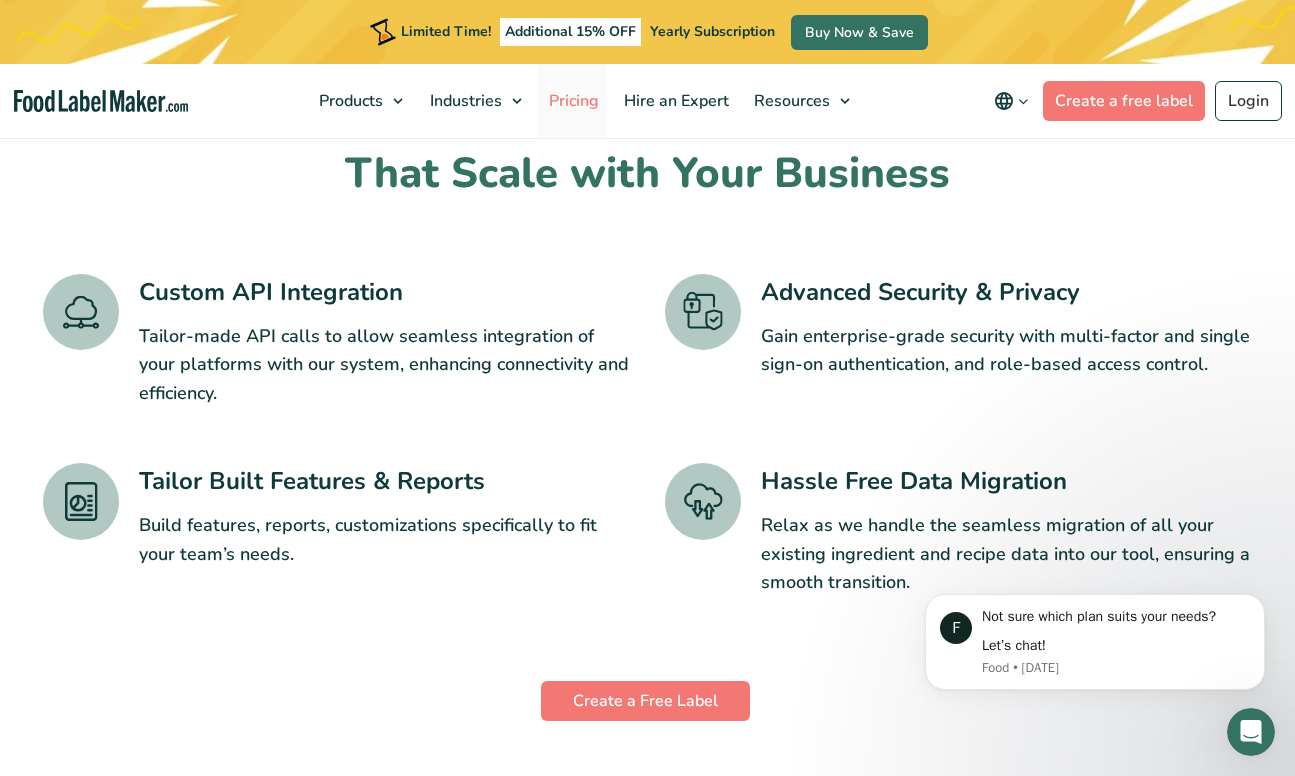 click on "Pricing" at bounding box center [572, 101] 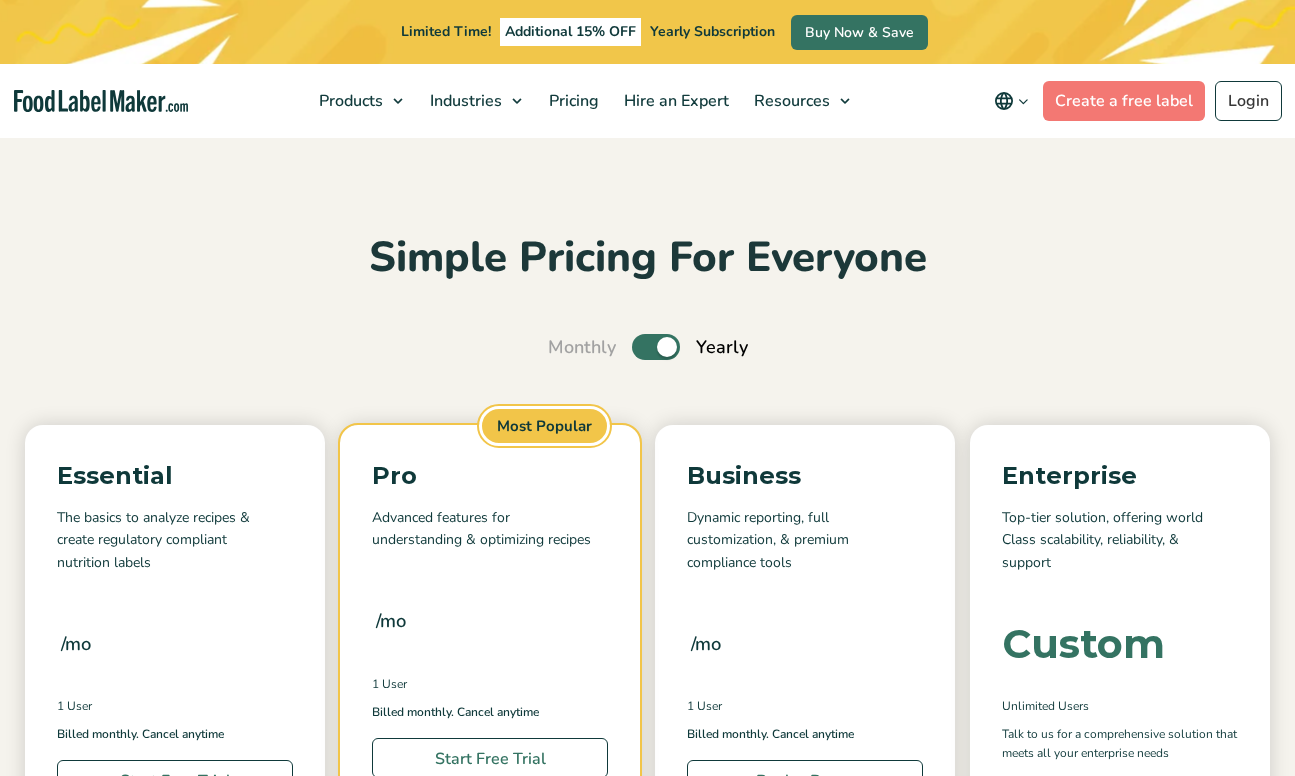 scroll, scrollTop: 122, scrollLeft: 0, axis: vertical 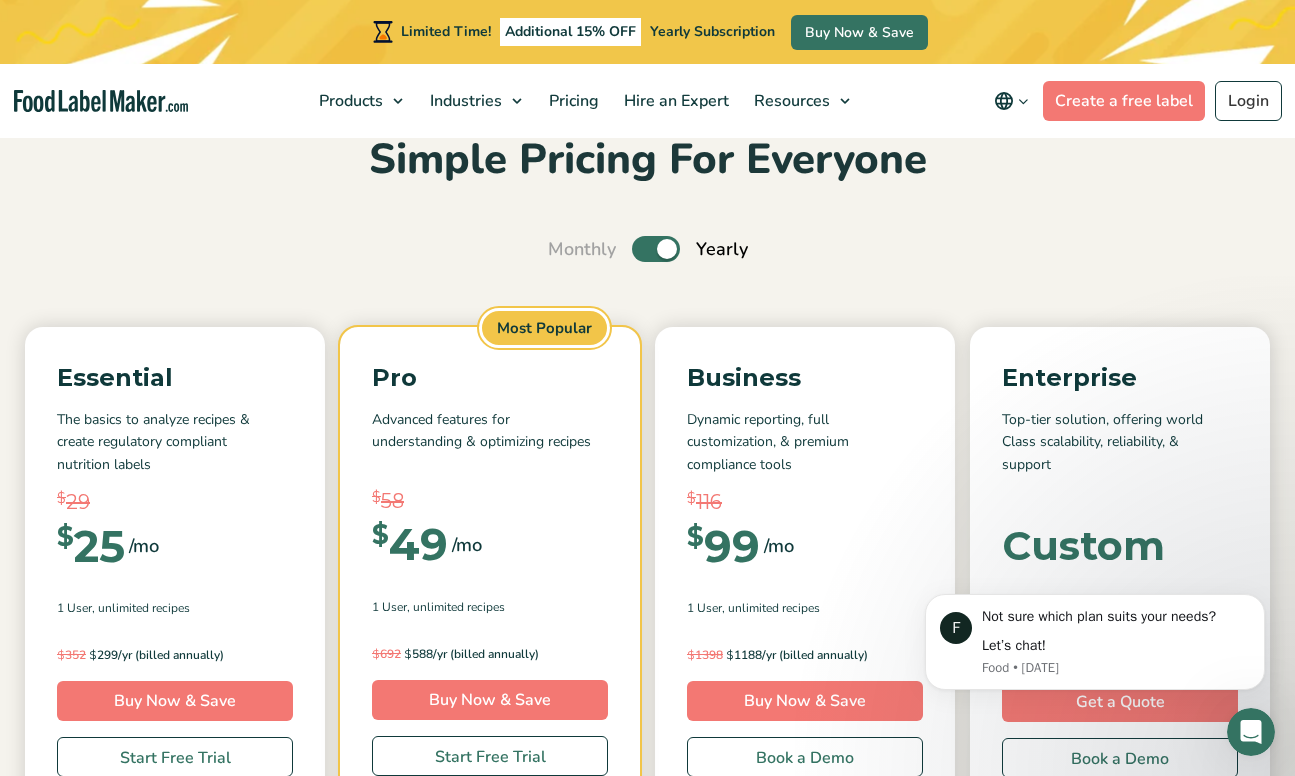 click on "Toggle" at bounding box center [656, 249] 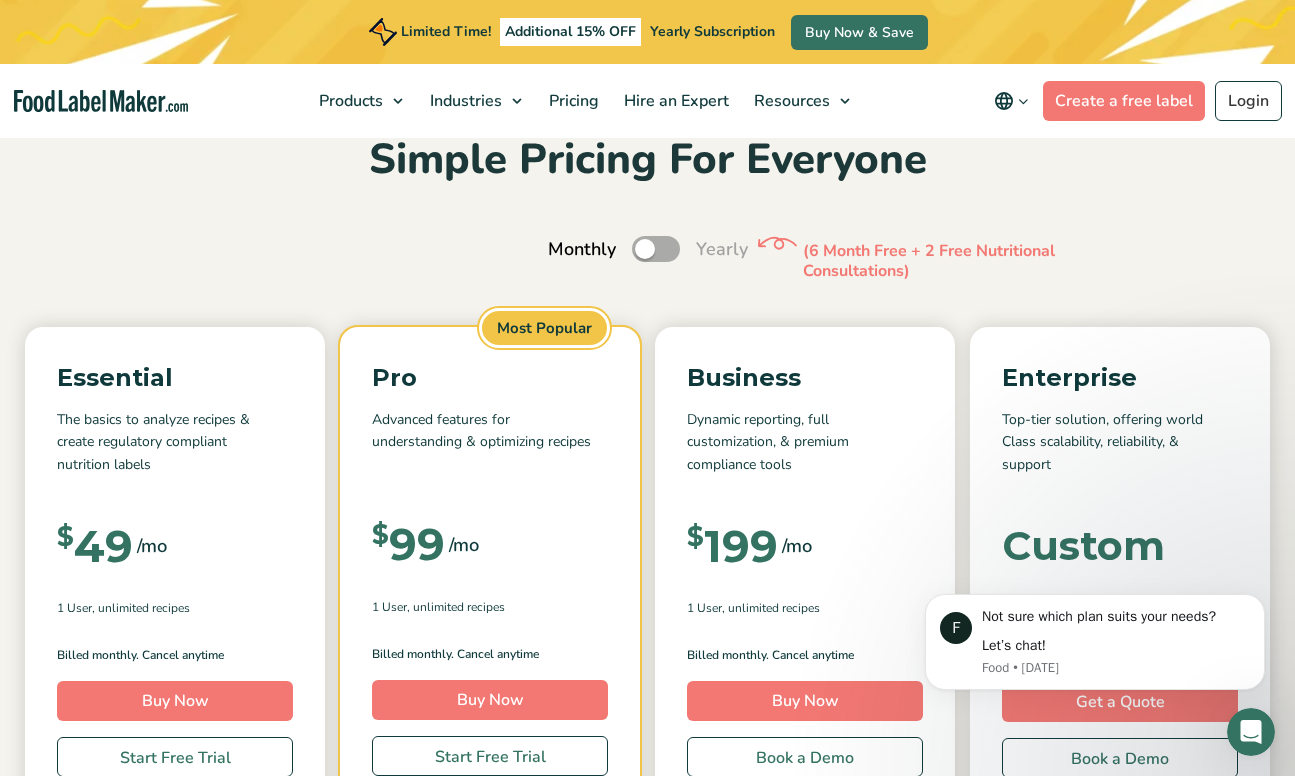 click on "Toggle" at bounding box center [656, 249] 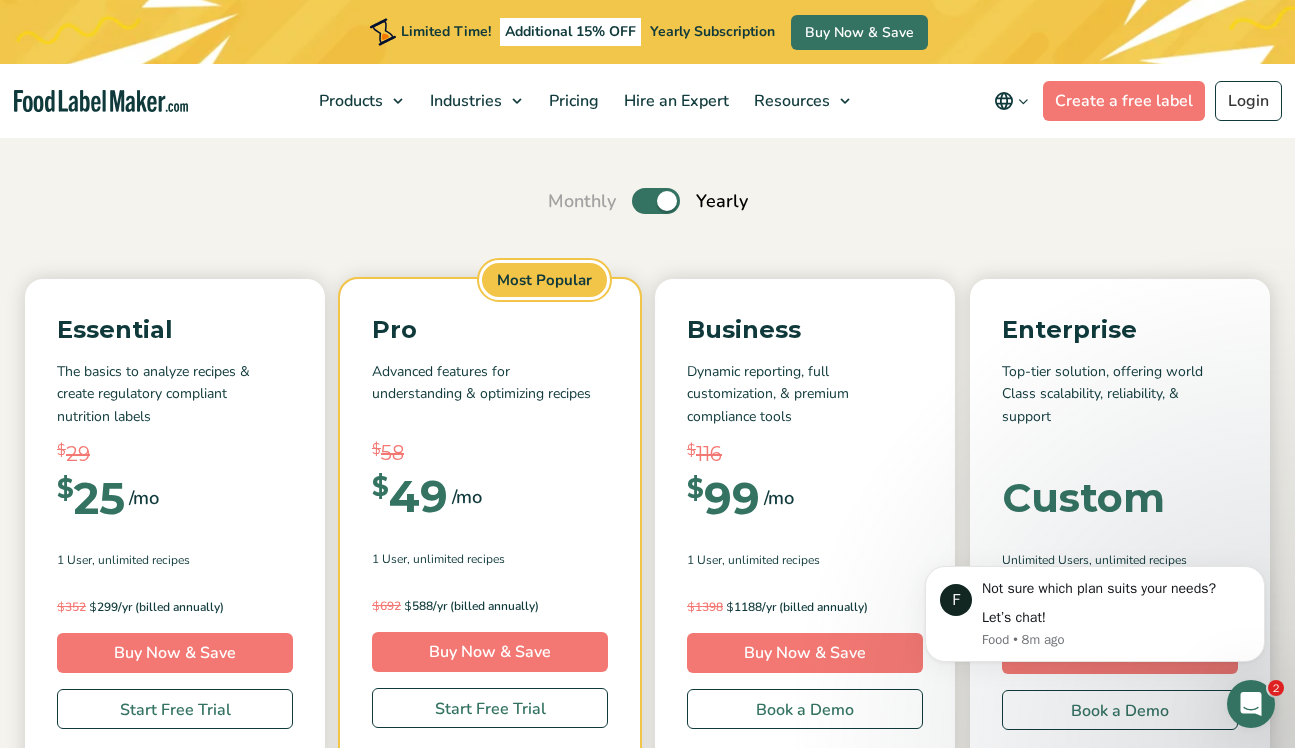 scroll, scrollTop: 288, scrollLeft: 0, axis: vertical 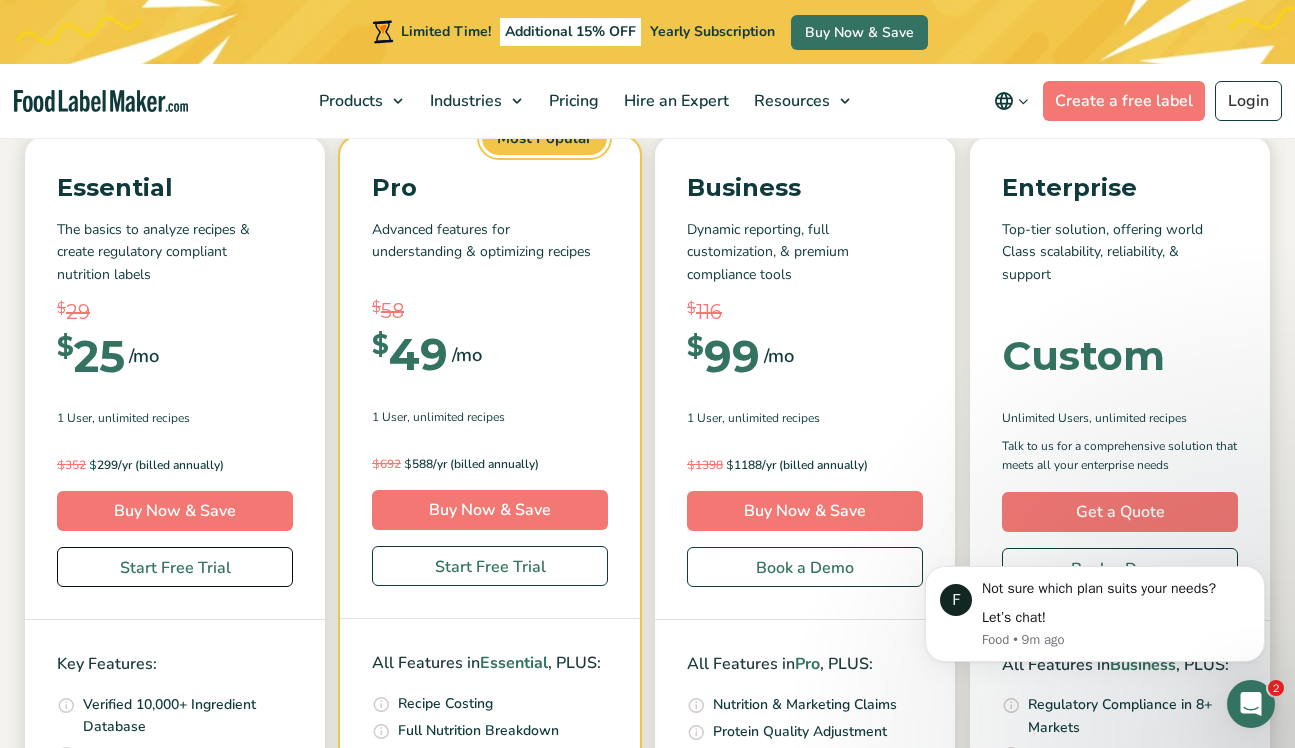 click on "Start Free Trial" at bounding box center [175, 567] 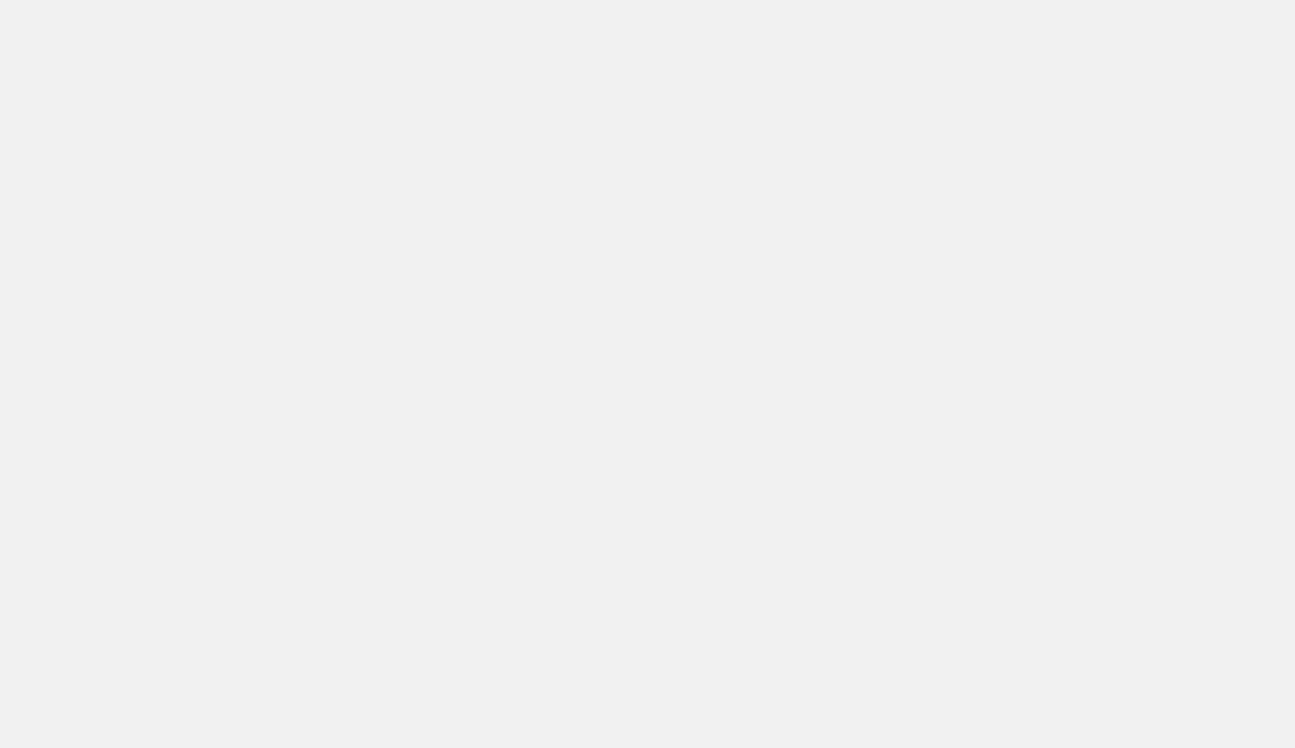 scroll, scrollTop: 0, scrollLeft: 0, axis: both 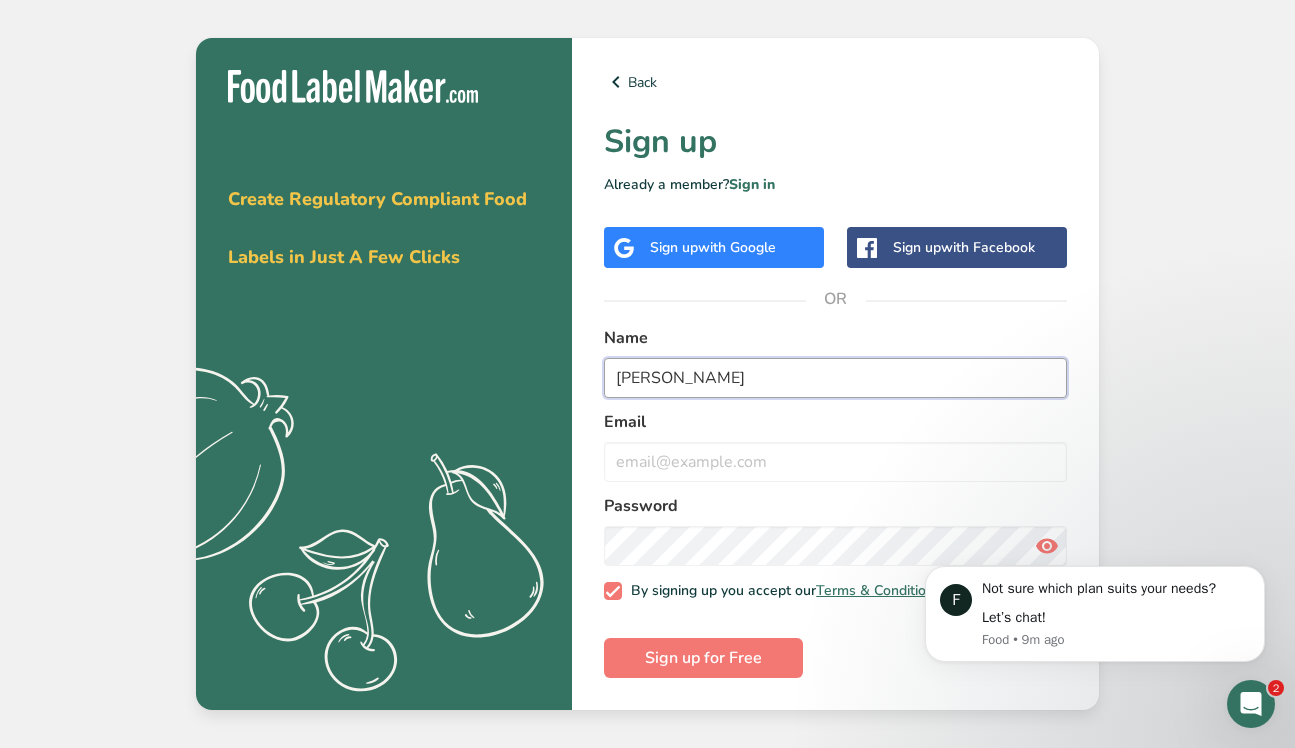 type on "blake" 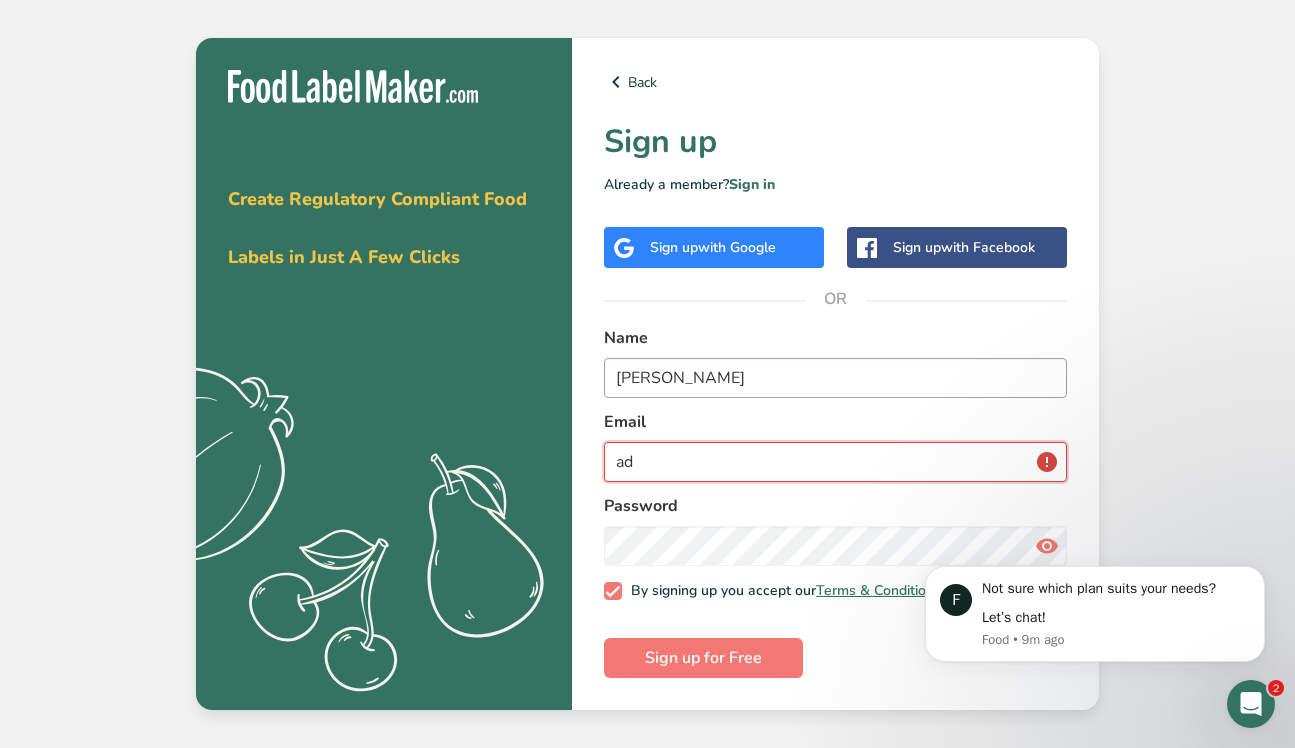 type on "adm" 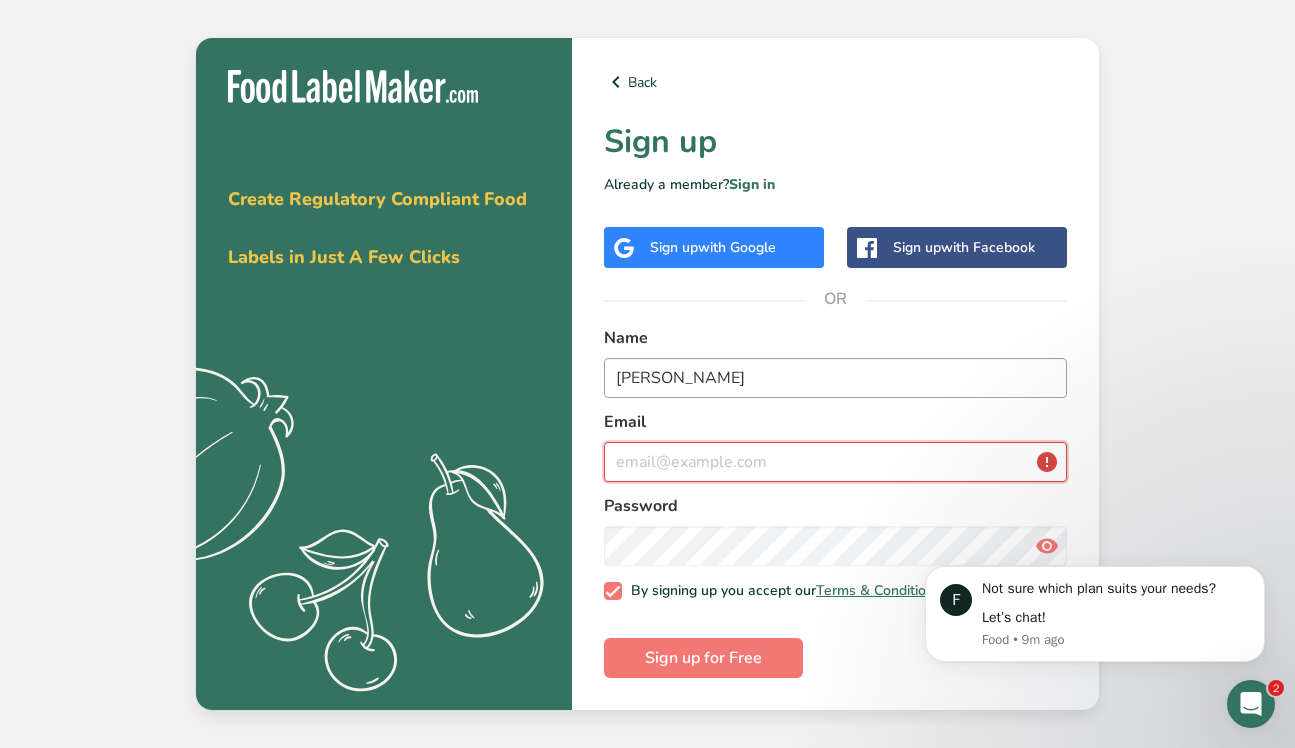 type on "admin@overunderpaducah.com" 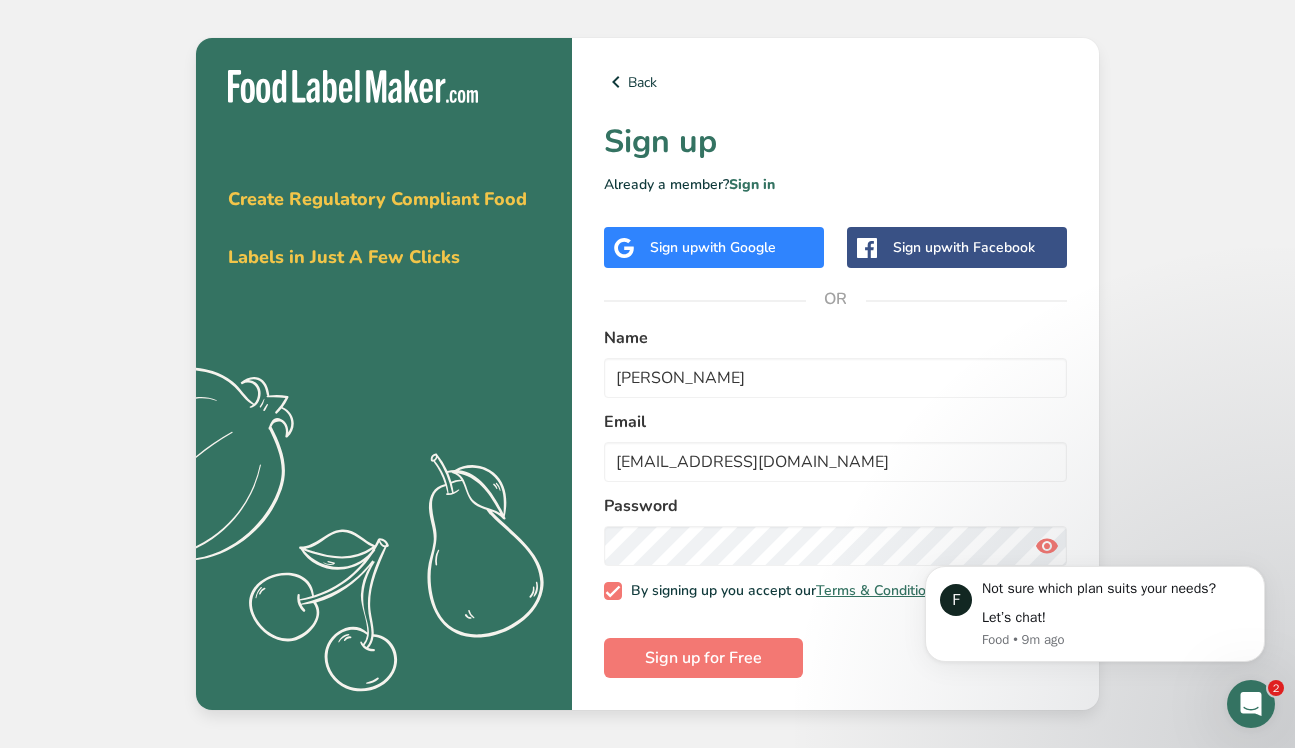 click on "Sign up for Free" at bounding box center (703, 658) 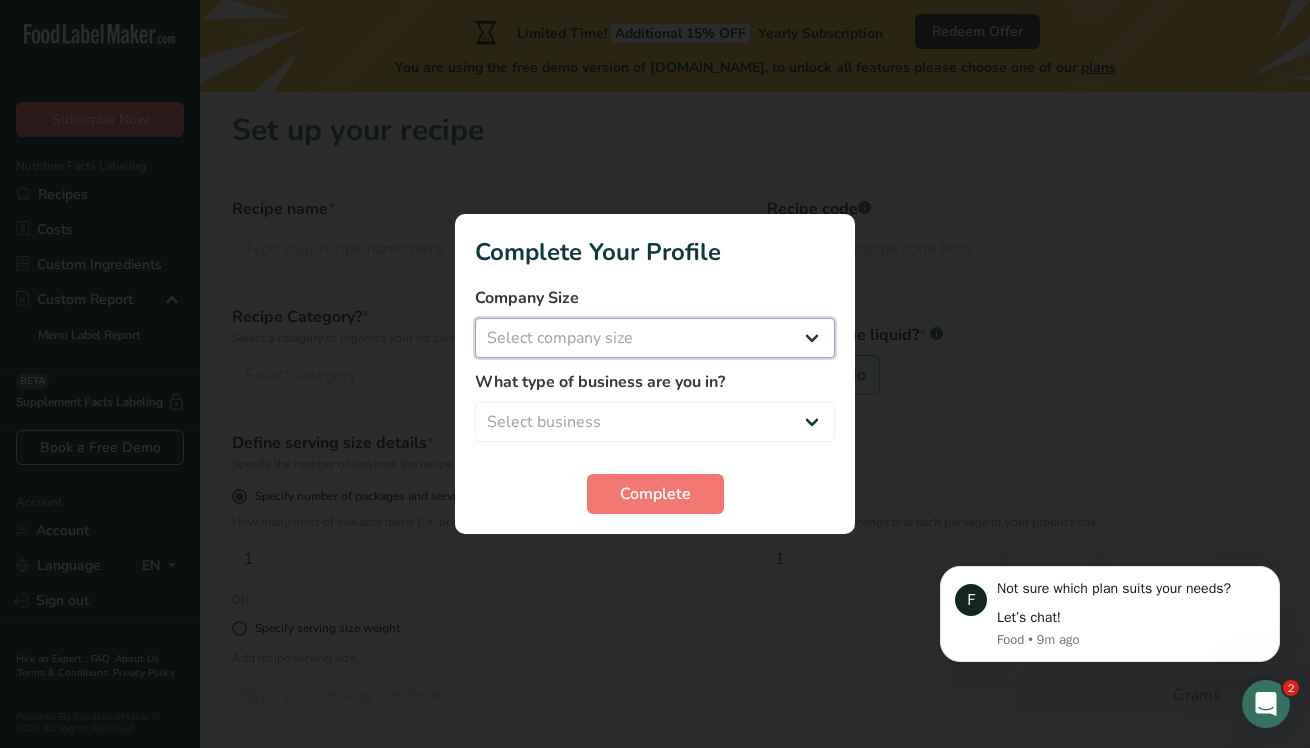 select on "1" 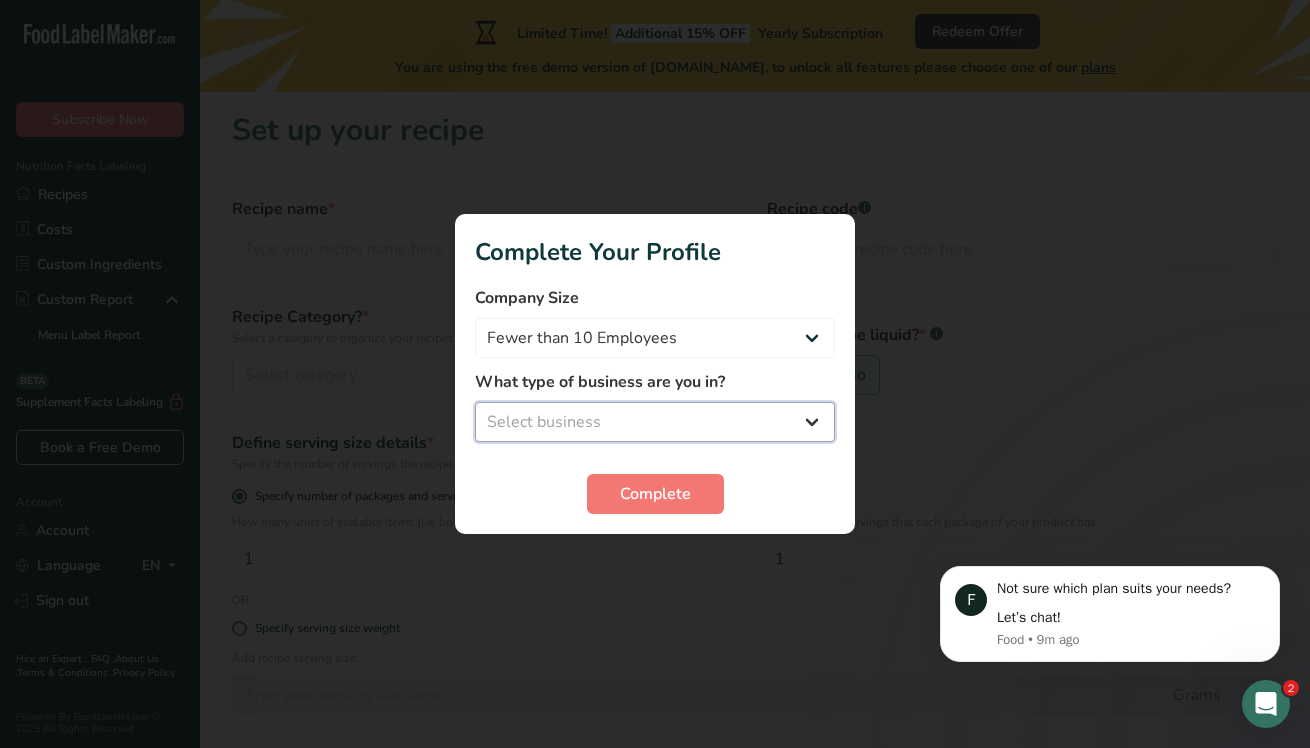 select on "2" 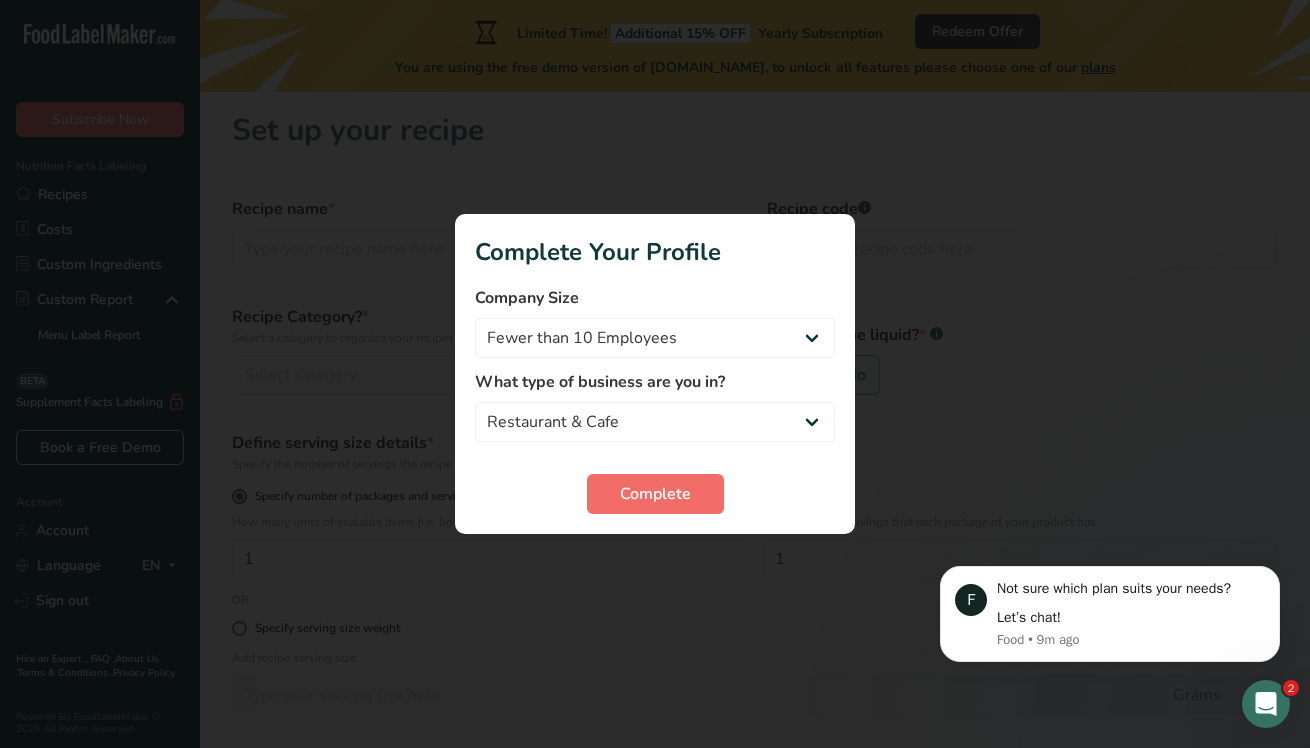 click on "Complete" at bounding box center [655, 494] 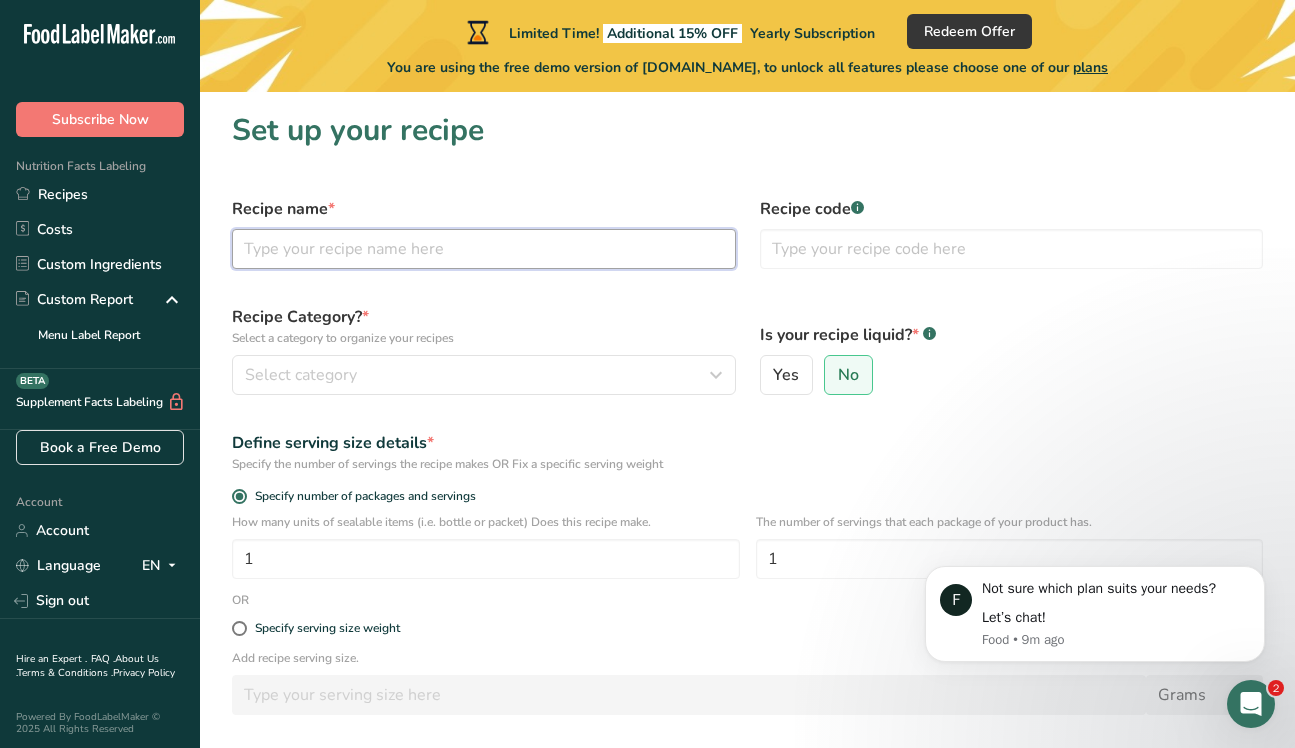 click at bounding box center [484, 249] 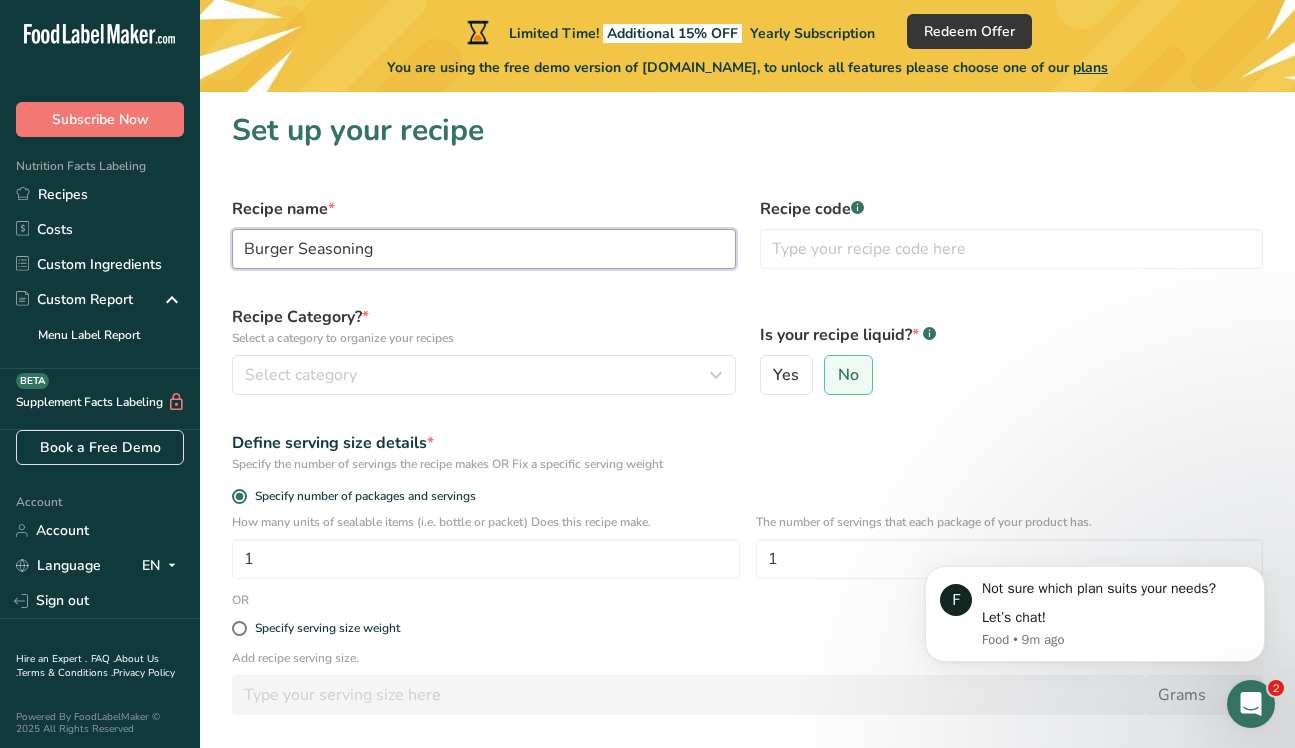 type on "Burger Seasoning" 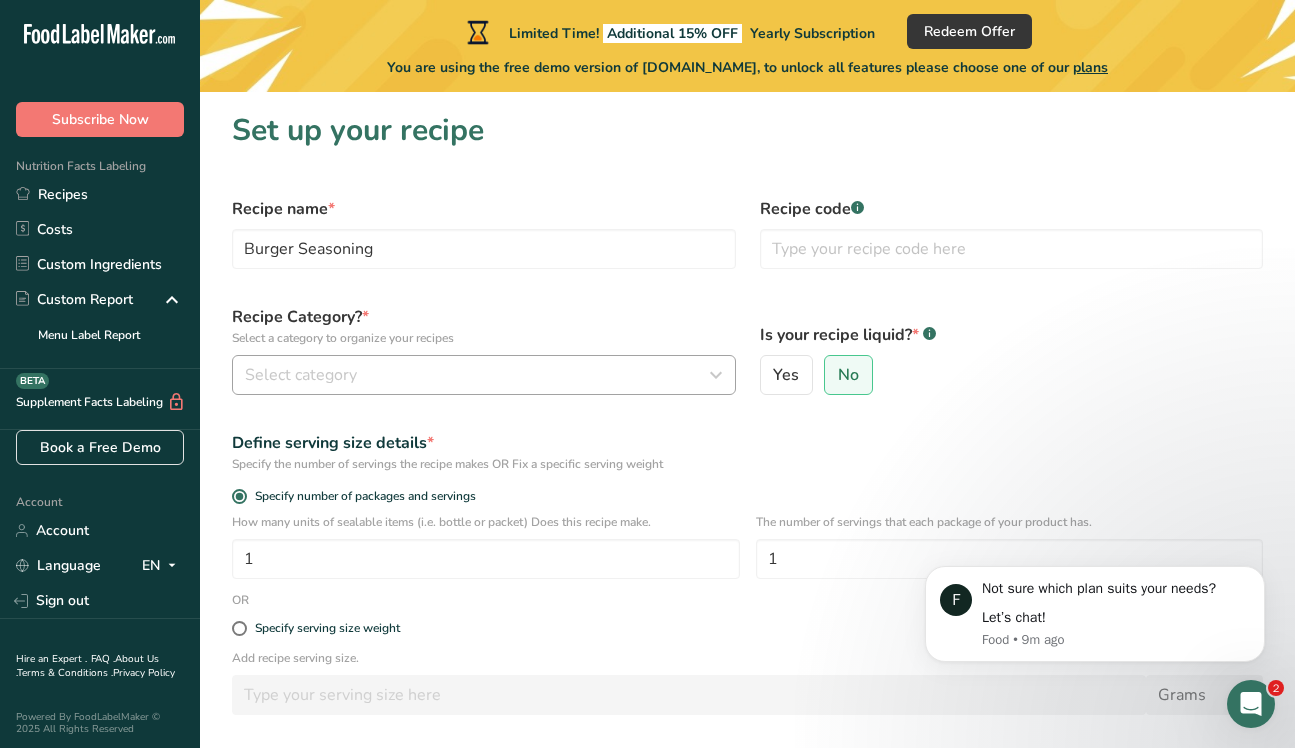 click on "Select category" at bounding box center [301, 375] 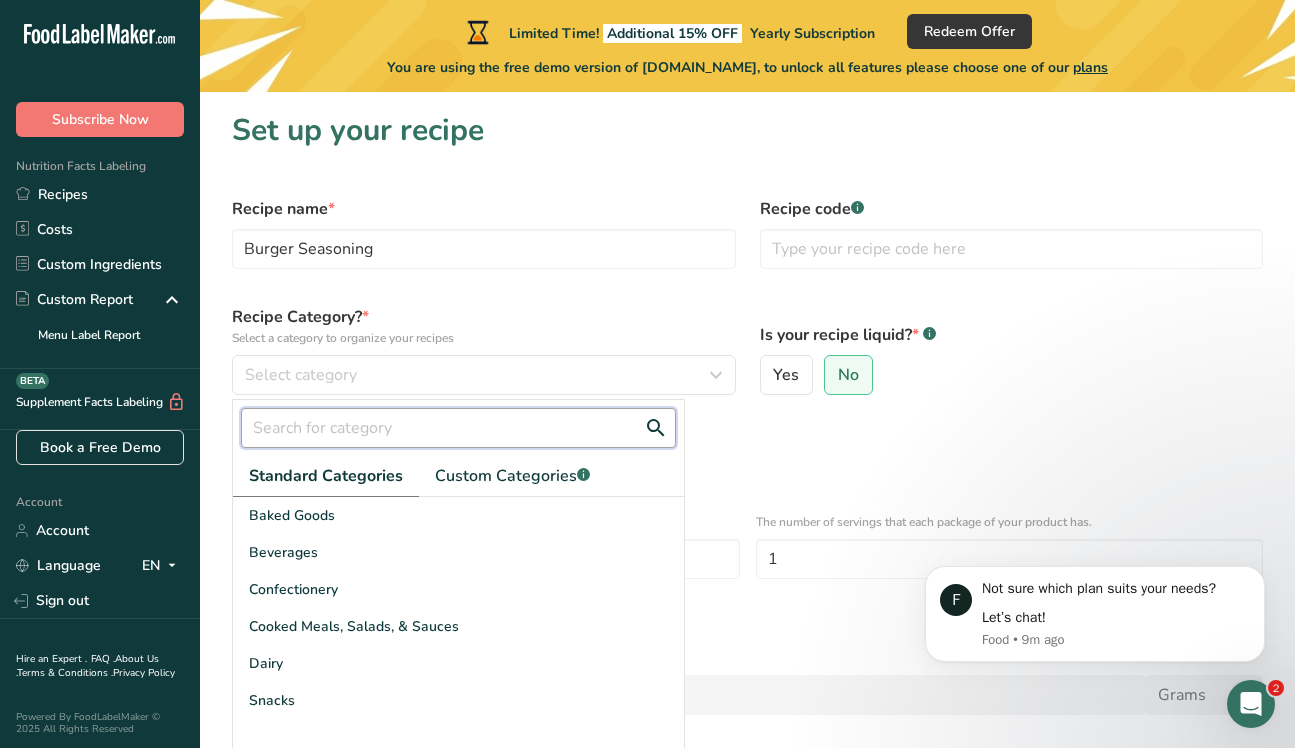 click at bounding box center (458, 428) 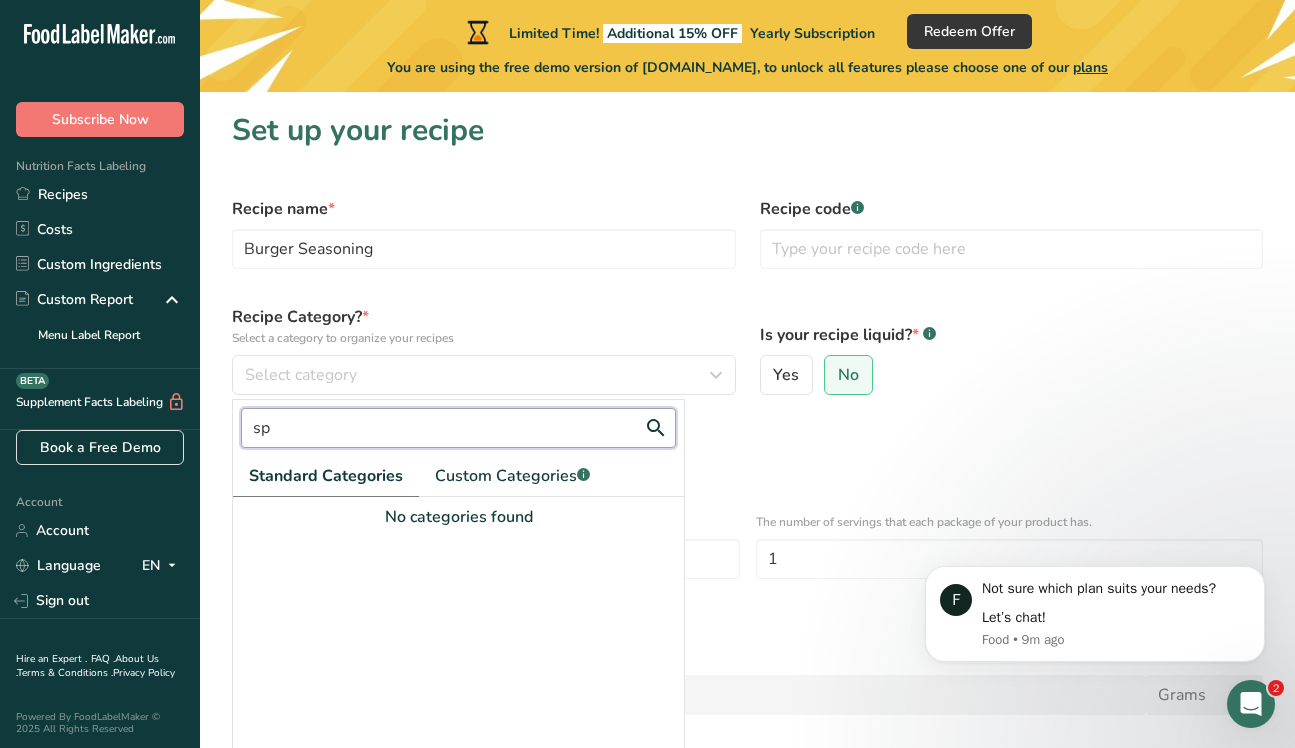 type on "s" 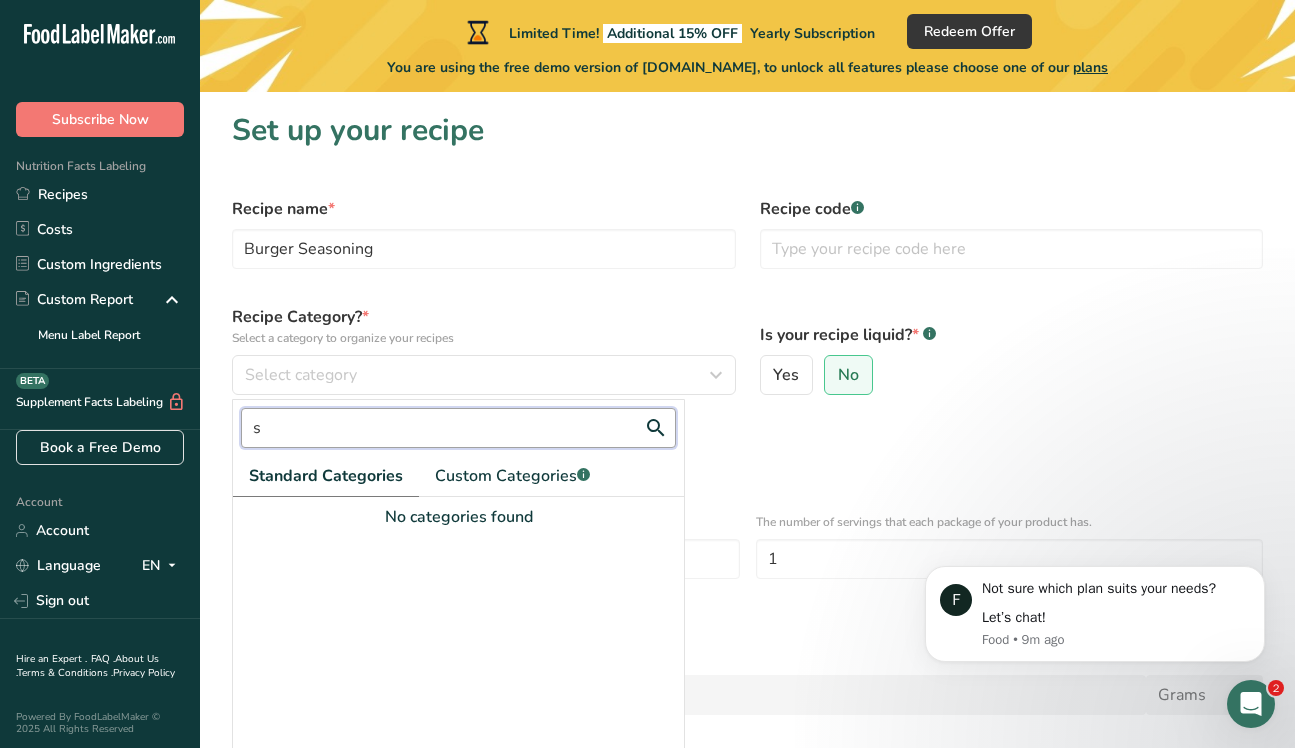 type 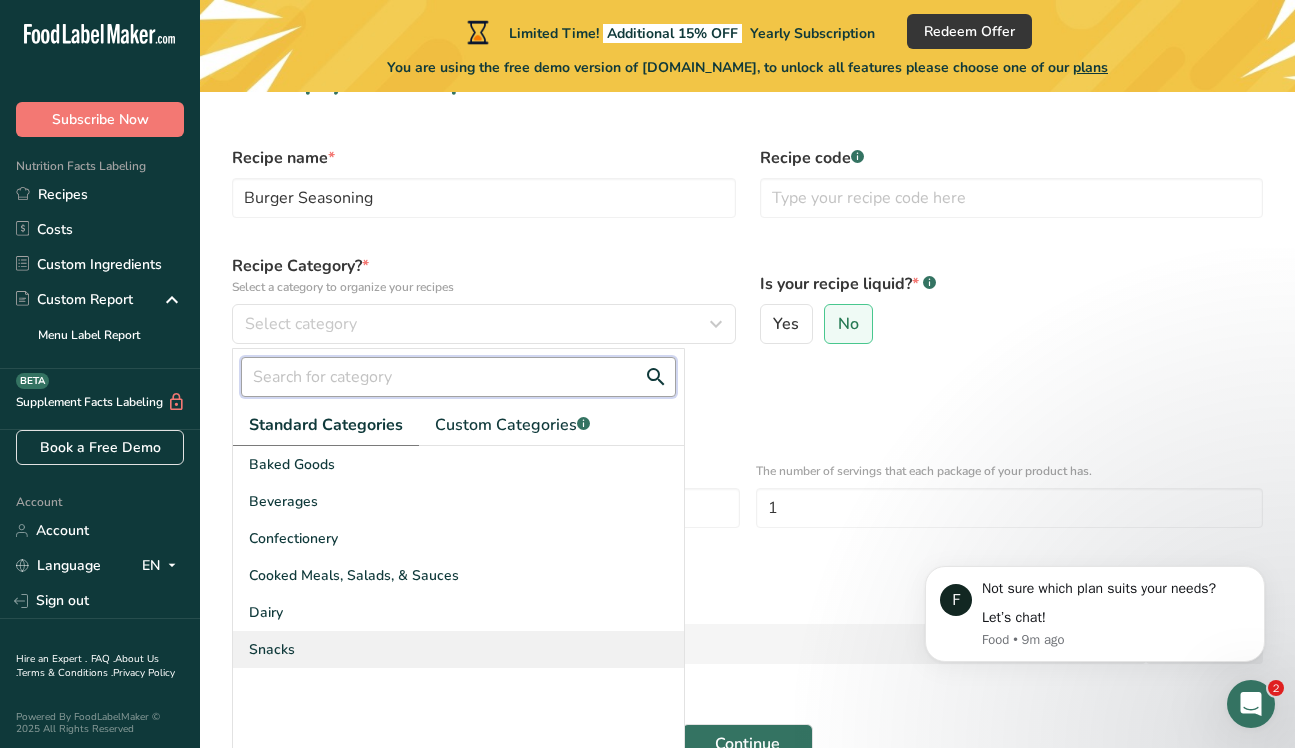 scroll, scrollTop: 163, scrollLeft: 0, axis: vertical 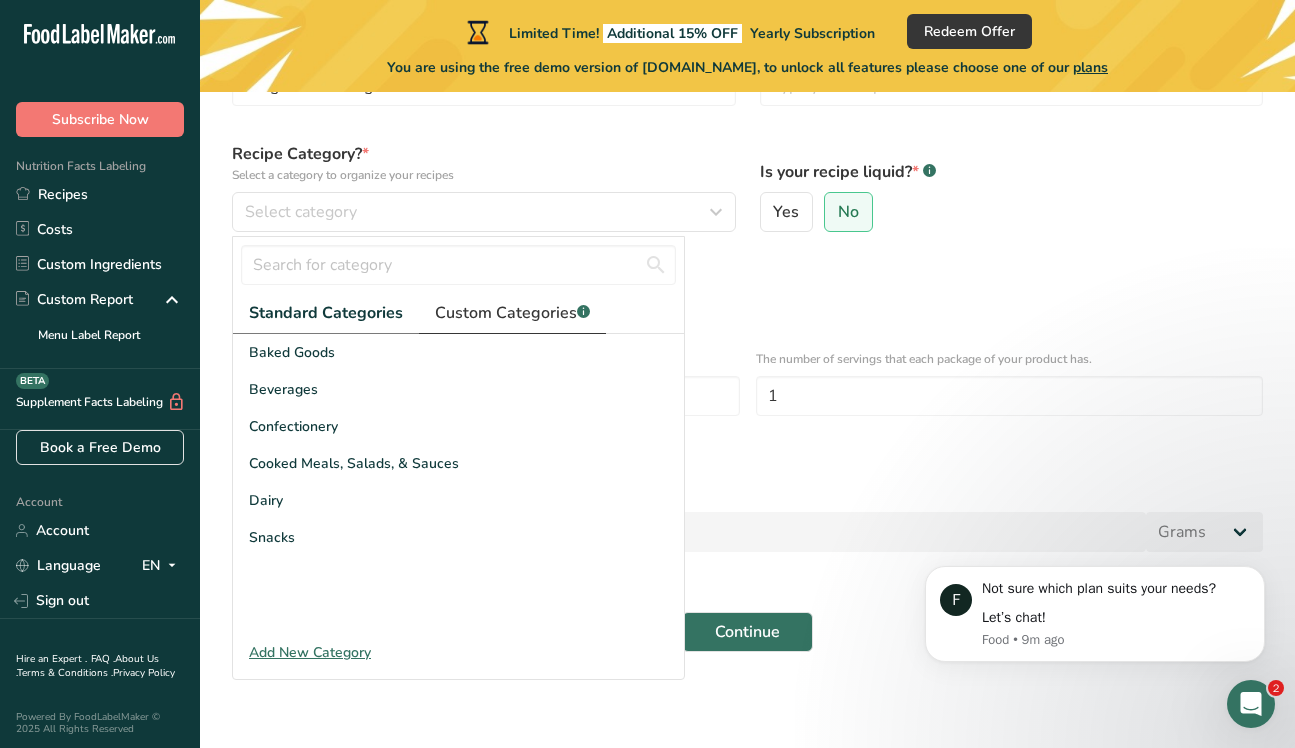 click on "Custom Categories
.a-a{fill:#347362;}.b-a{fill:#fff;}" at bounding box center [512, 313] 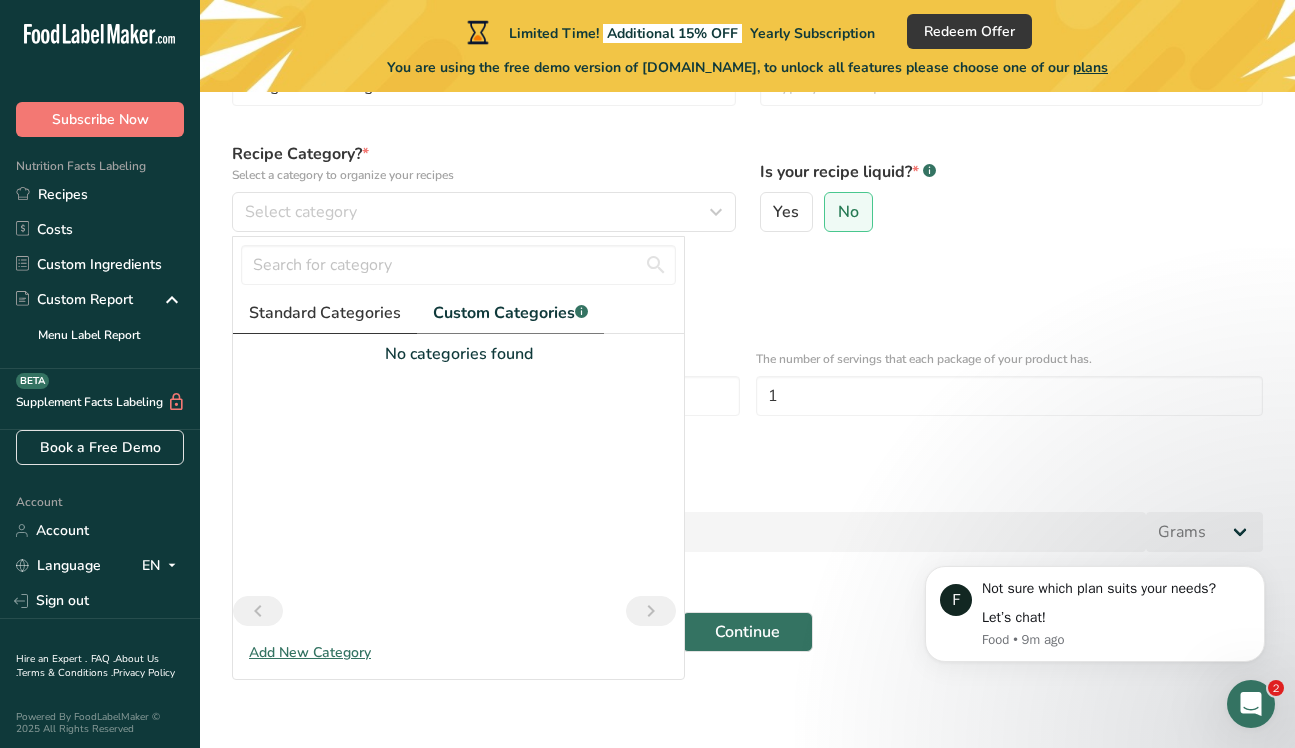 click on "Standard Categories" at bounding box center [325, 313] 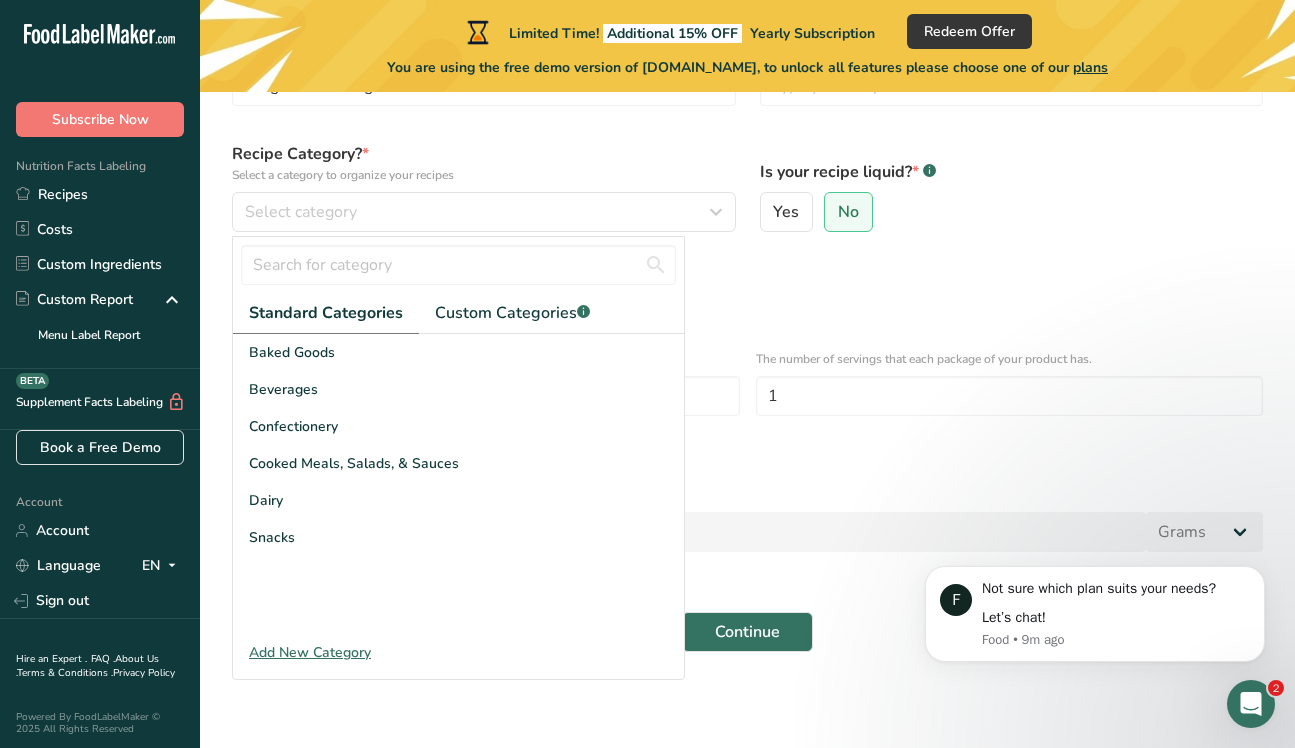 click on "Add New Category" at bounding box center (458, 652) 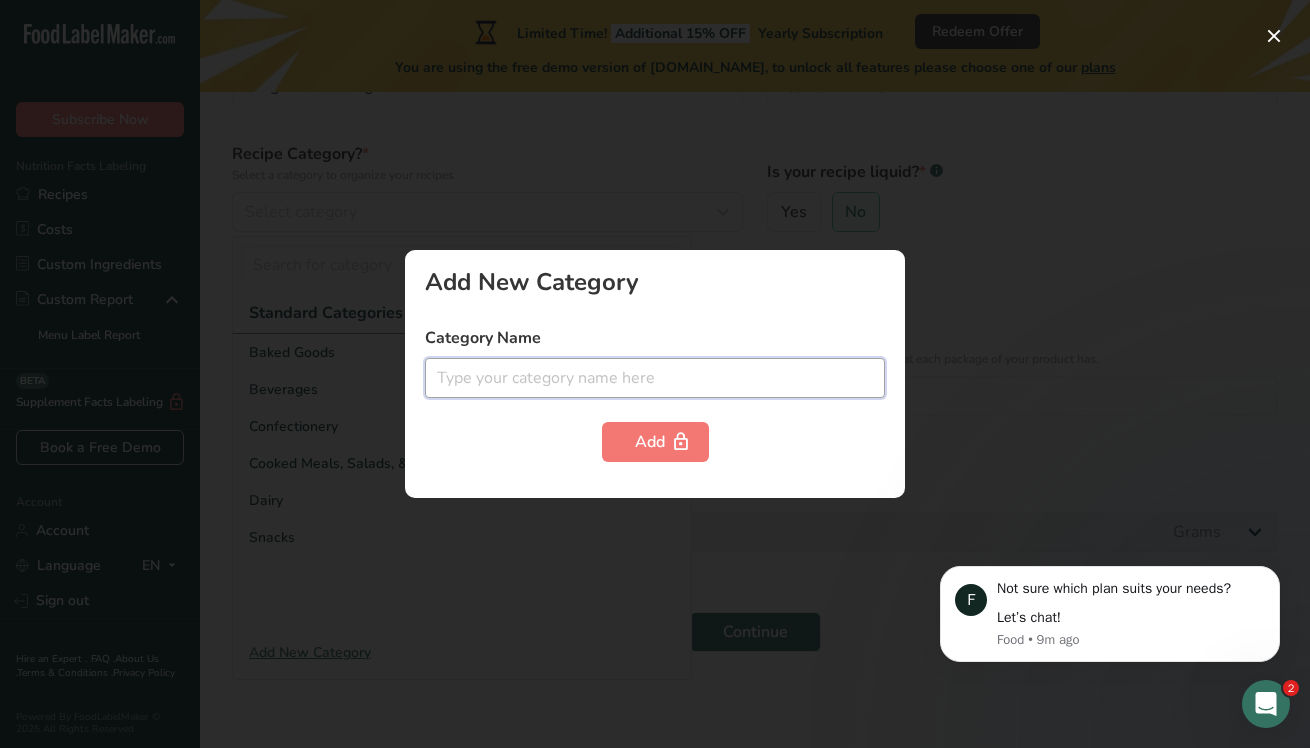 click at bounding box center [655, 378] 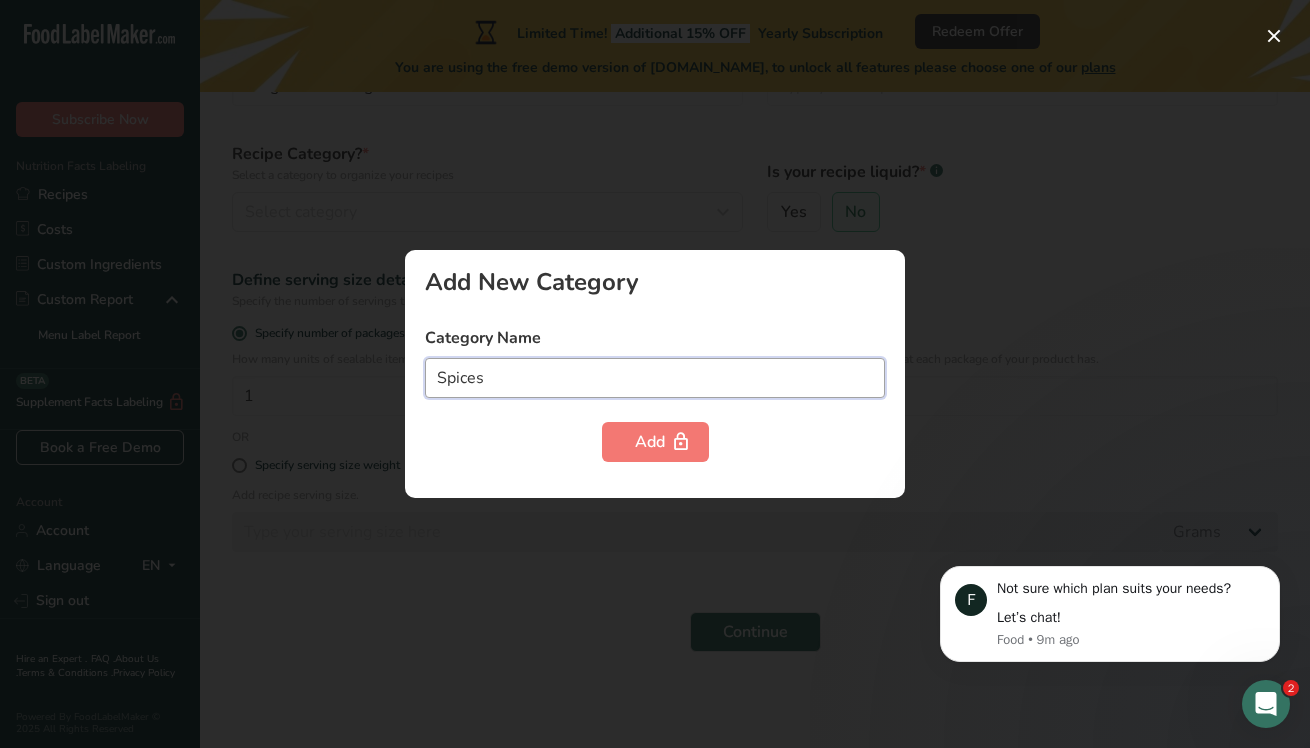 type on "Spices" 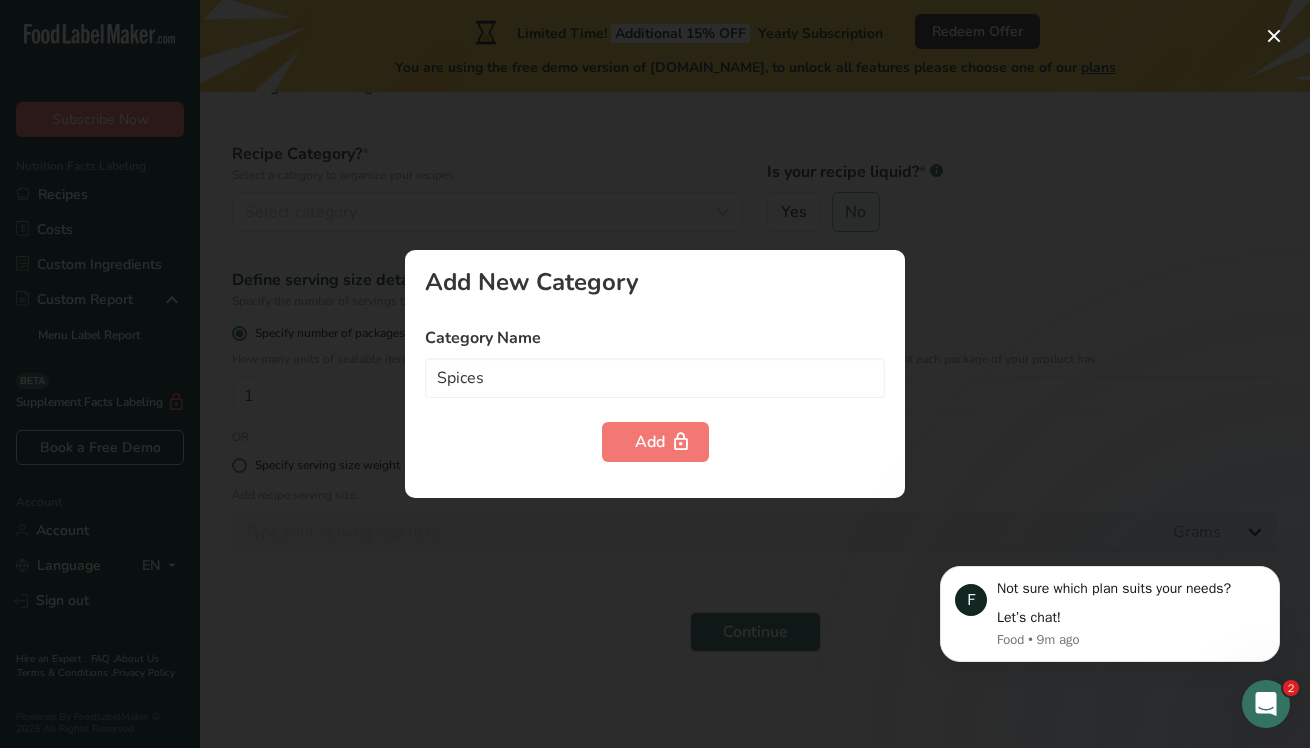click at bounding box center [655, 374] 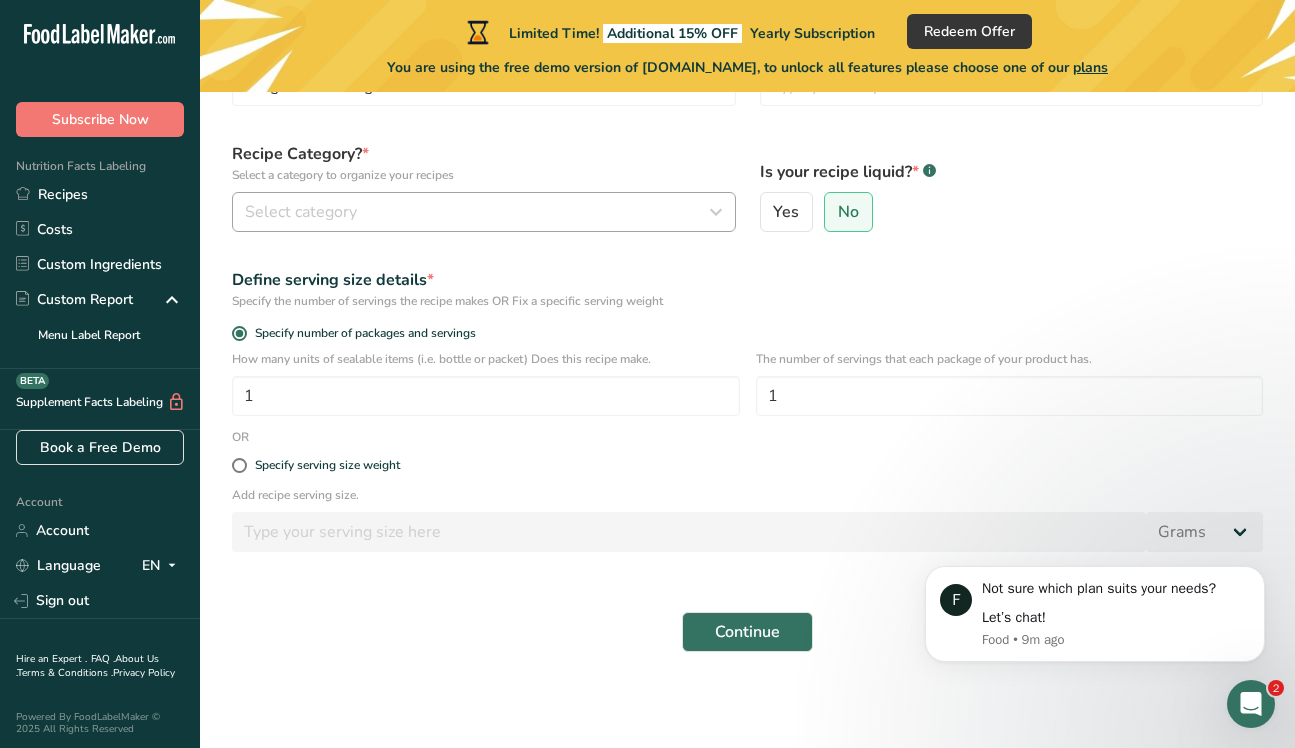 click on "Select category" at bounding box center [478, 212] 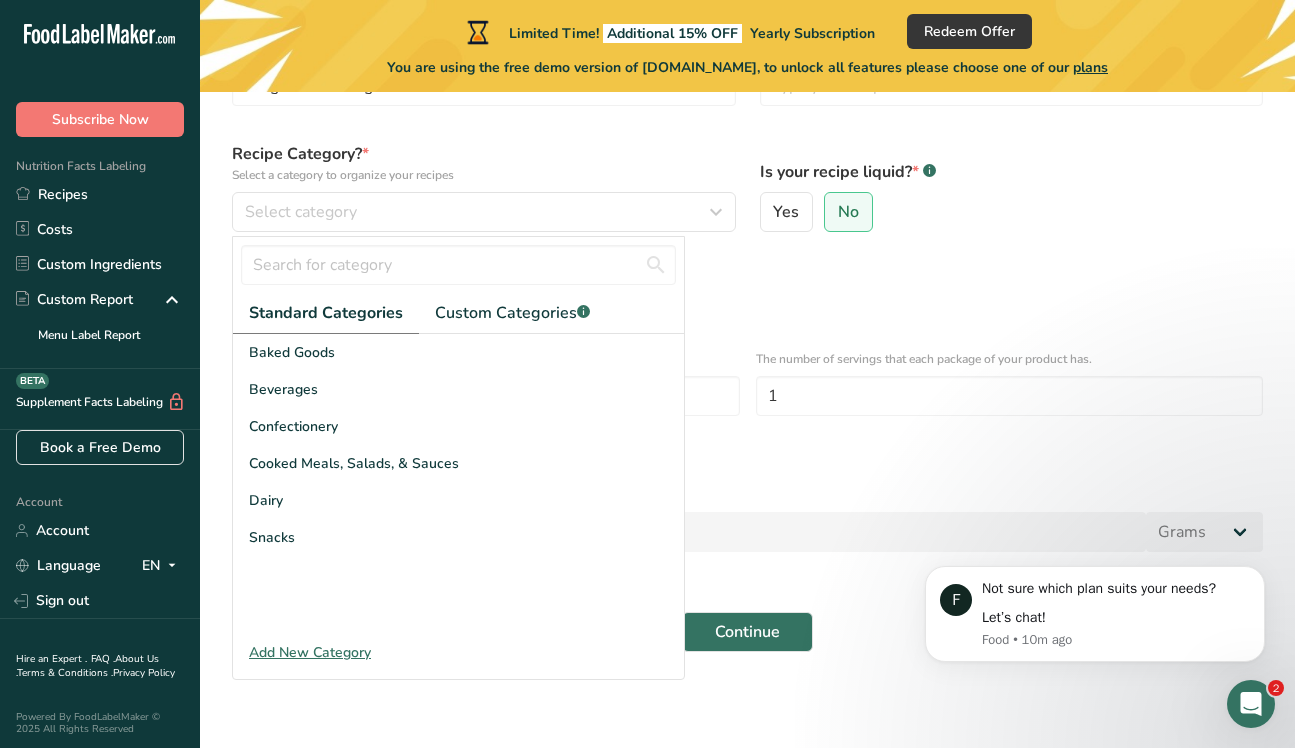 click on "Standard Categories" at bounding box center (326, 313) 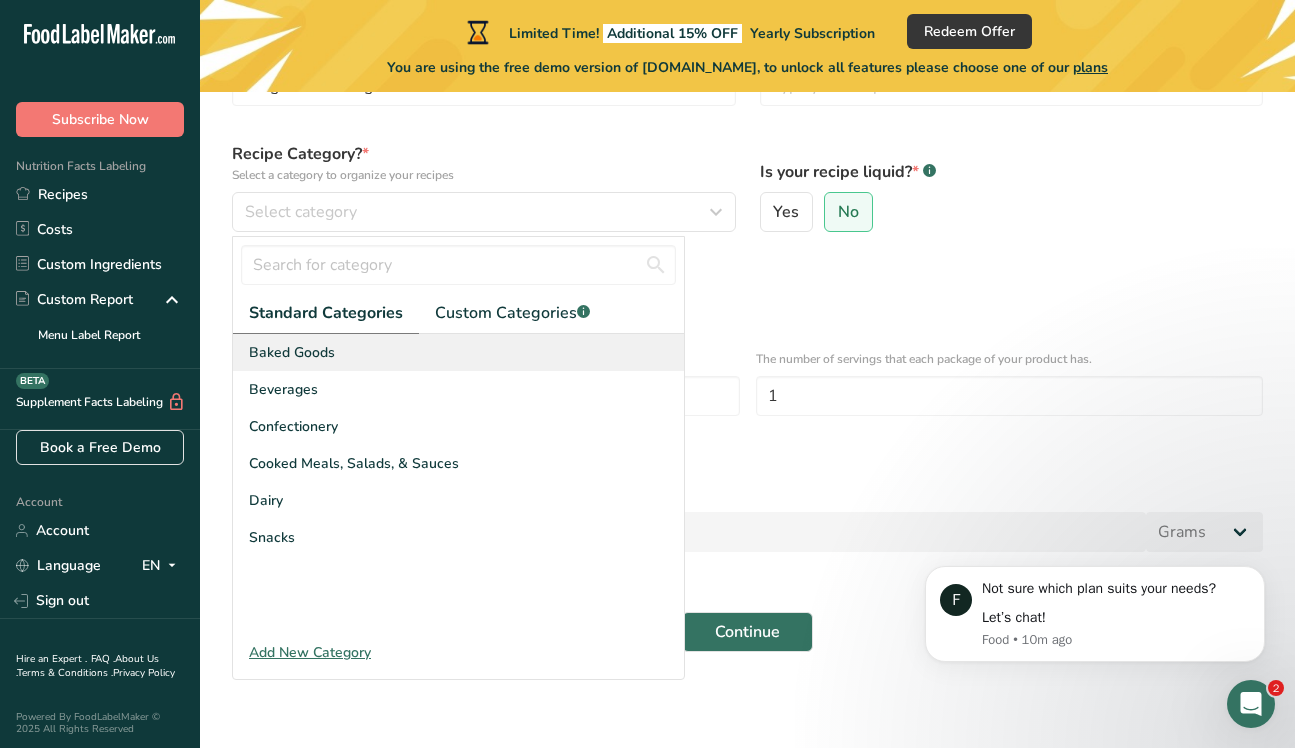 click on "Baked Goods" at bounding box center (292, 352) 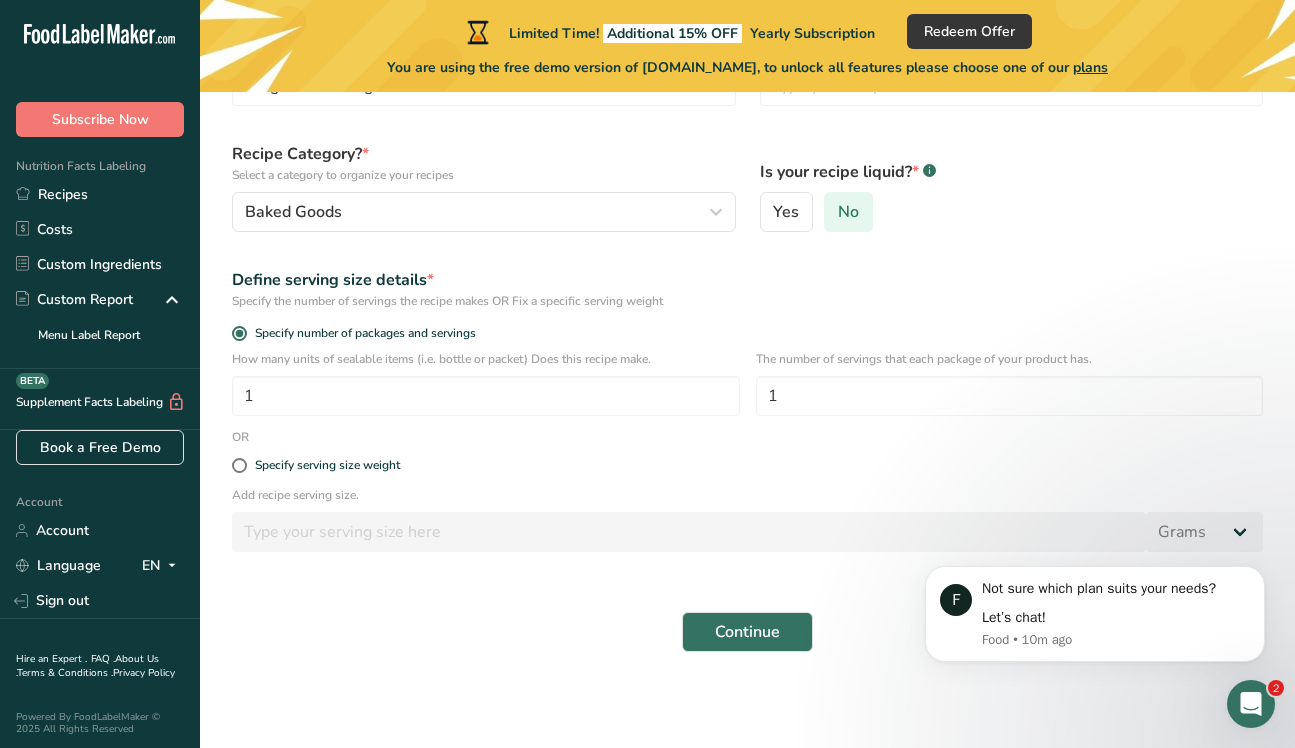 click on "No" at bounding box center (848, 212) 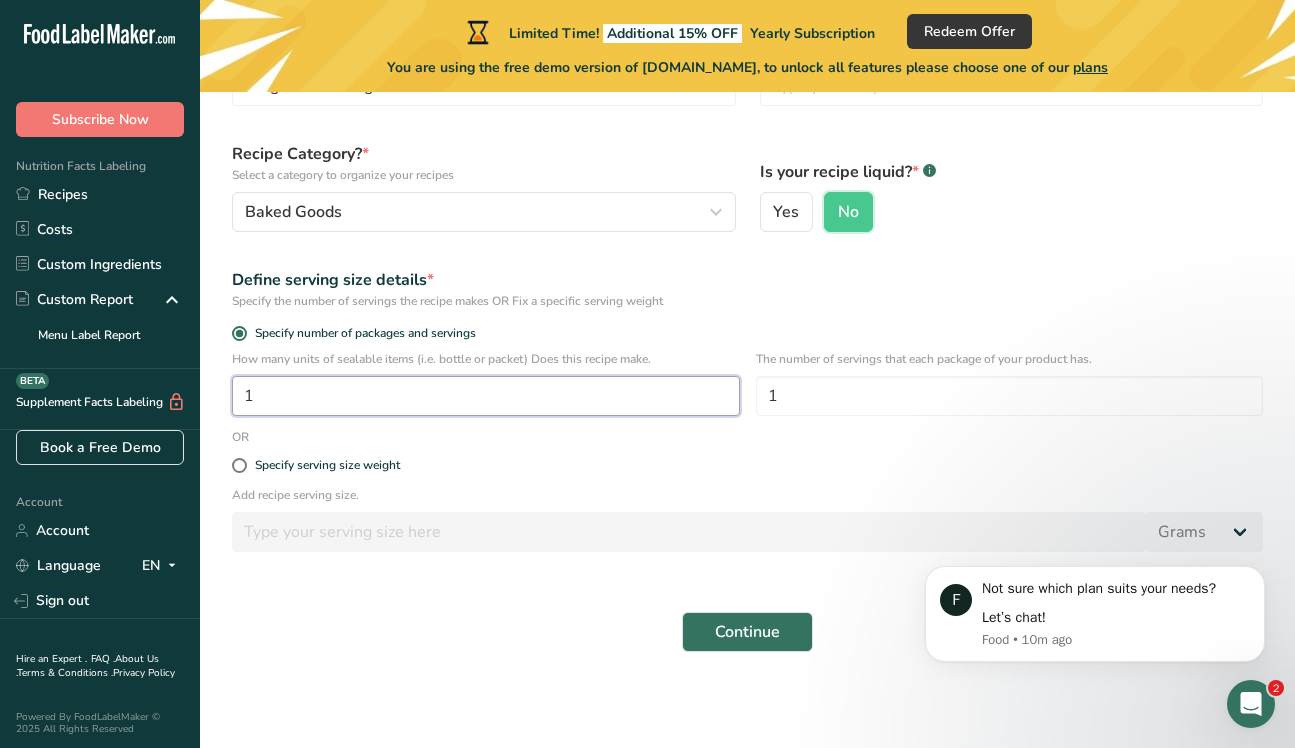 click on "1" at bounding box center [486, 396] 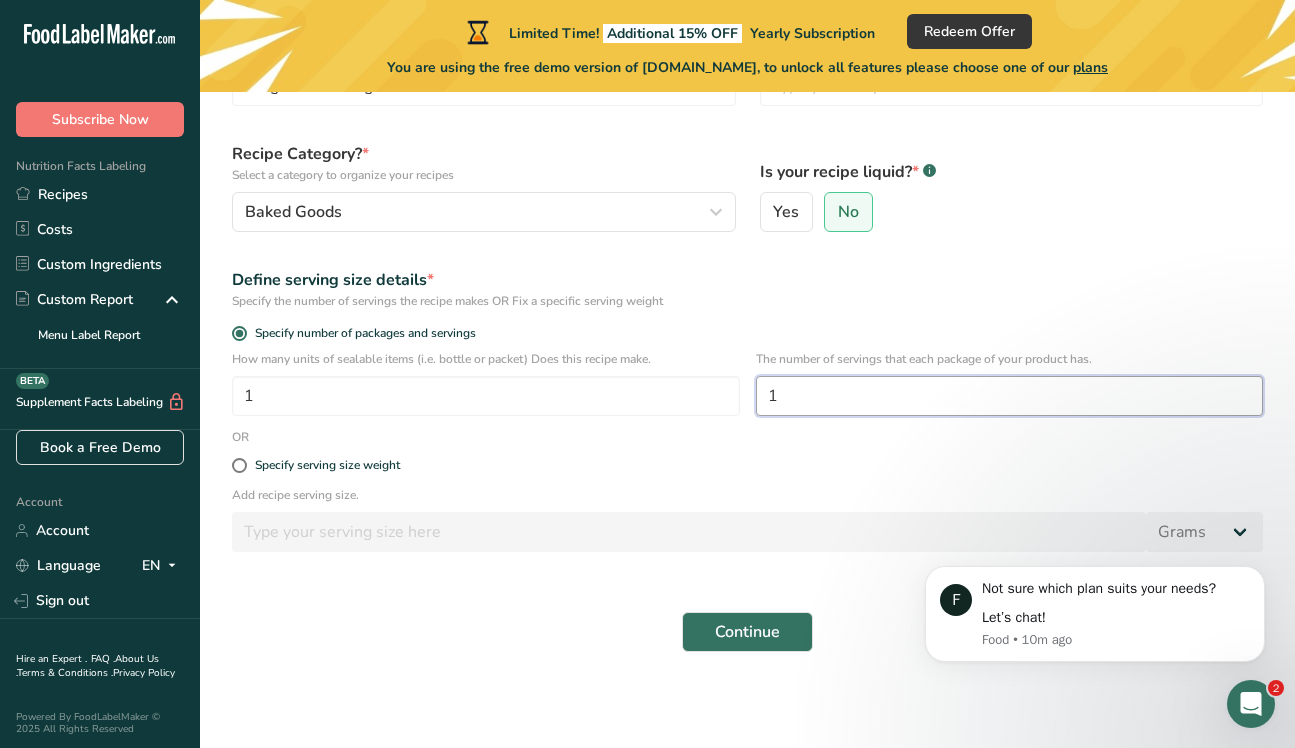 click on "1" at bounding box center [1010, 396] 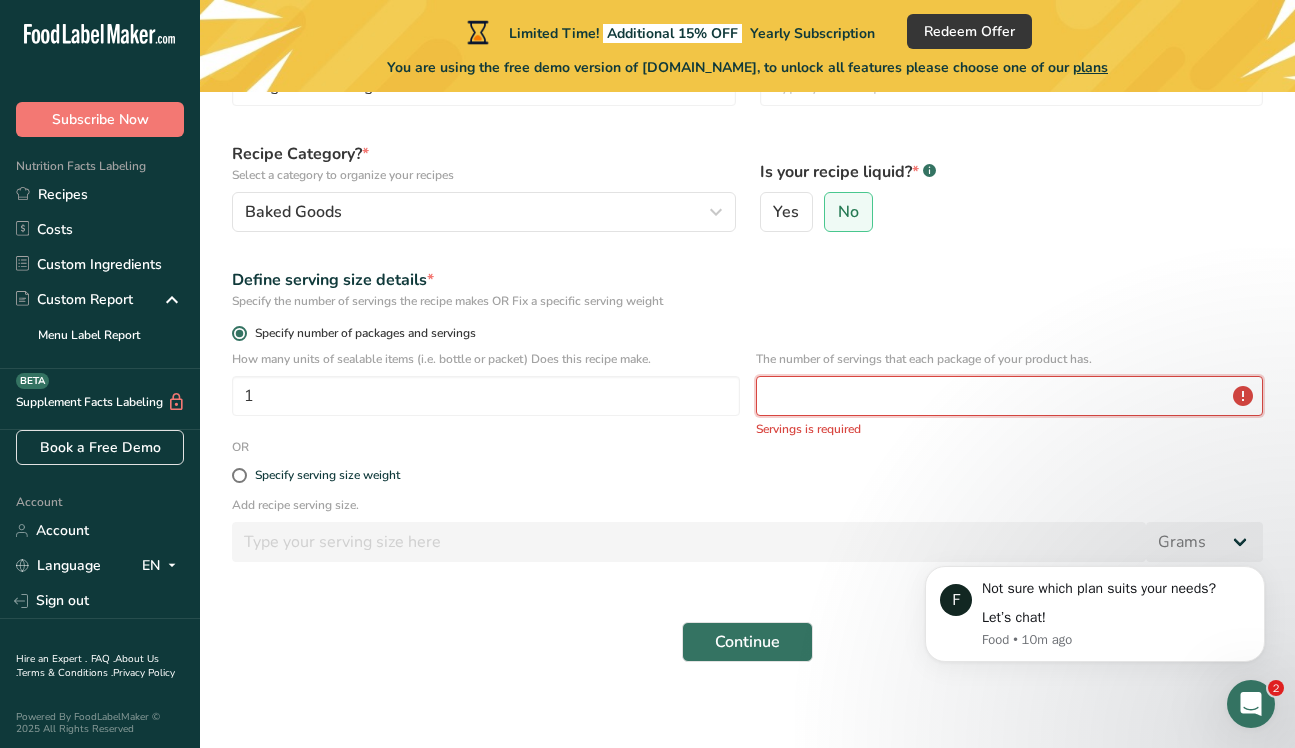 type on "1" 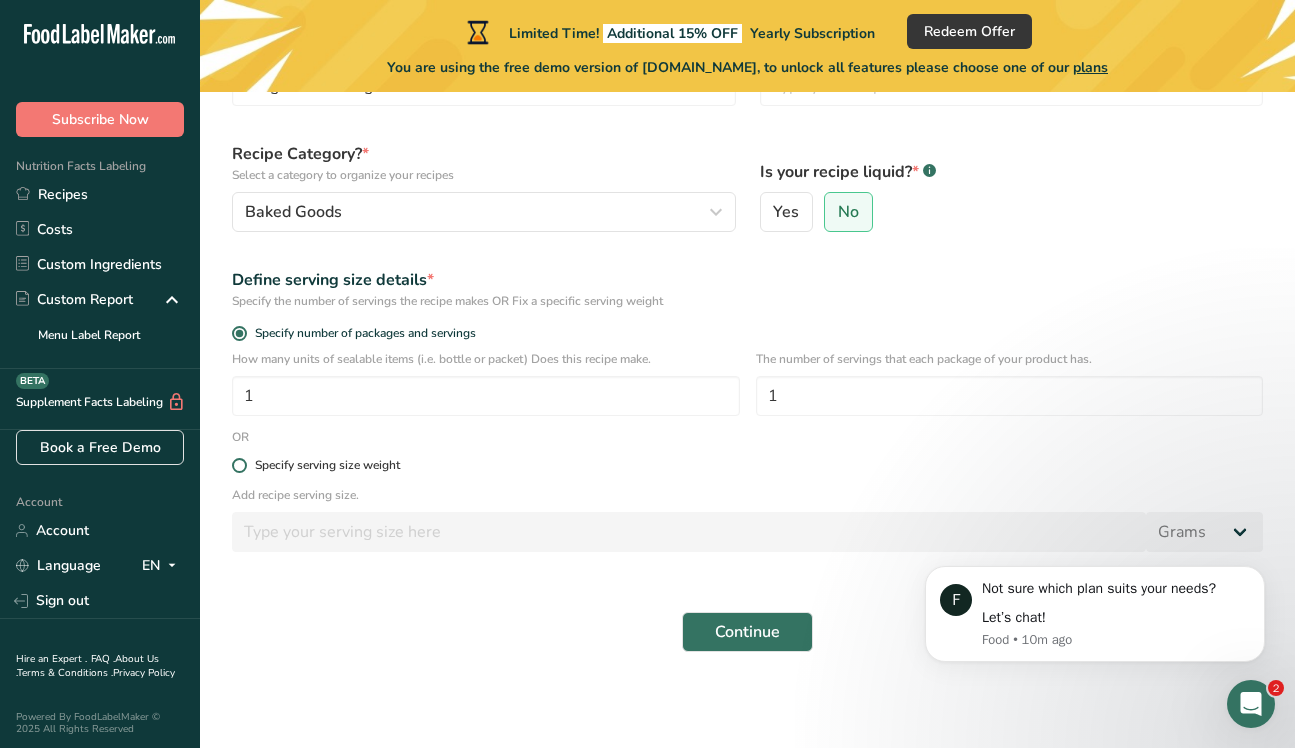 click on "Specify serving size weight" at bounding box center (327, 465) 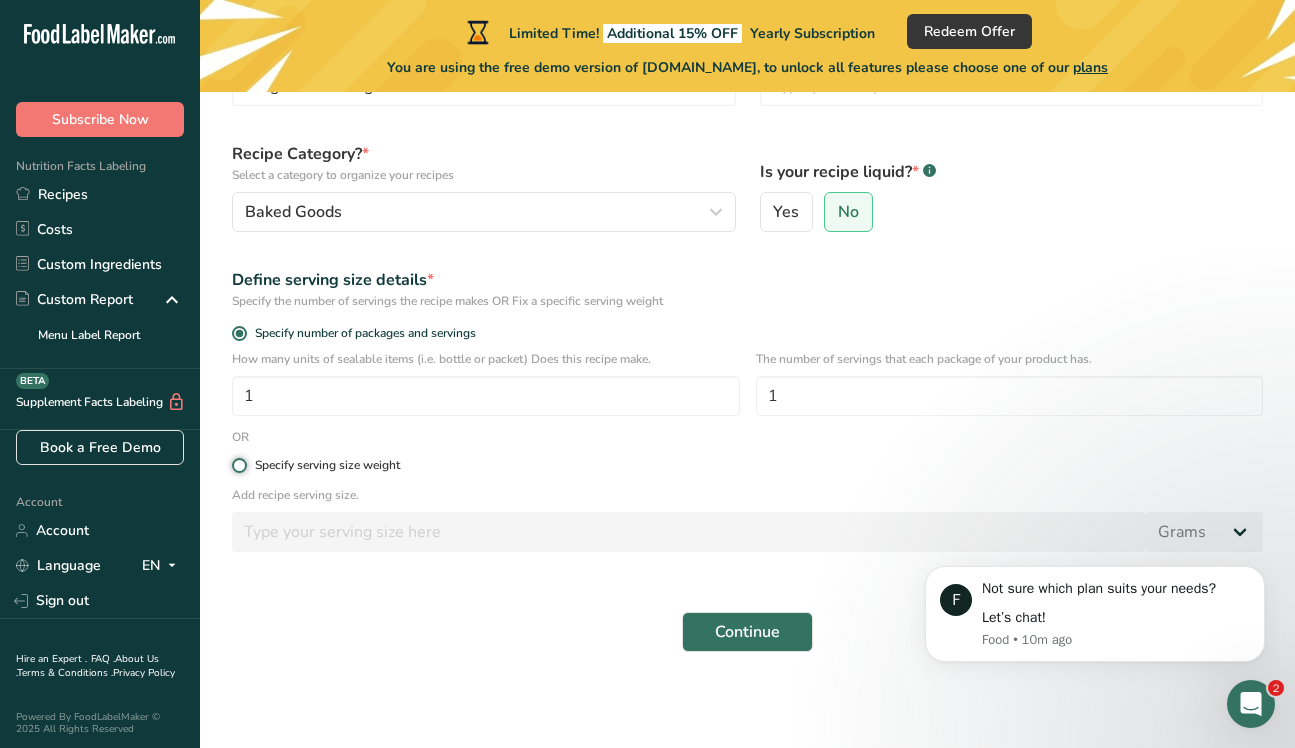 radio on "true" 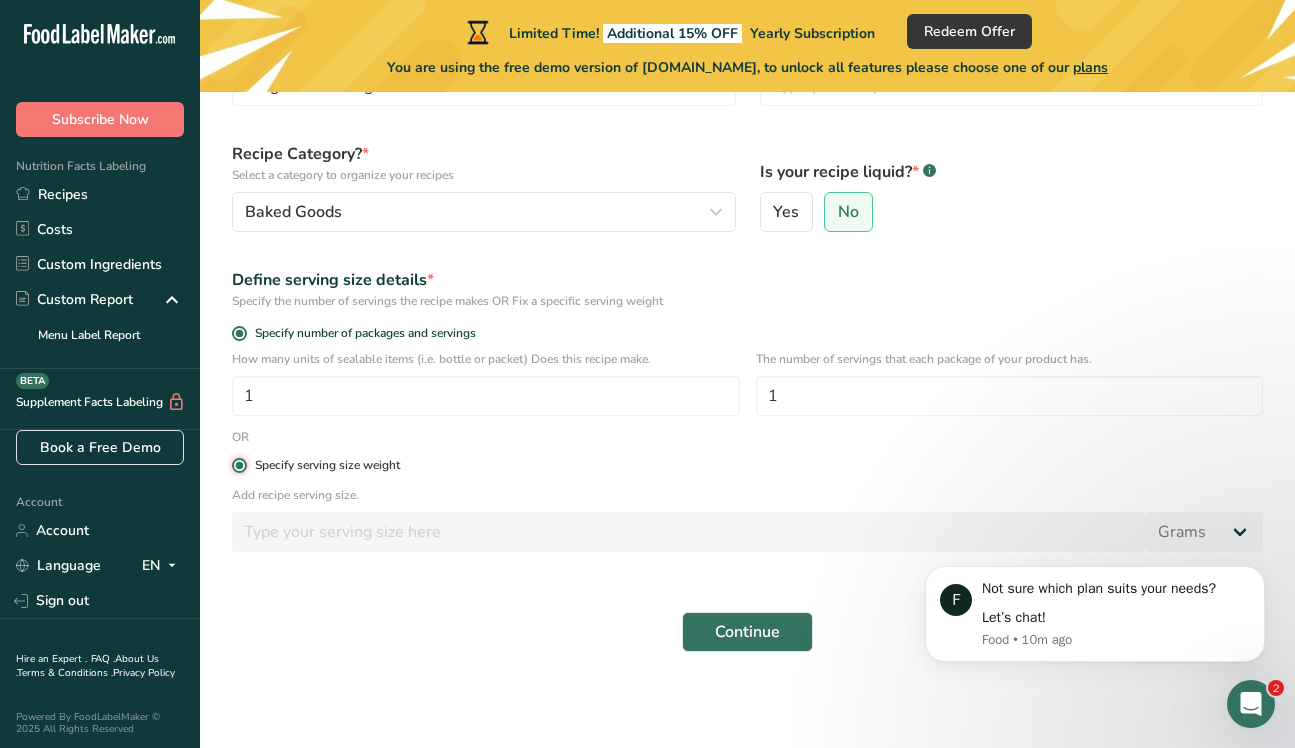 radio on "false" 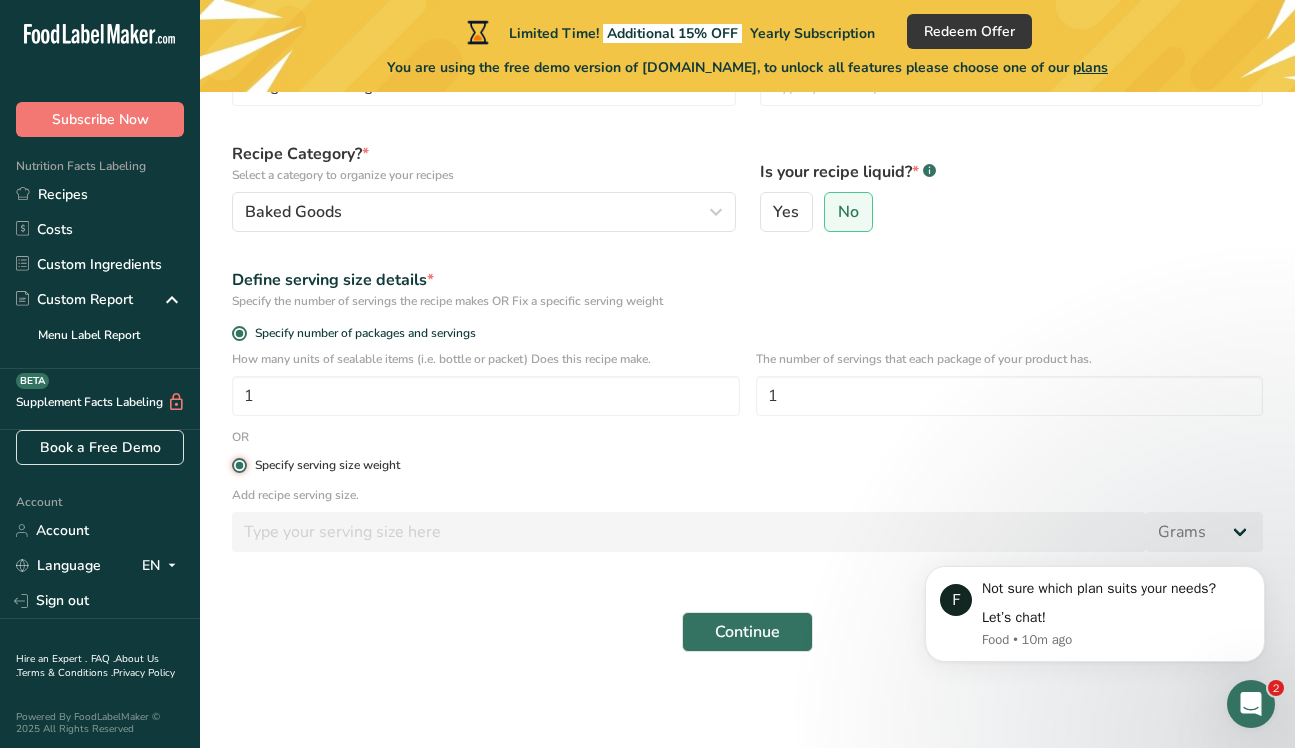 type 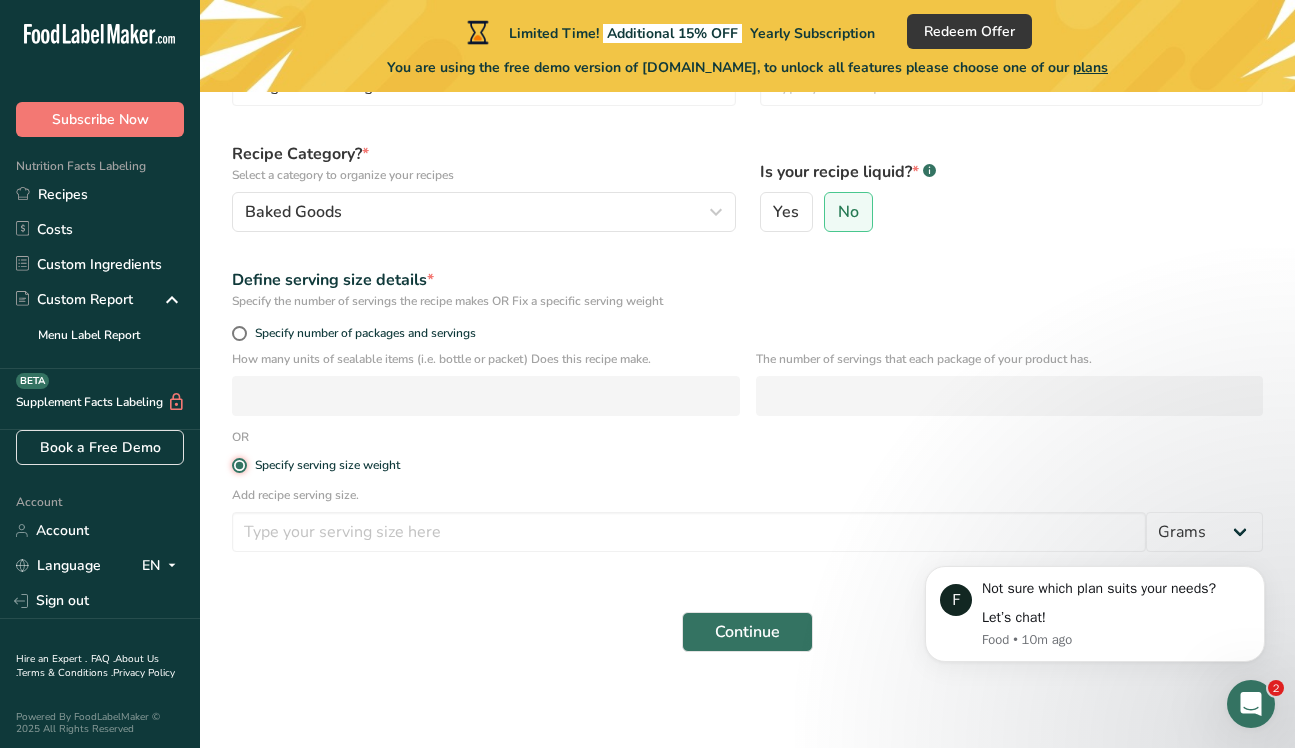 scroll, scrollTop: 187, scrollLeft: 0, axis: vertical 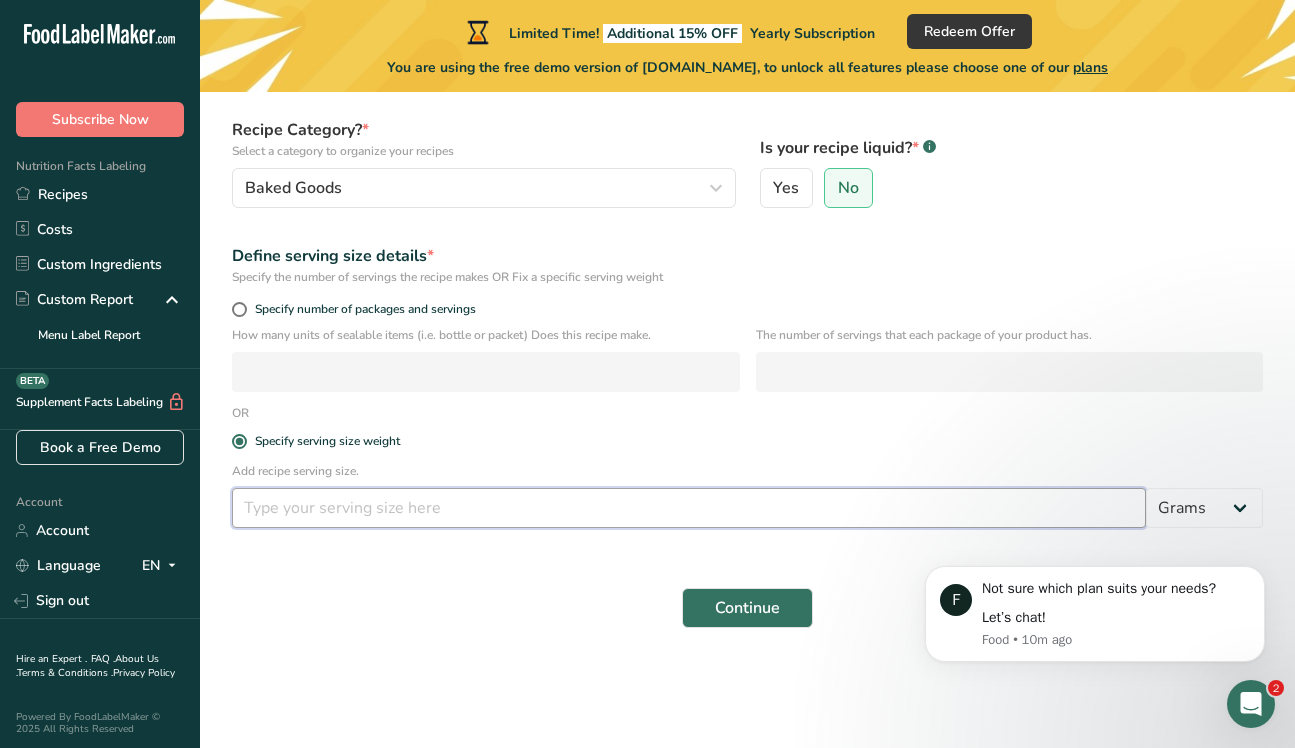 click at bounding box center [689, 508] 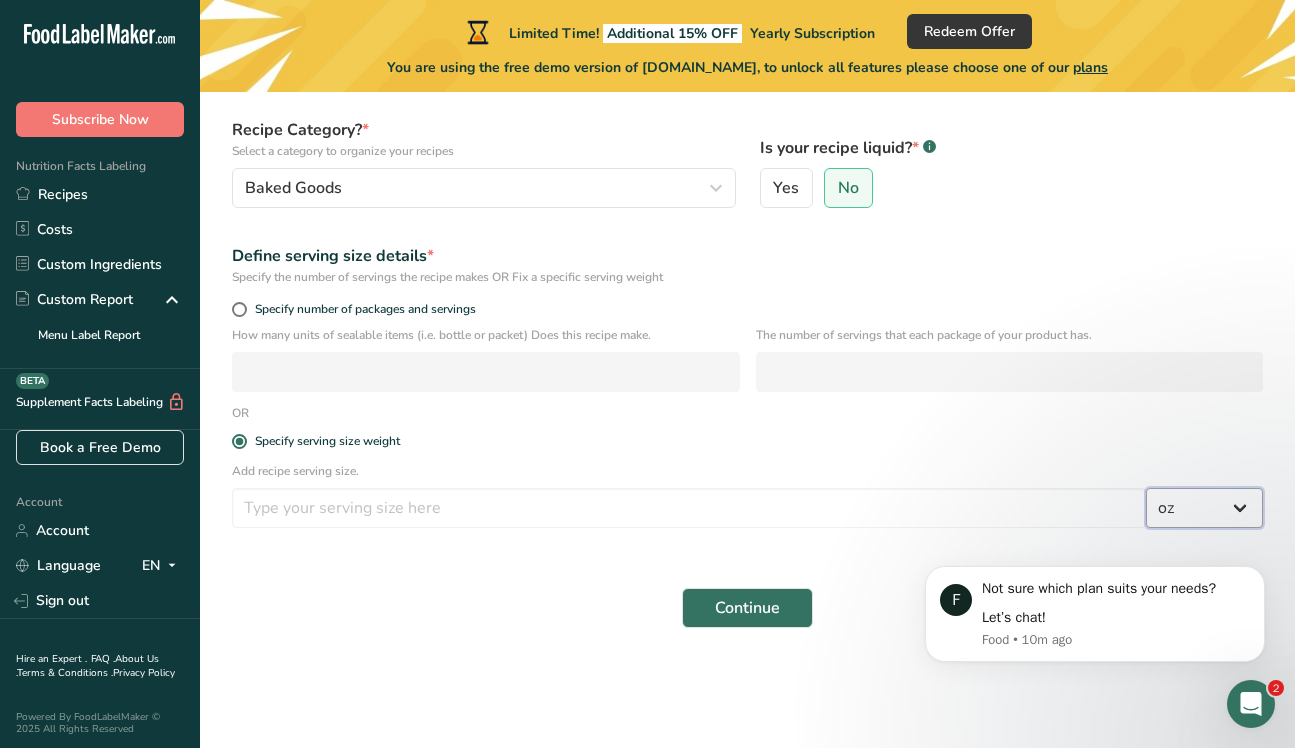select on "19" 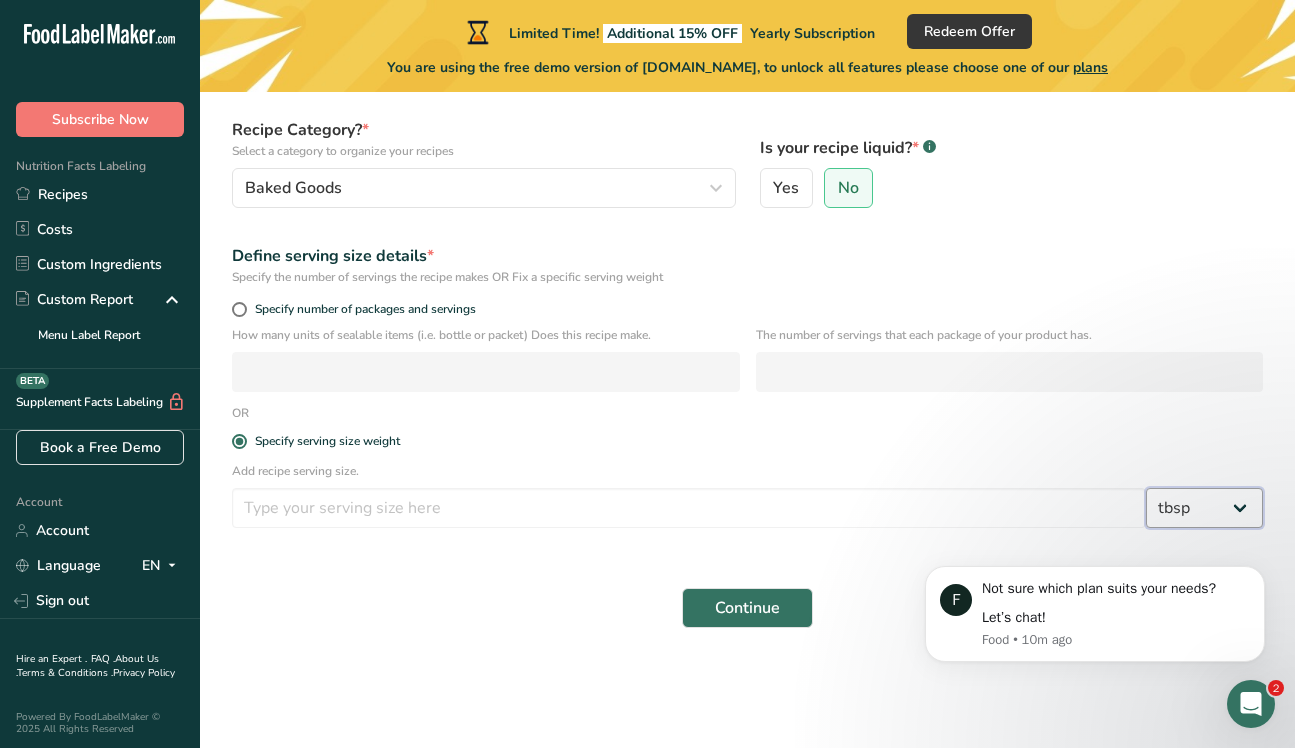 select on "22" 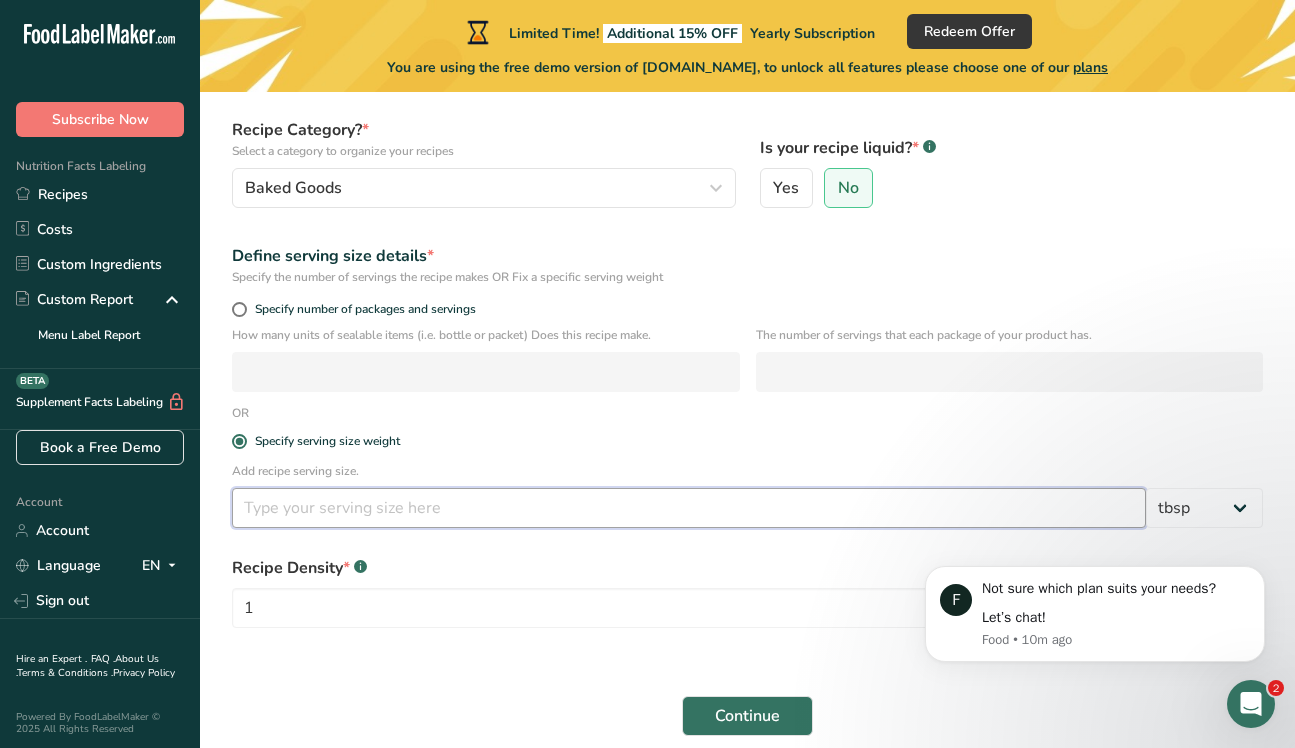 click at bounding box center (689, 508) 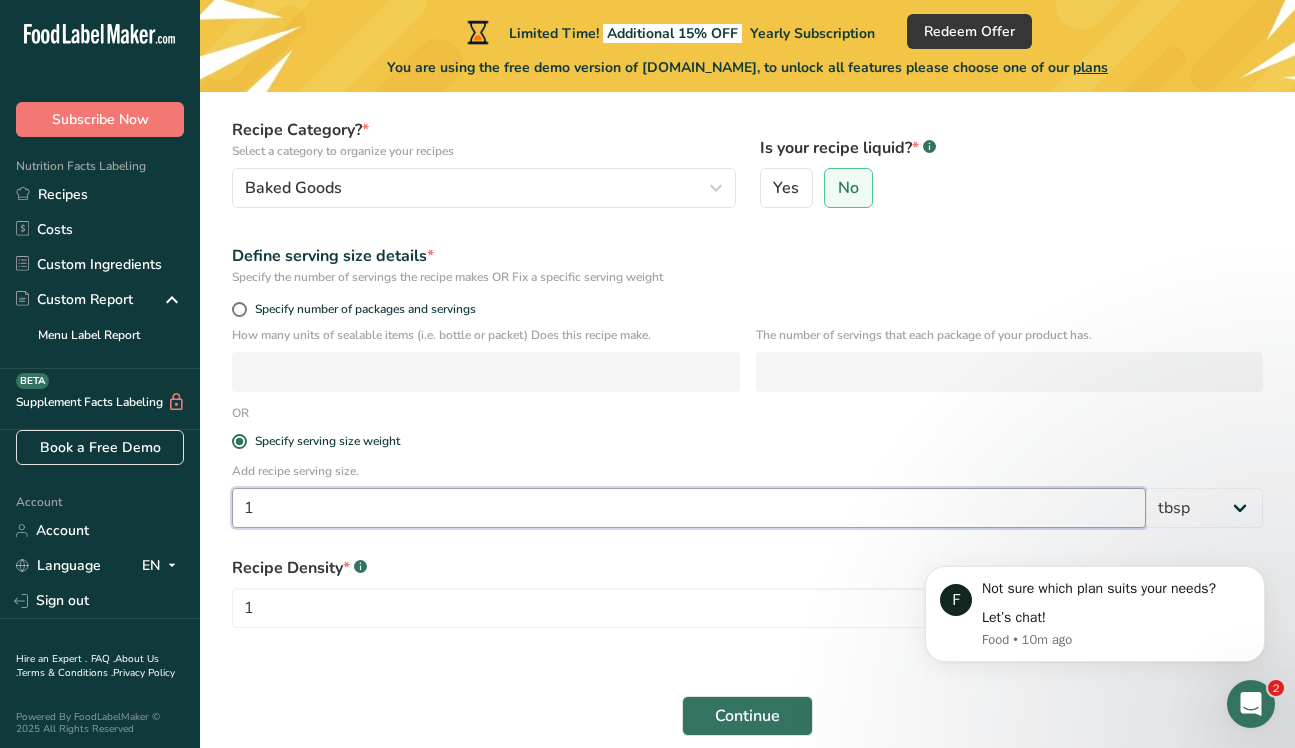 type on "1" 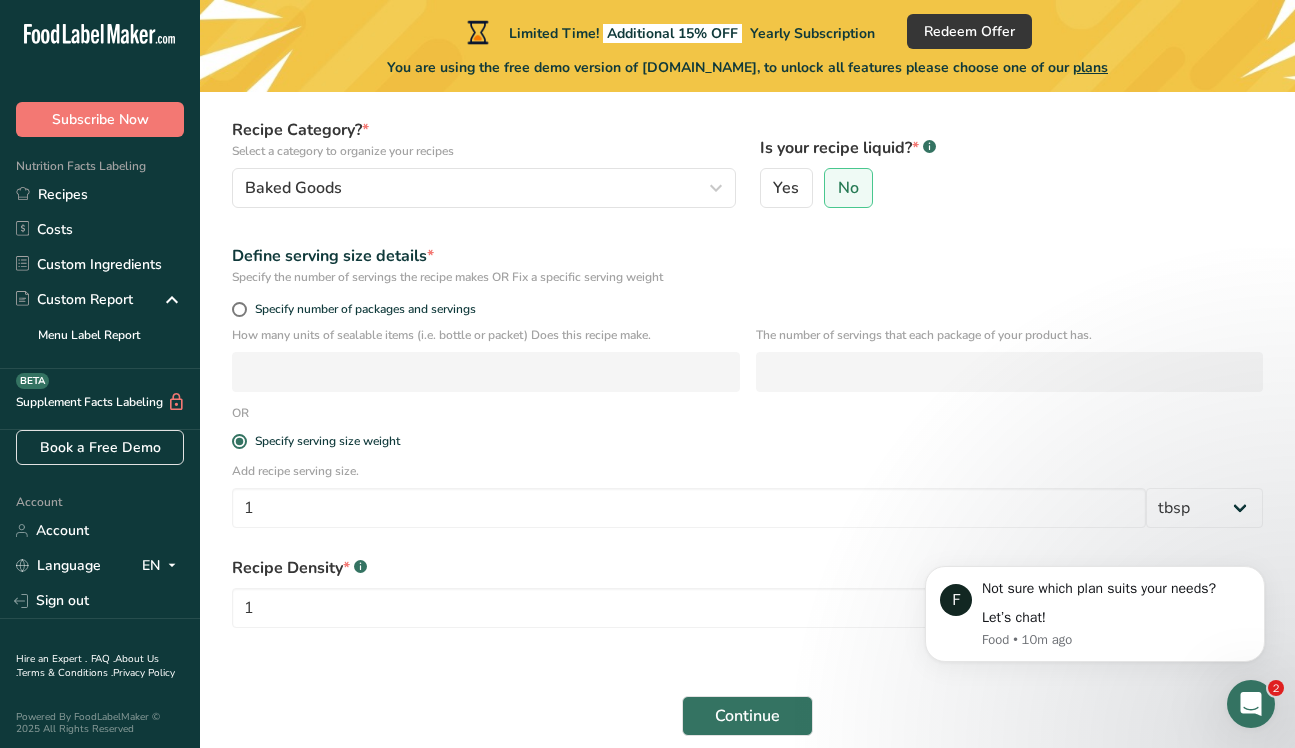 click on "Specify serving size weight" at bounding box center (747, 442) 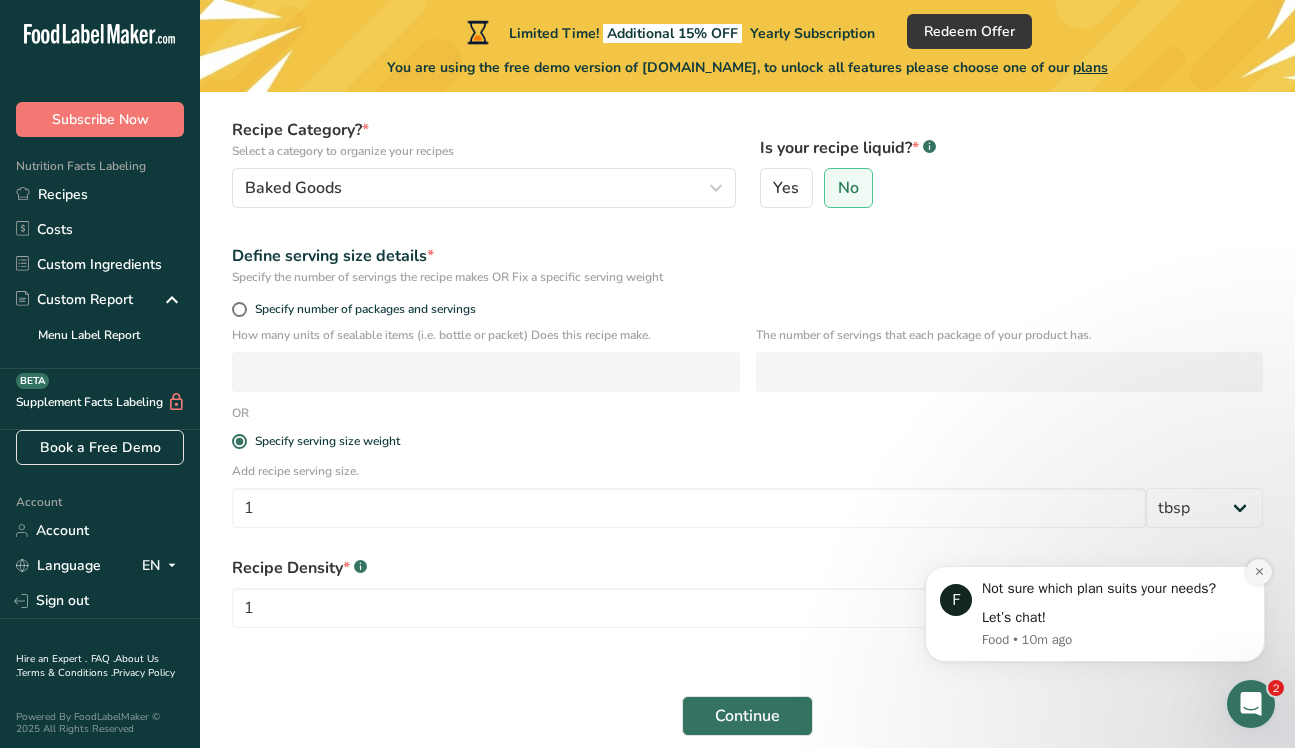click 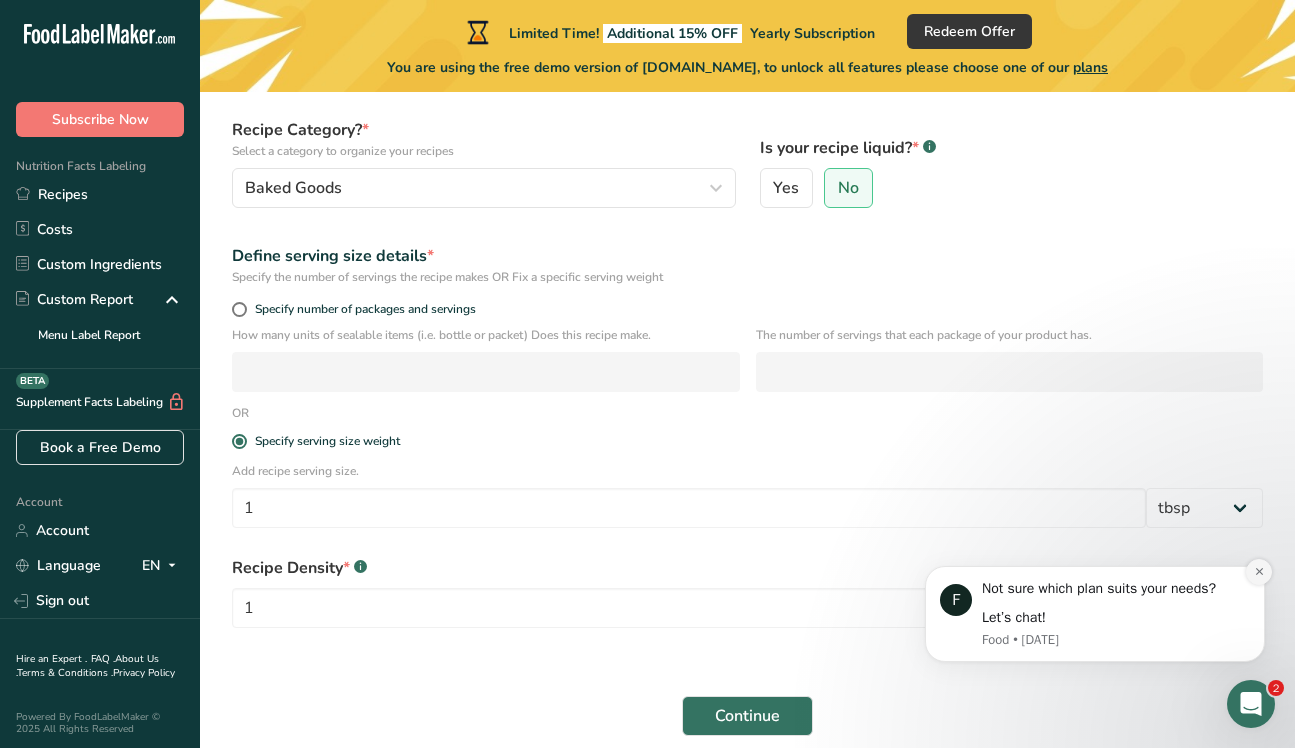click 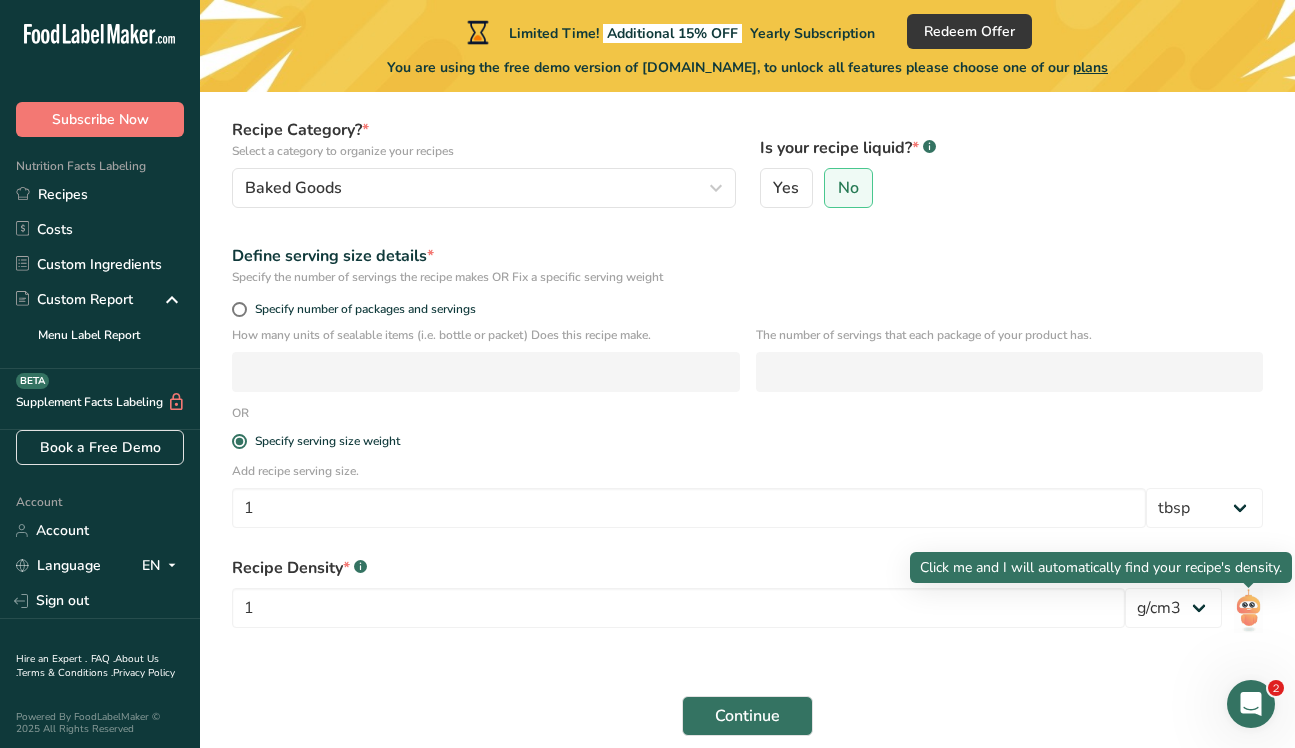 click at bounding box center [1248, 610] 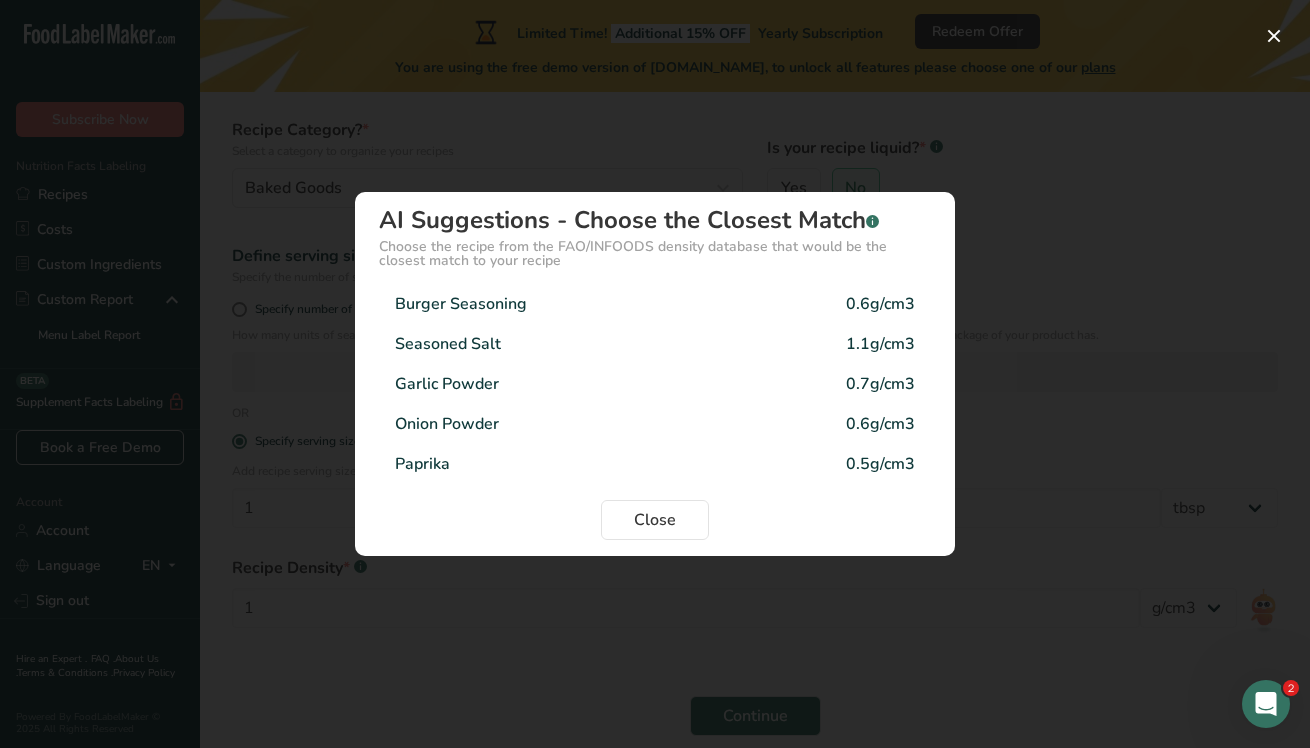 click on "Burger Seasoning" at bounding box center [461, 304] 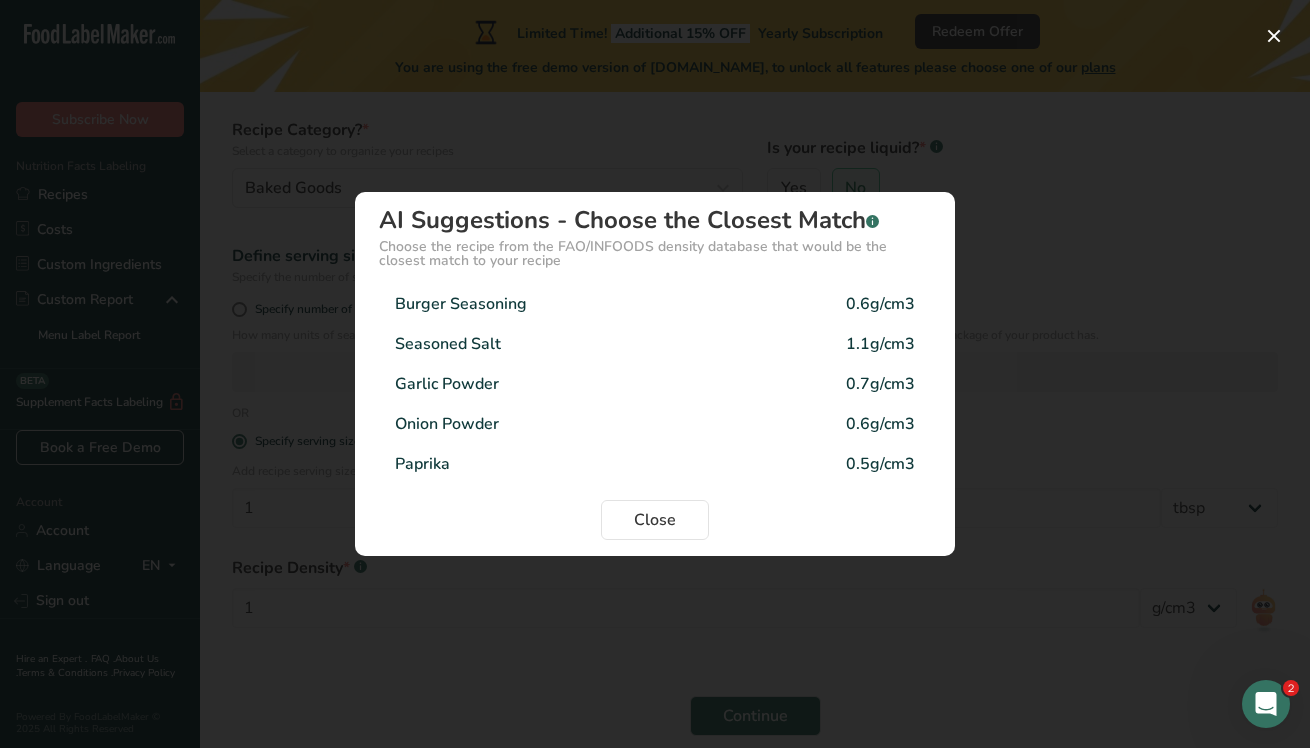 type on "0.6" 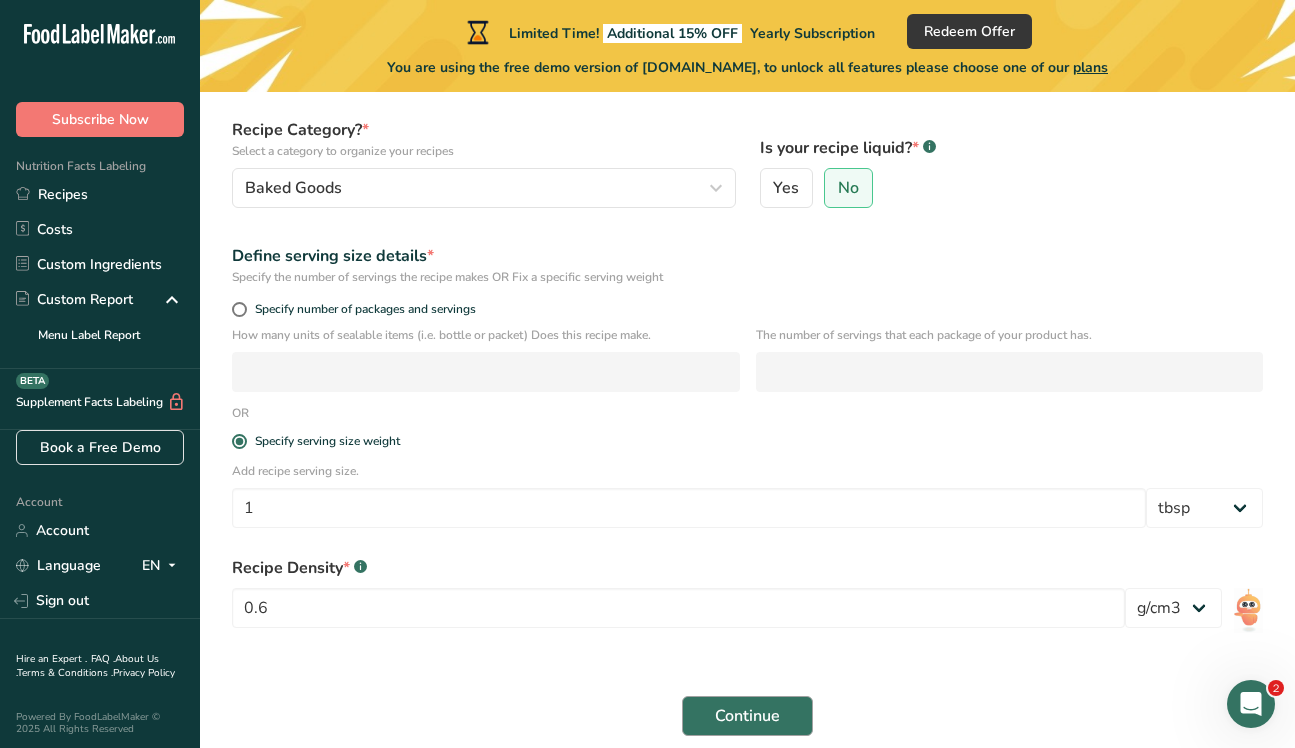 click on "Continue" at bounding box center [747, 716] 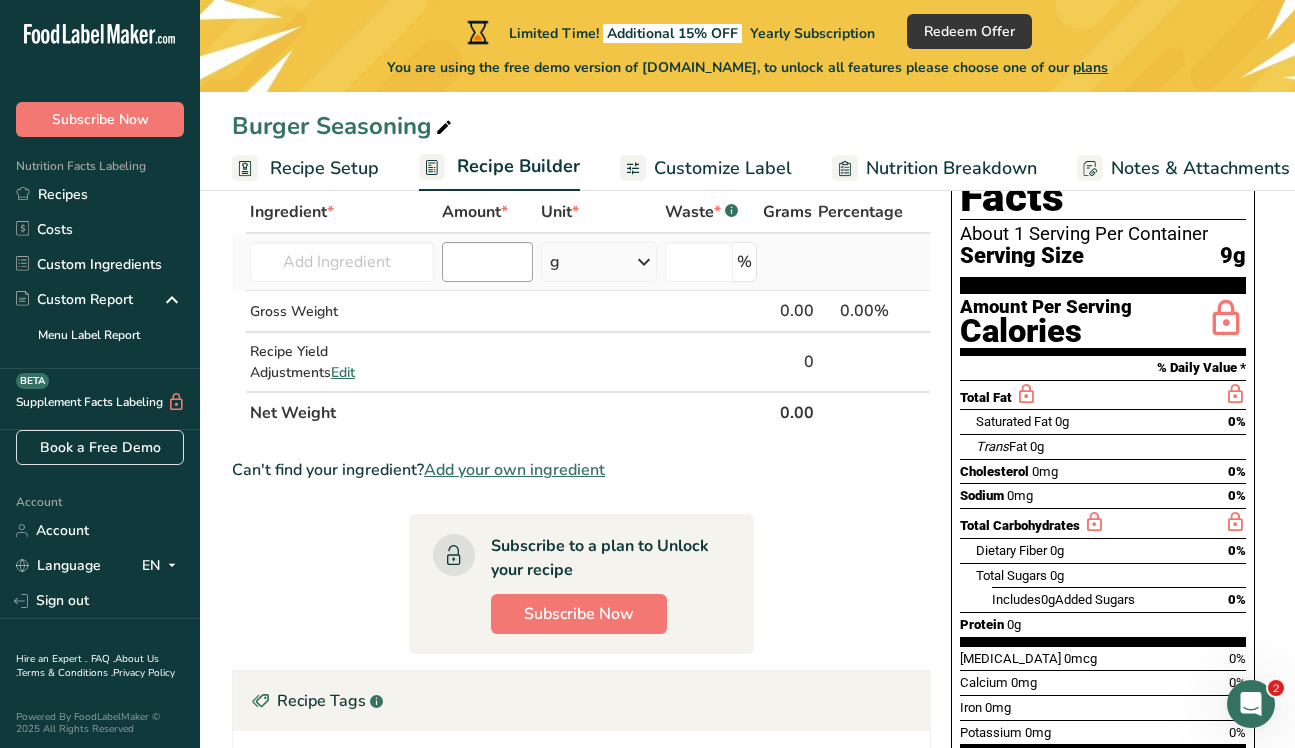 scroll, scrollTop: 95, scrollLeft: 0, axis: vertical 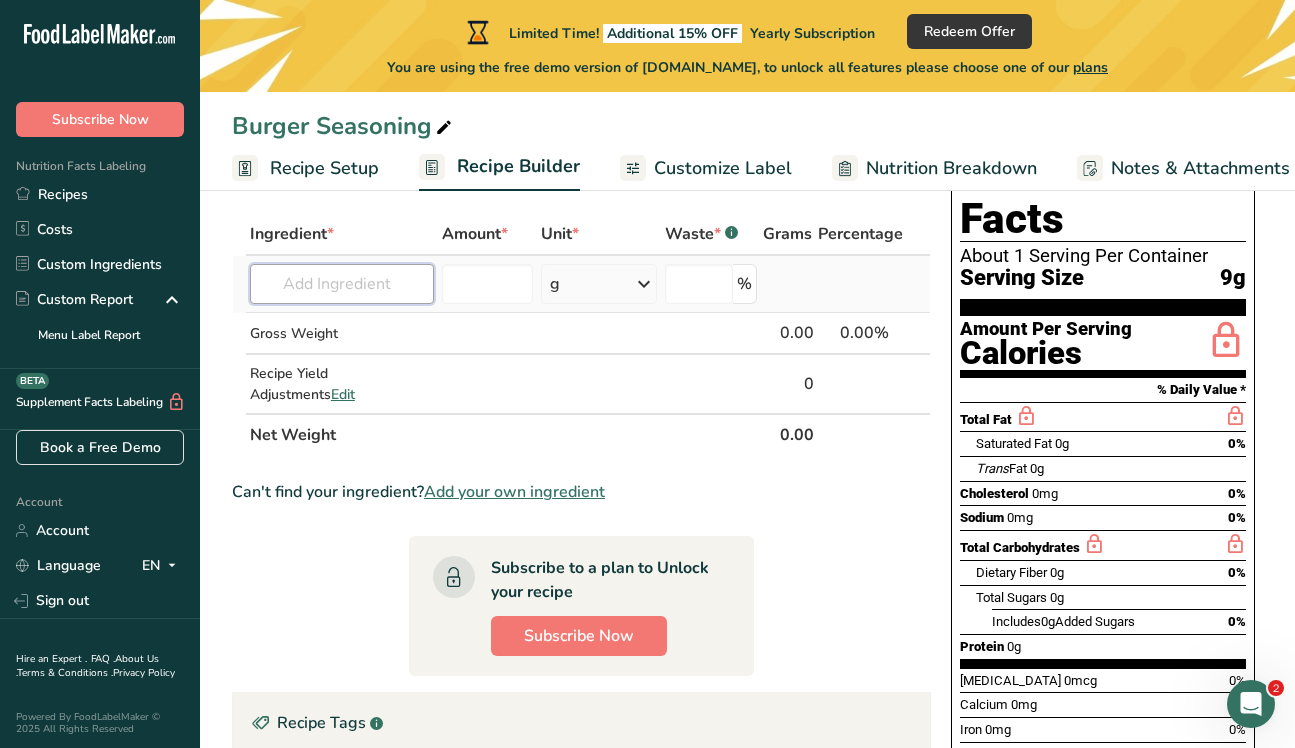 click at bounding box center (342, 284) 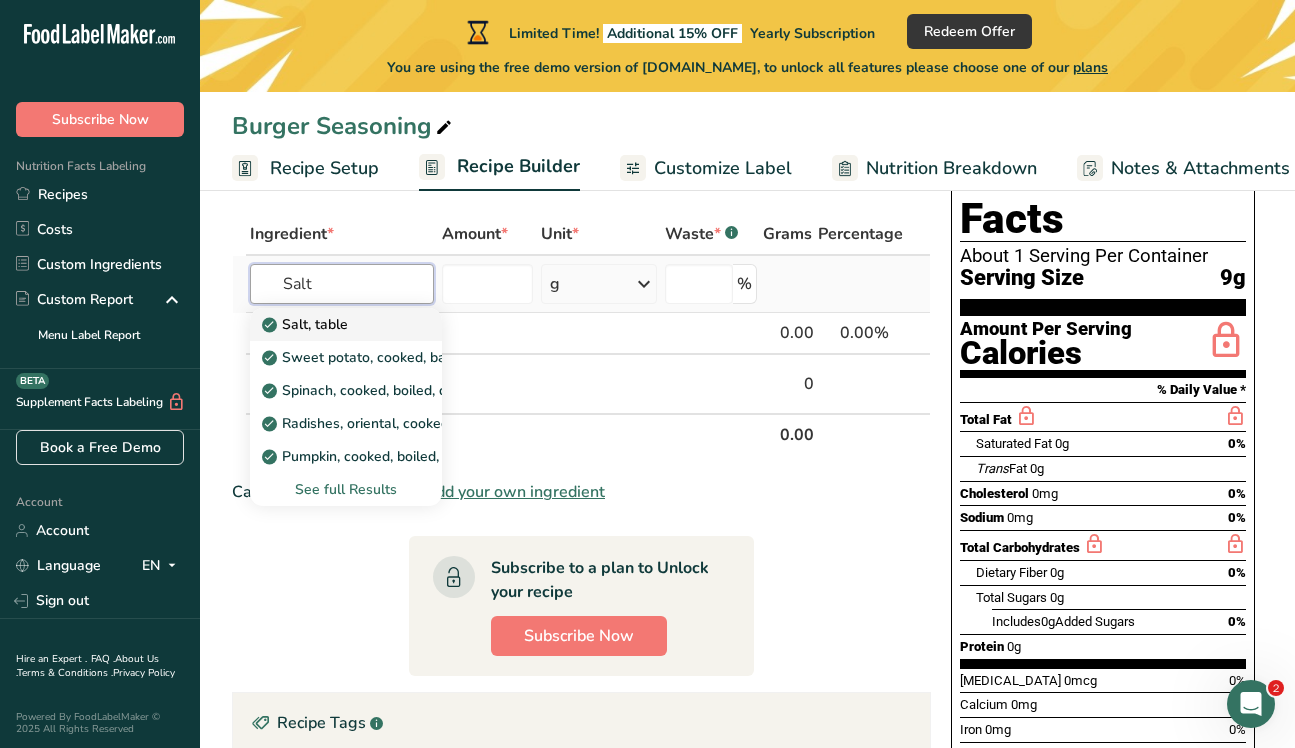 type on "Salt" 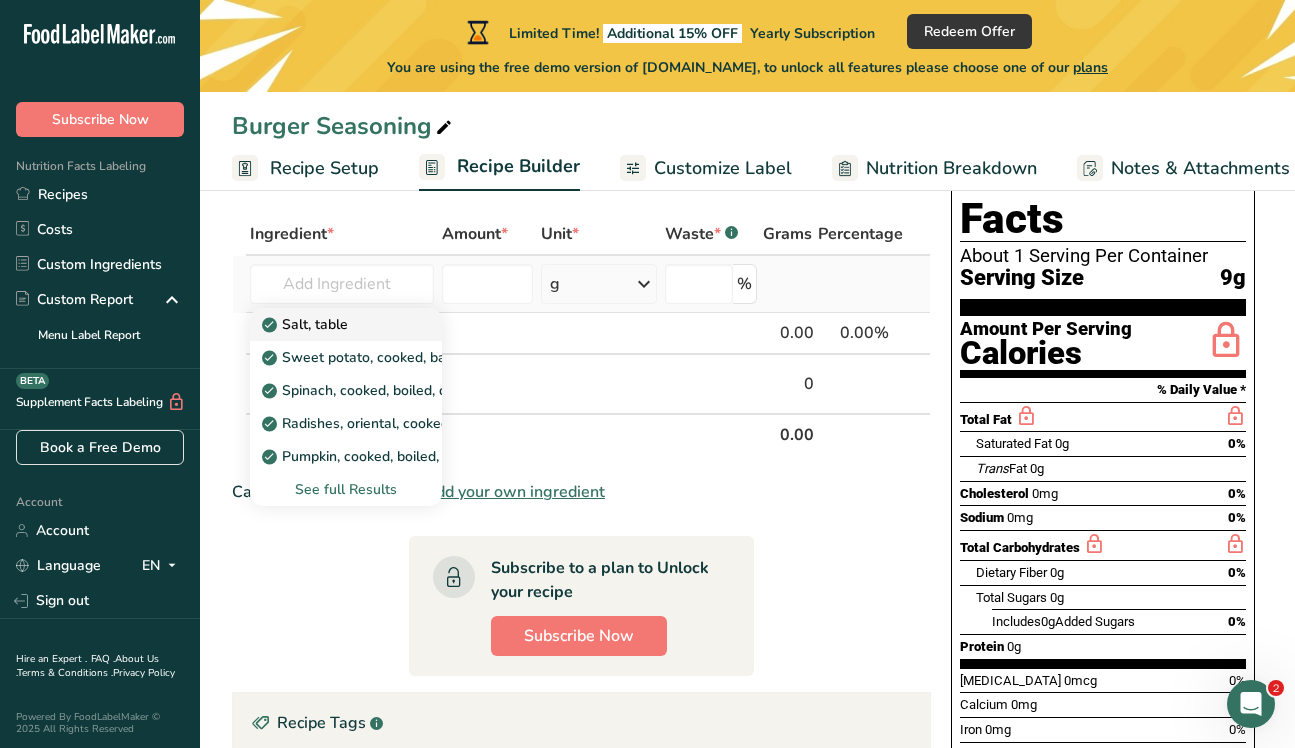click on "Salt, table" at bounding box center (307, 324) 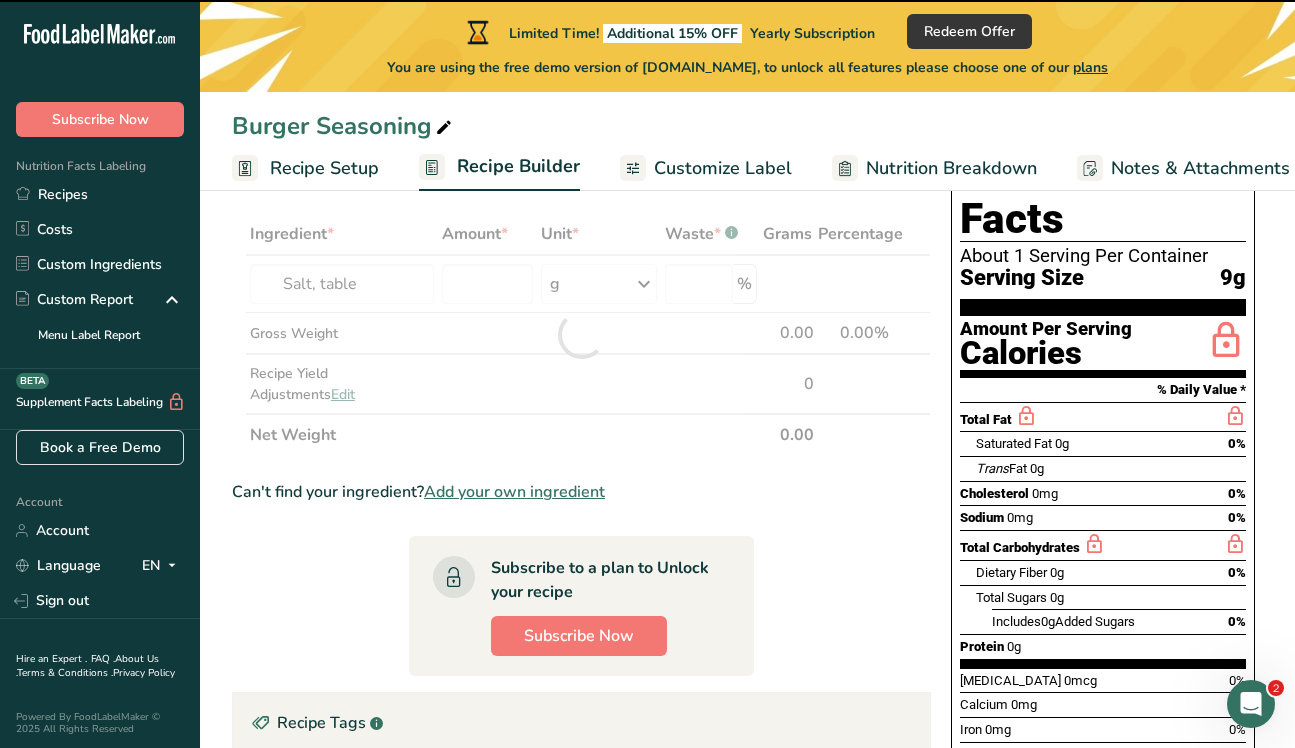 type on "0" 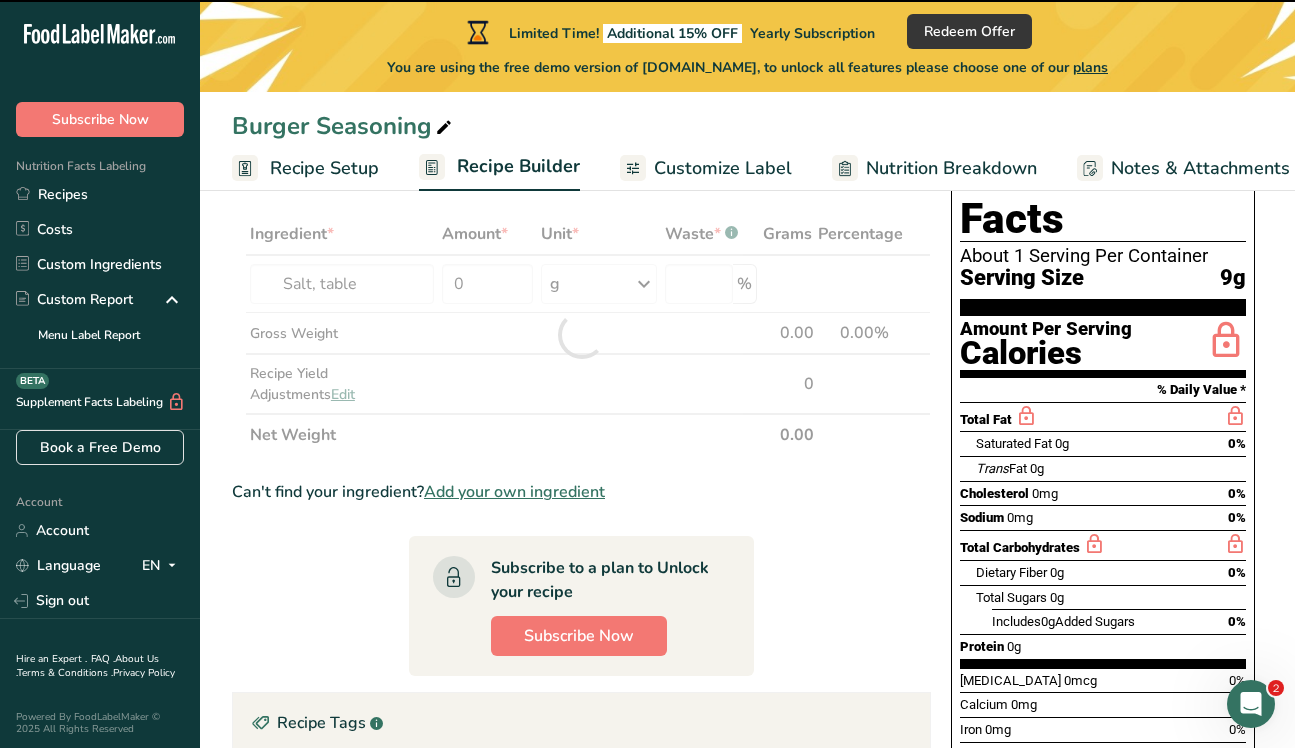 type on "0" 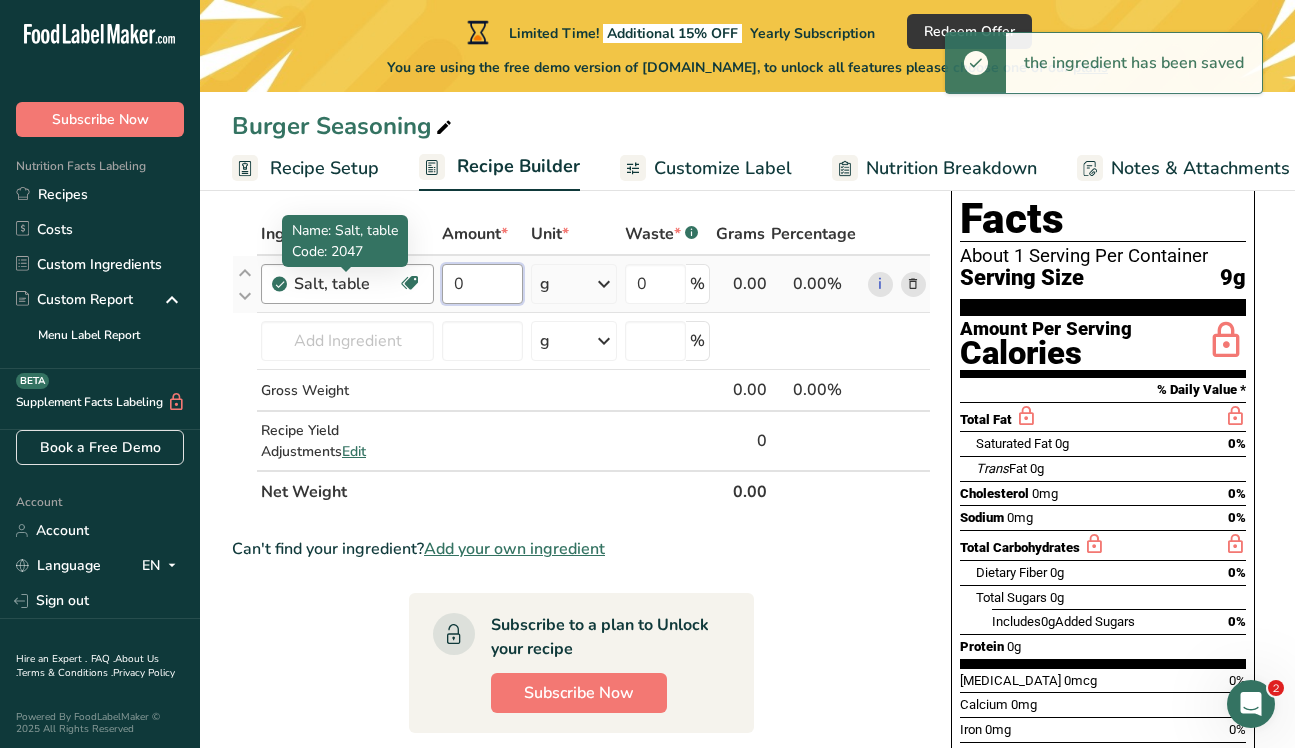 drag, startPoint x: 487, startPoint y: 278, endPoint x: 394, endPoint y: 274, distance: 93.08598 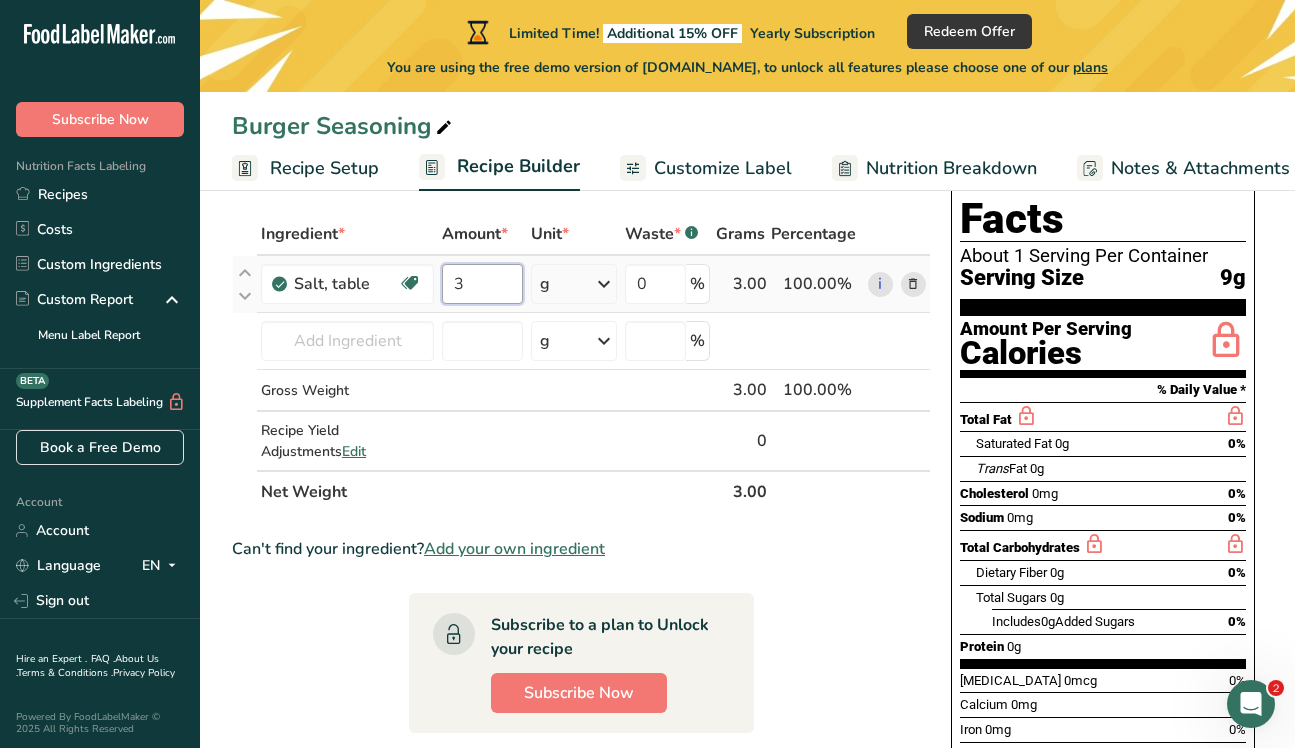 type on "3" 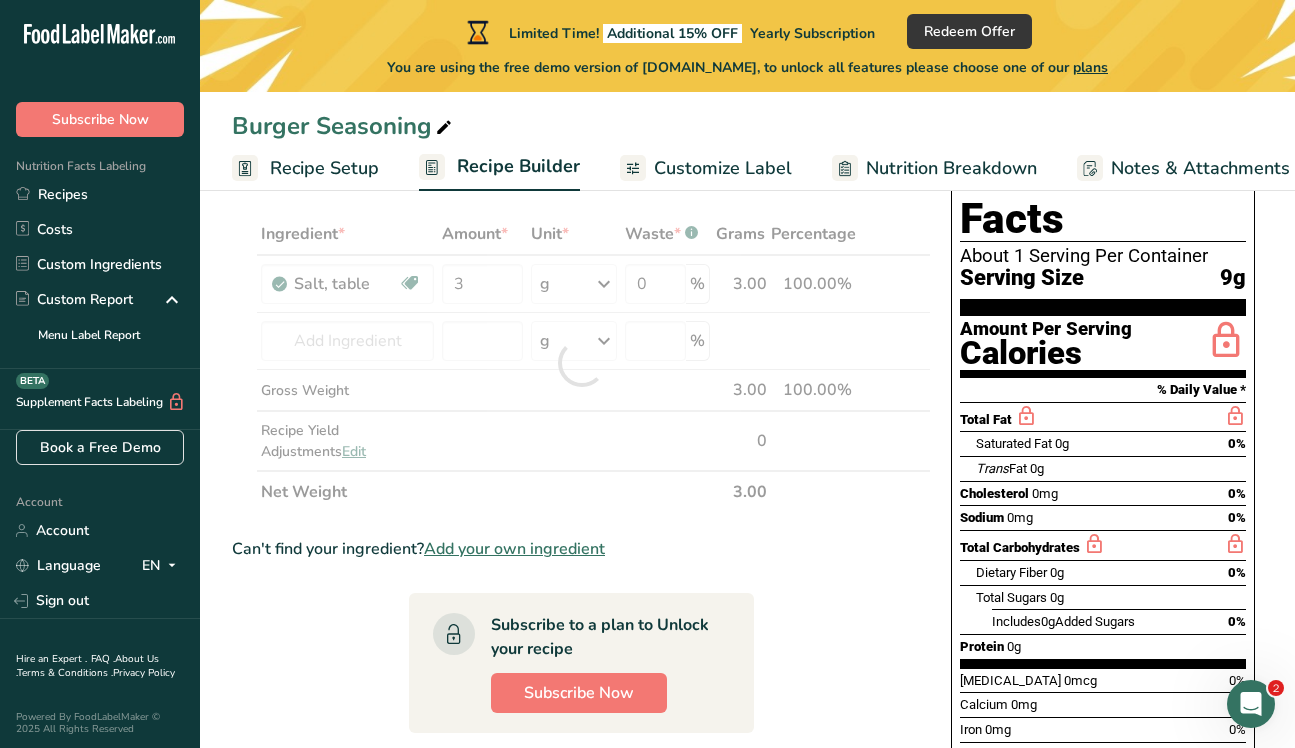 click on "Ingredient *
Amount *
Unit *
Waste *   .a-a{fill:#347362;}.b-a{fill:#fff;}          Grams
Percentage
Salt, table
Dairy free
Gluten free
Vegan
Vegetarian
Soy free
3
g
Portions
1 tsp
1 tbsp
1 cup
See more
Weight Units
g
kg
mg
See more
Volume Units
l
Volume units require a density conversion. If you know your ingredient's density enter it below. Otherwise, click on "RIA" our AI Regulatory bot - she will be able to help you
lb/ft3
g/cm3
Confirm
mL
fl oz" at bounding box center (581, 363) 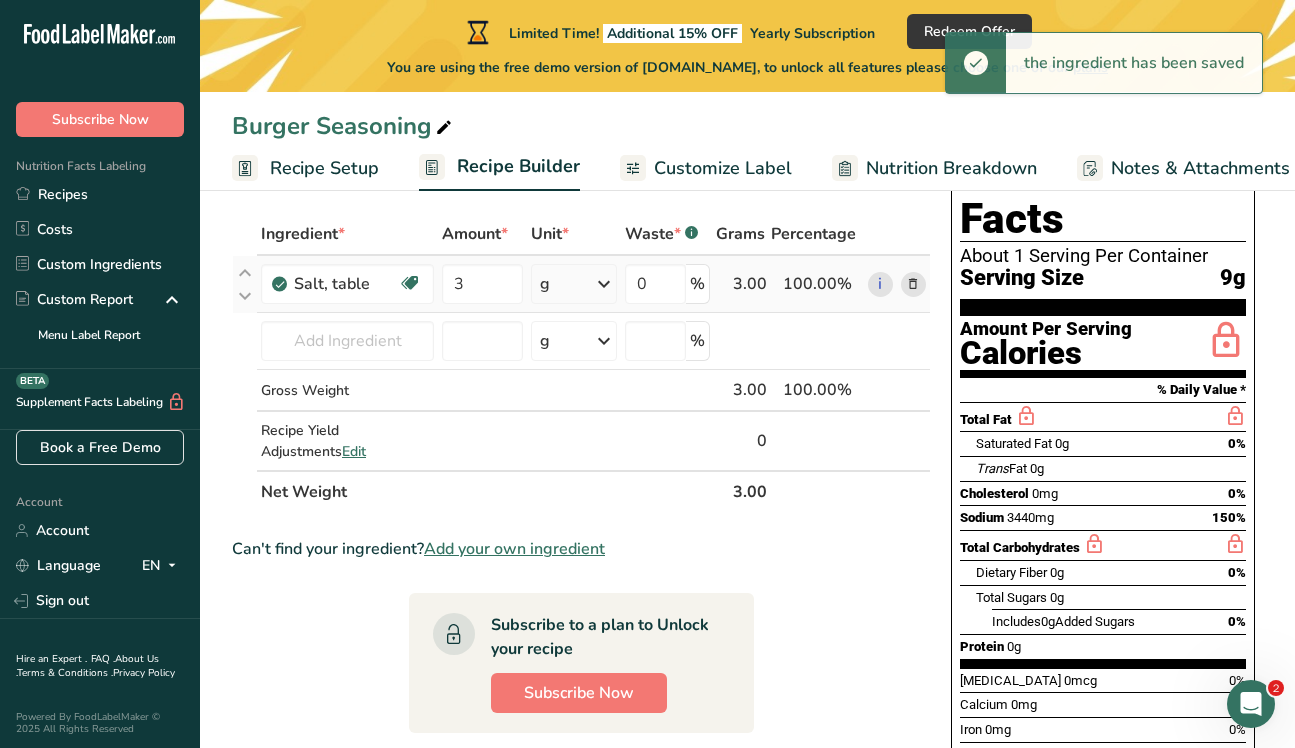 click at bounding box center (604, 284) 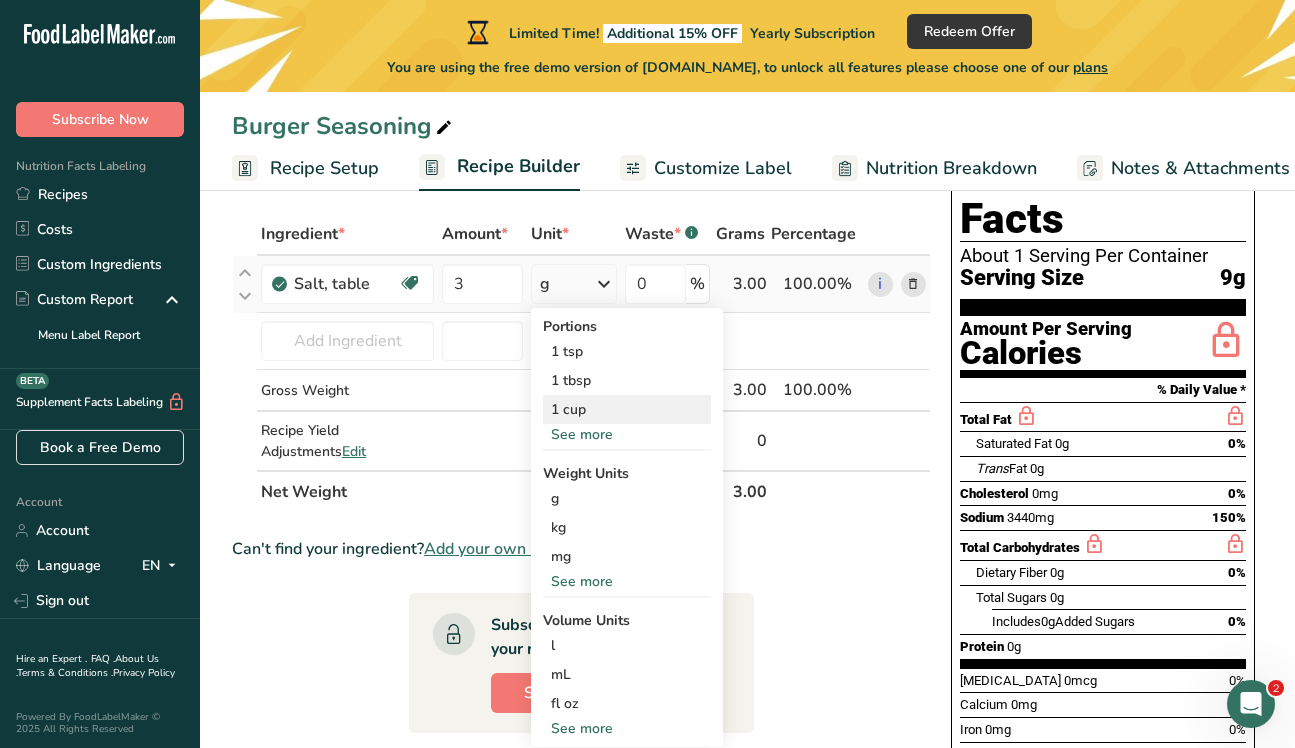 click on "1 cup" at bounding box center (627, 409) 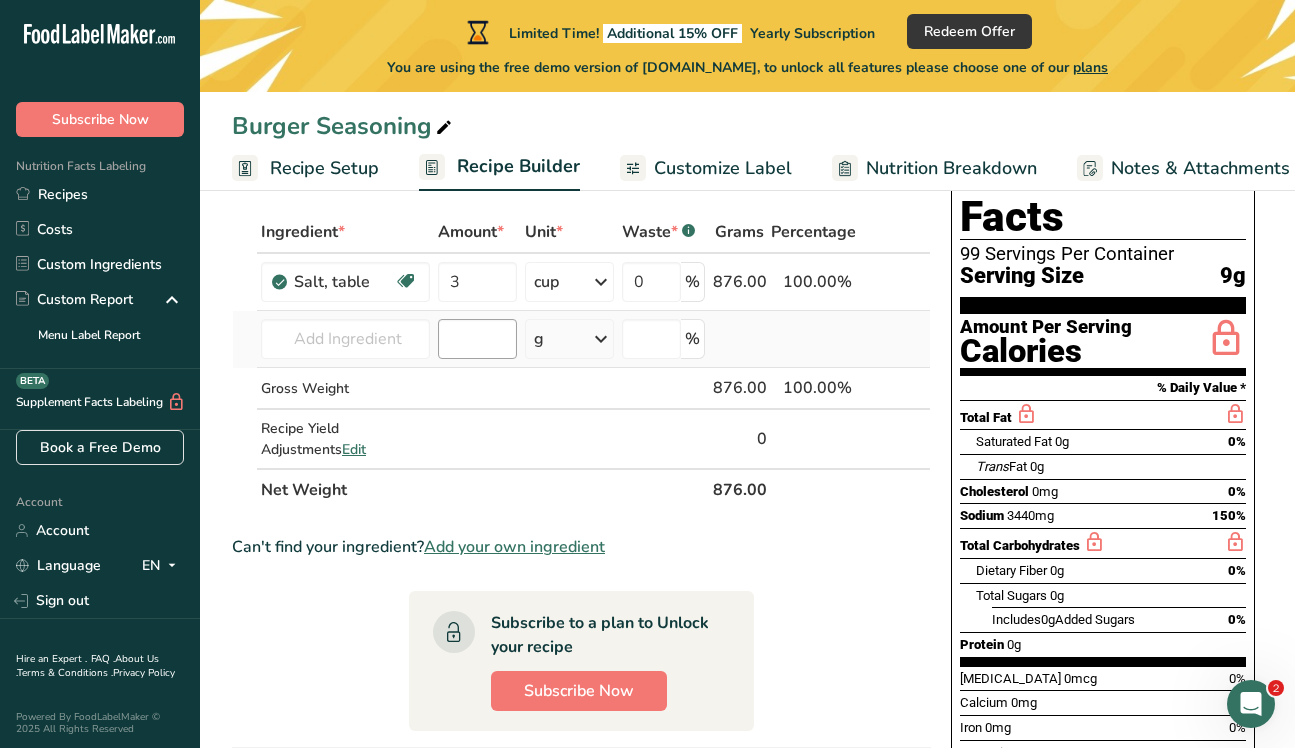 scroll, scrollTop: 72, scrollLeft: 0, axis: vertical 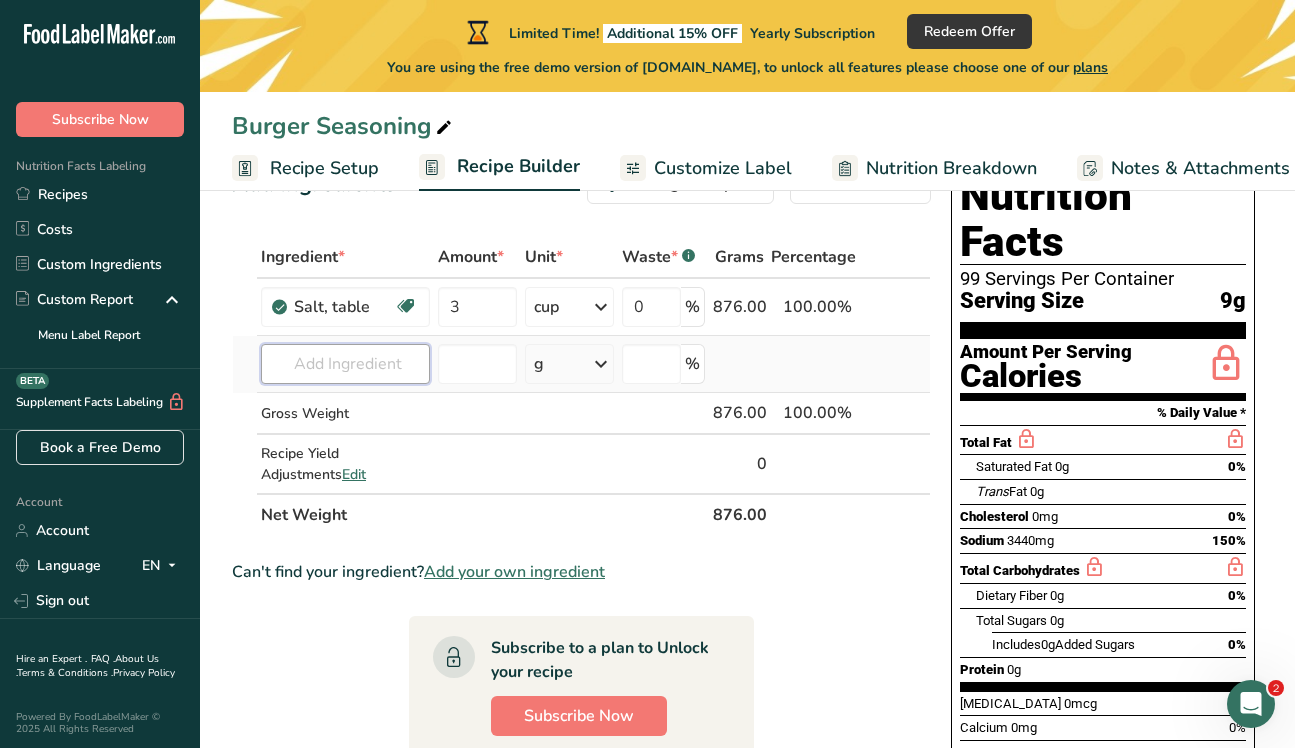 click at bounding box center [345, 364] 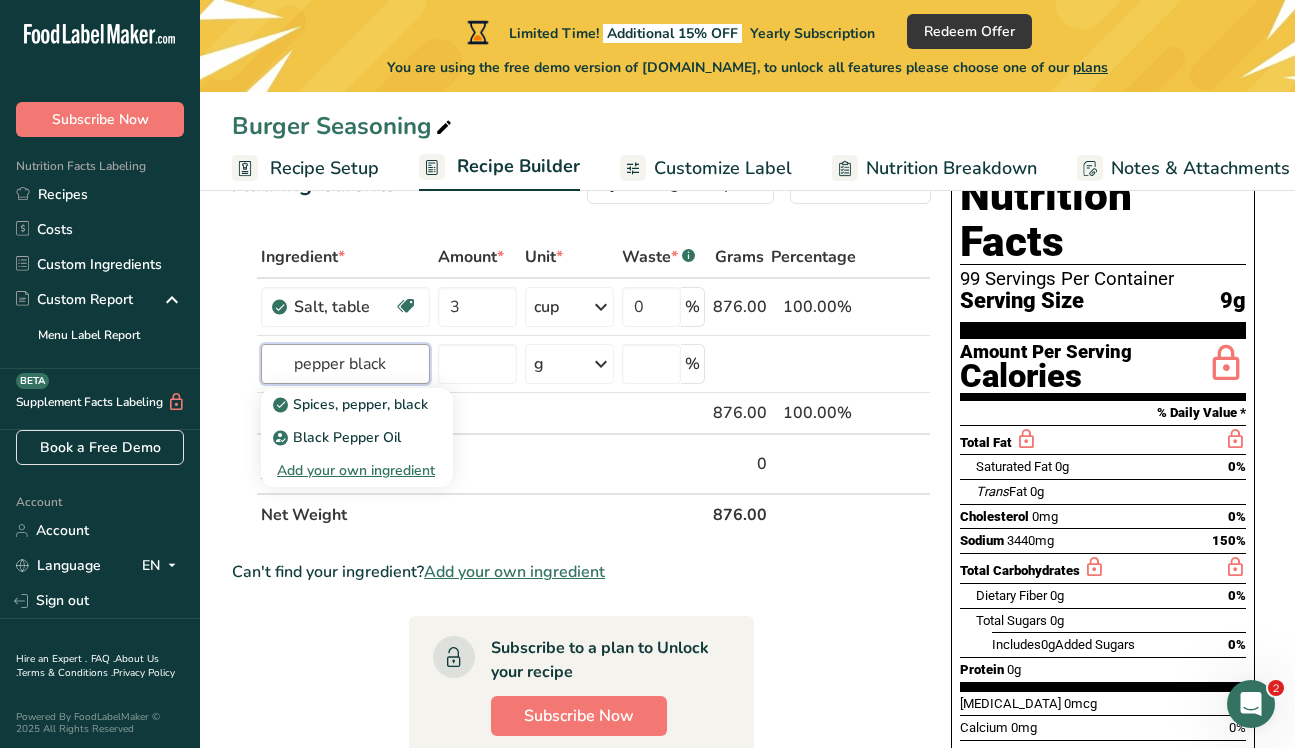 drag, startPoint x: 300, startPoint y: 353, endPoint x: 215, endPoint y: 337, distance: 86.492775 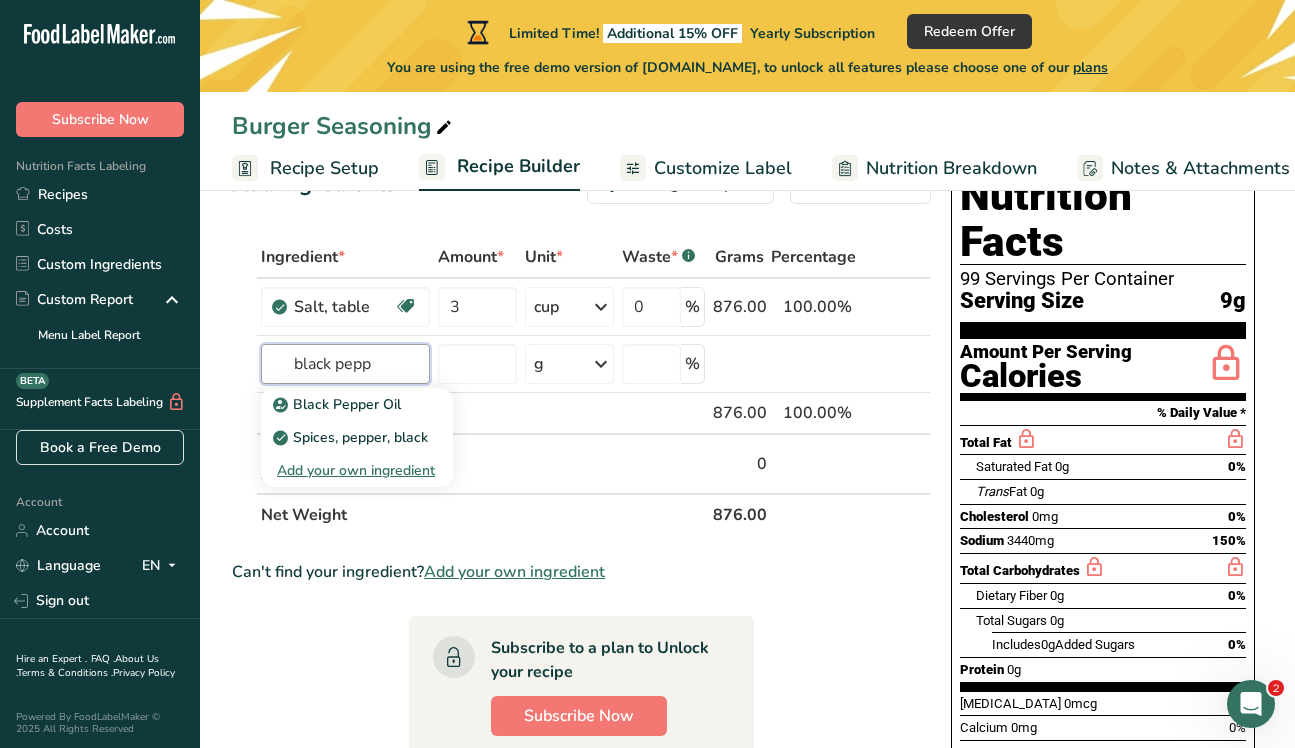 type on "black pepper" 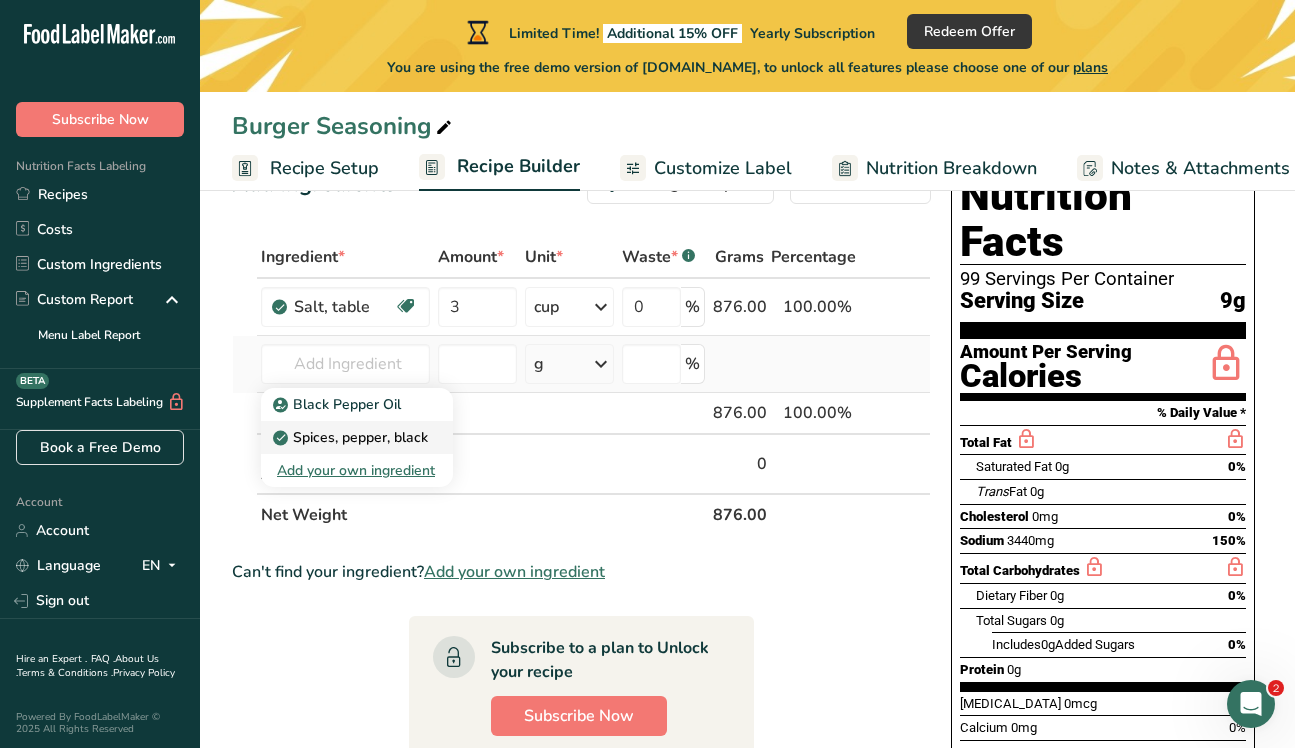 drag, startPoint x: 215, startPoint y: 337, endPoint x: 348, endPoint y: 435, distance: 165.20593 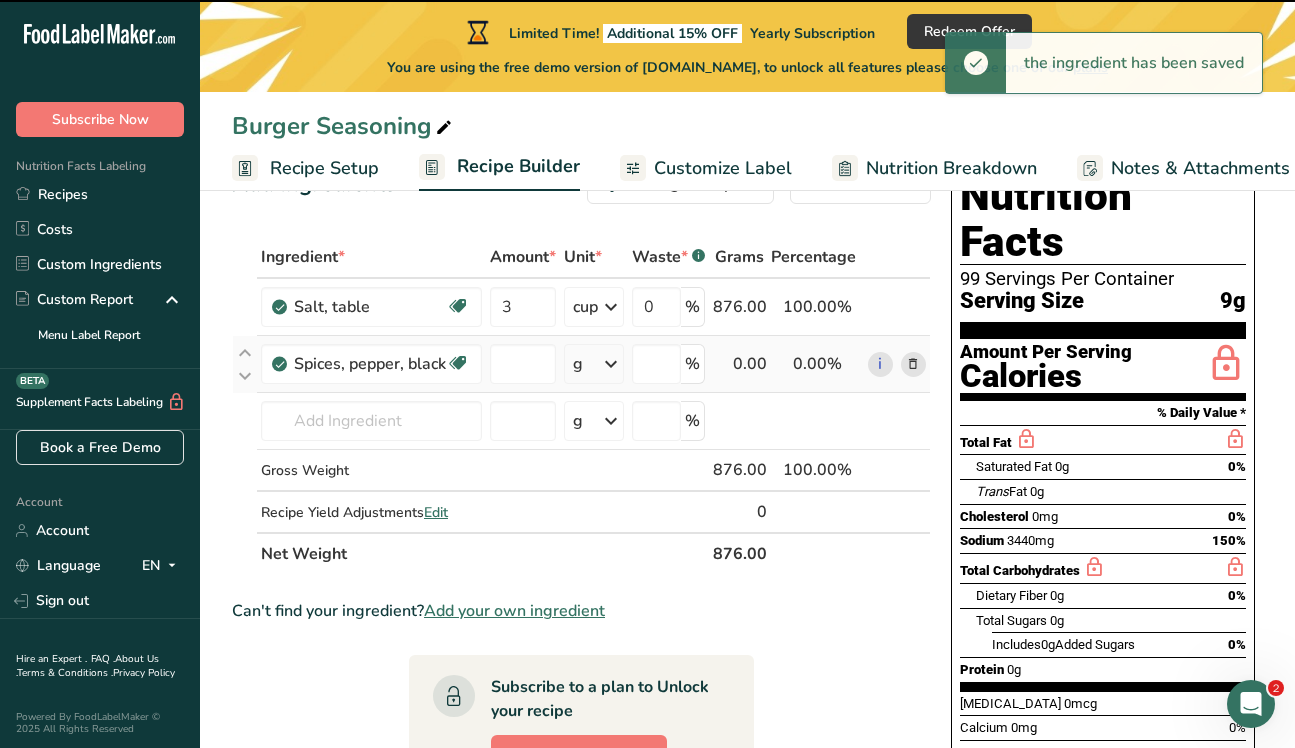 type on "0" 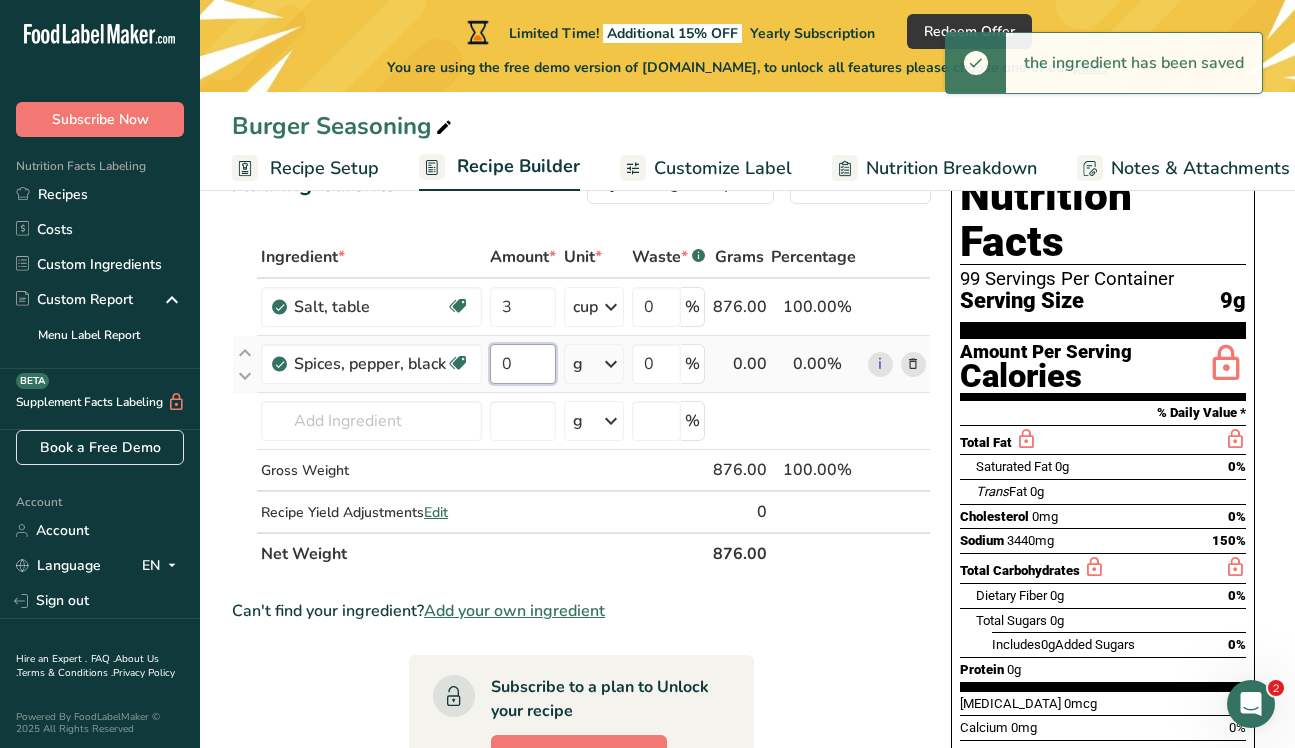 drag, startPoint x: 532, startPoint y: 369, endPoint x: 499, endPoint y: 361, distance: 33.955853 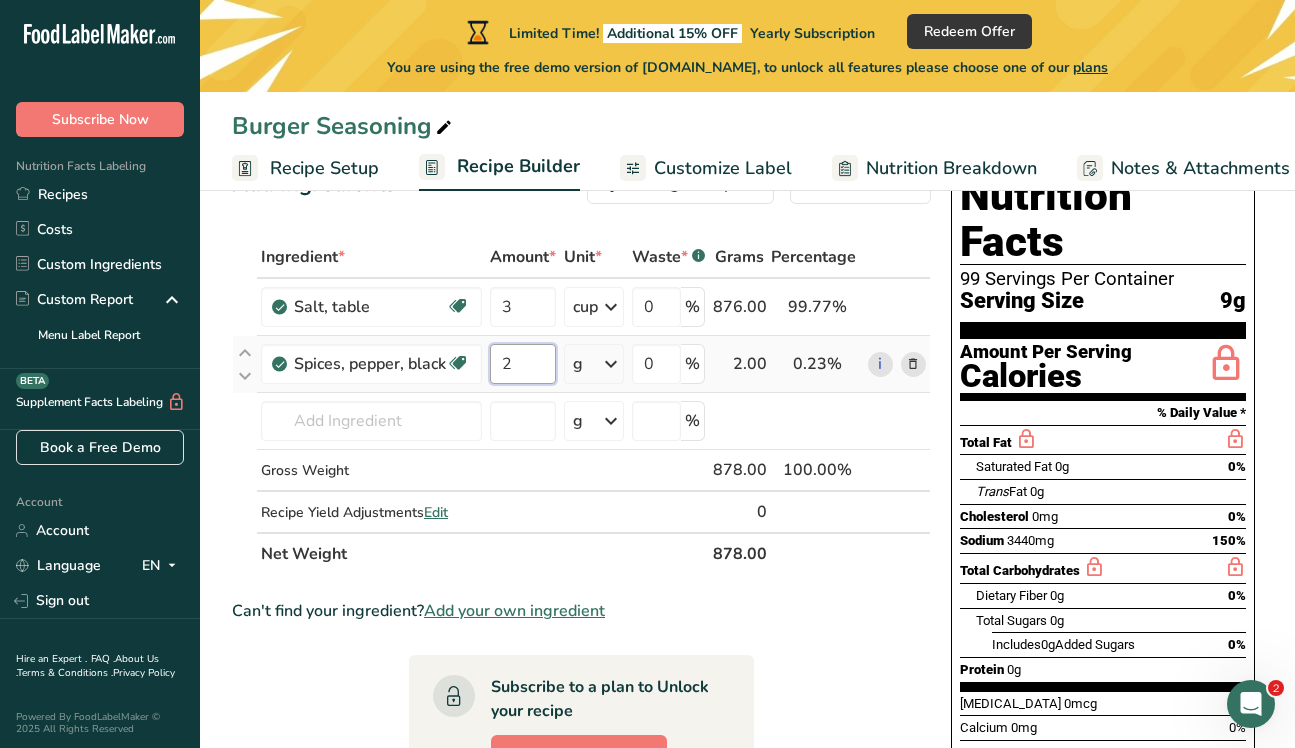 type on "2" 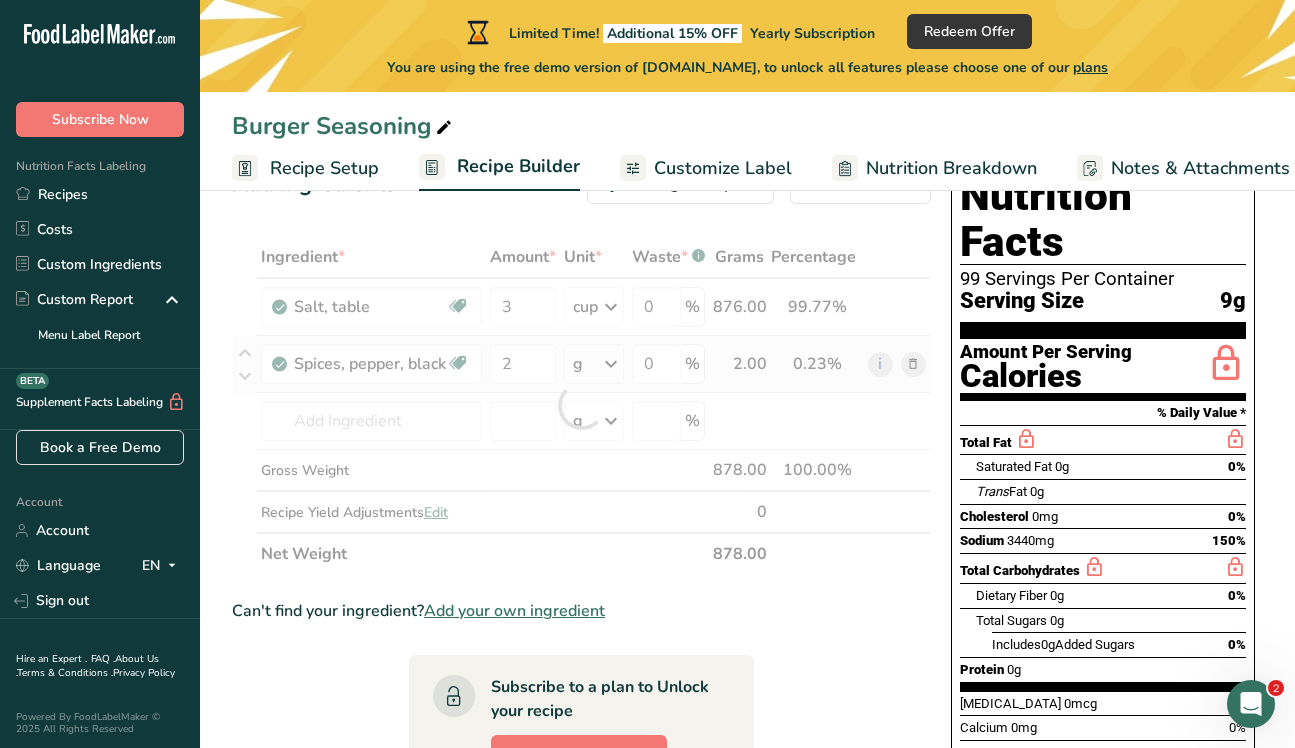 click on "Ingredient *
Amount *
Unit *
Waste *   .a-a{fill:#347362;}.b-a{fill:#fff;}          Grams
Percentage
Salt, table
Dairy free
Gluten free
Vegan
Vegetarian
Soy free
3
cup
Portions
1 tsp
1 tbsp
1 cup
See more
Weight Units
g
kg
mg
See more
Volume Units
l
Volume units require a density conversion. If you know your ingredient's density enter it below. Otherwise, click on "RIA" our AI Regulatory bot - she will be able to help you
lb/ft3
g/cm3
Confirm
mL
fl oz" at bounding box center (581, 405) 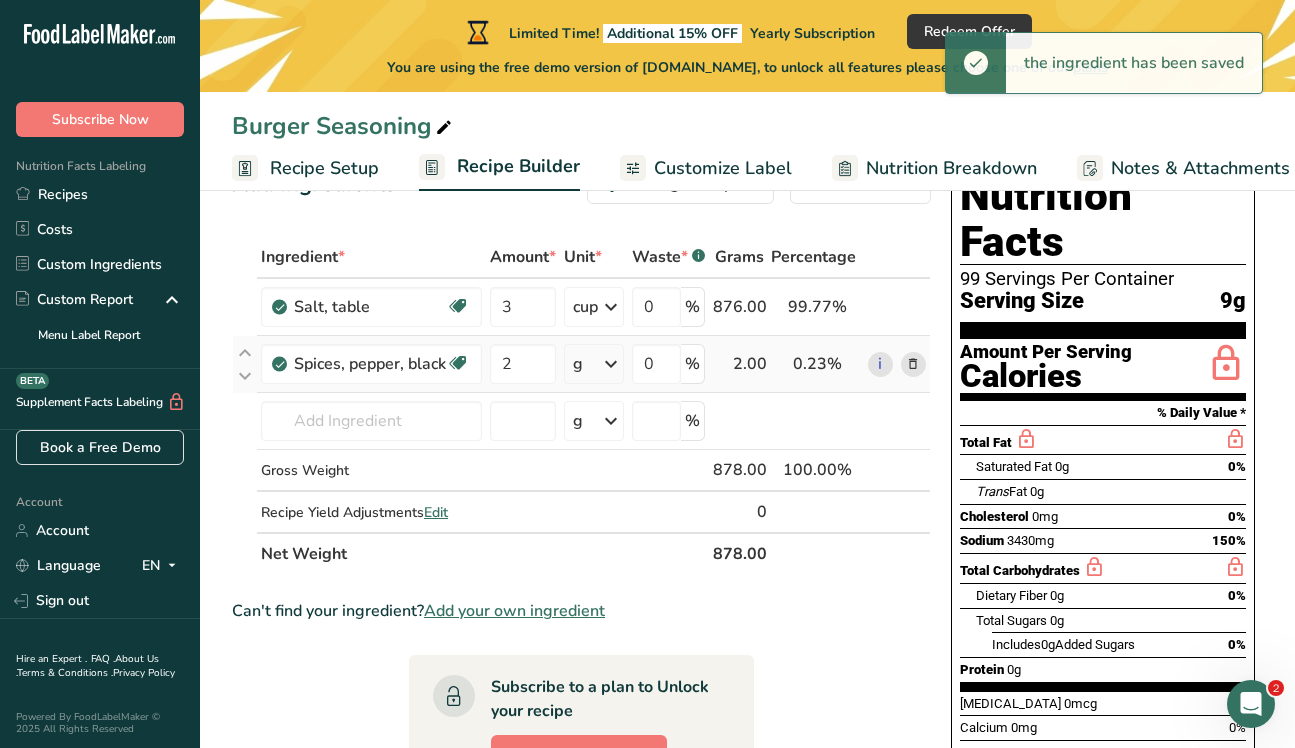 click at bounding box center (611, 364) 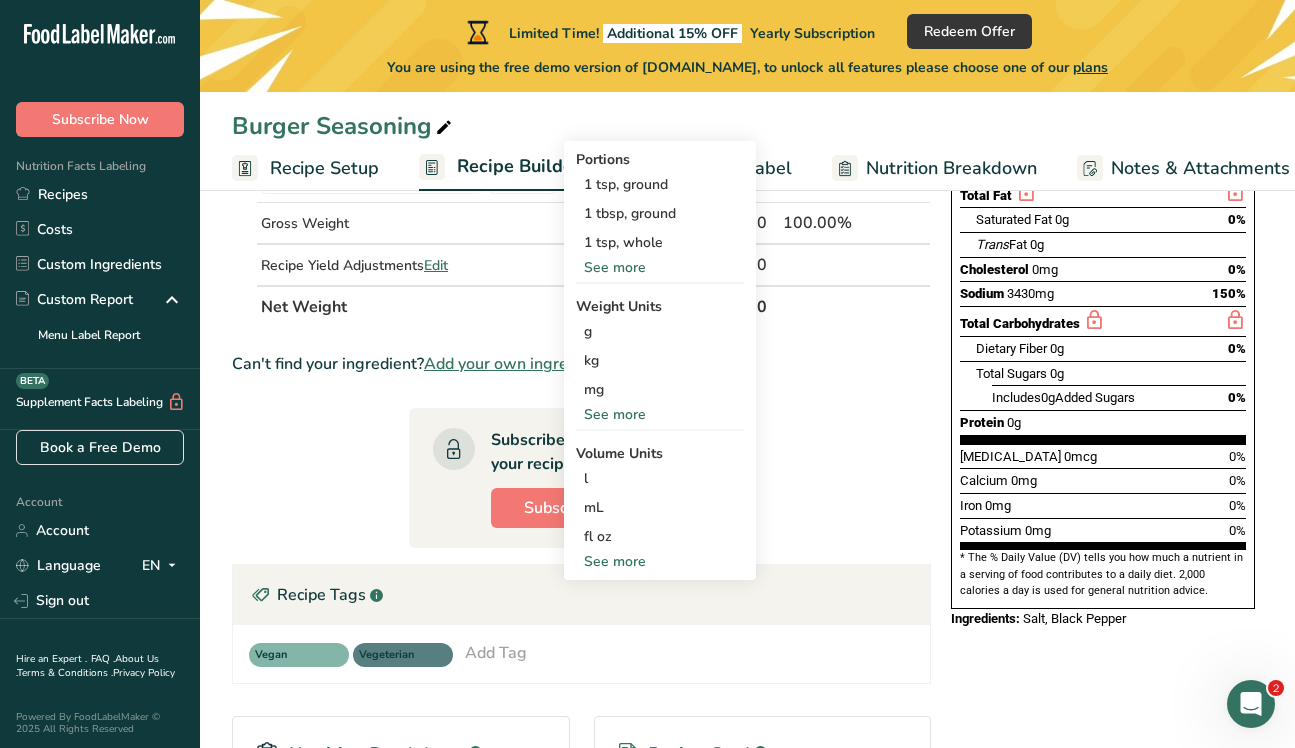 scroll, scrollTop: 216, scrollLeft: 0, axis: vertical 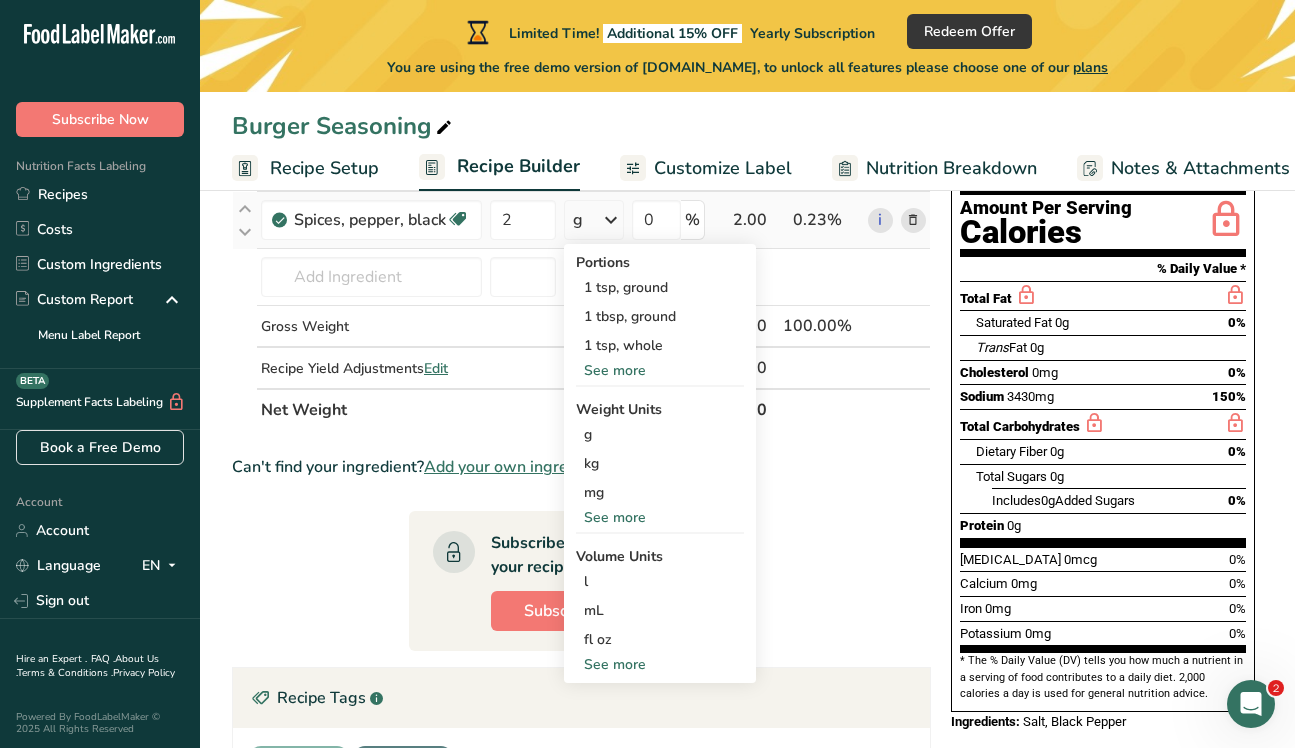 click on "See more" at bounding box center (660, 370) 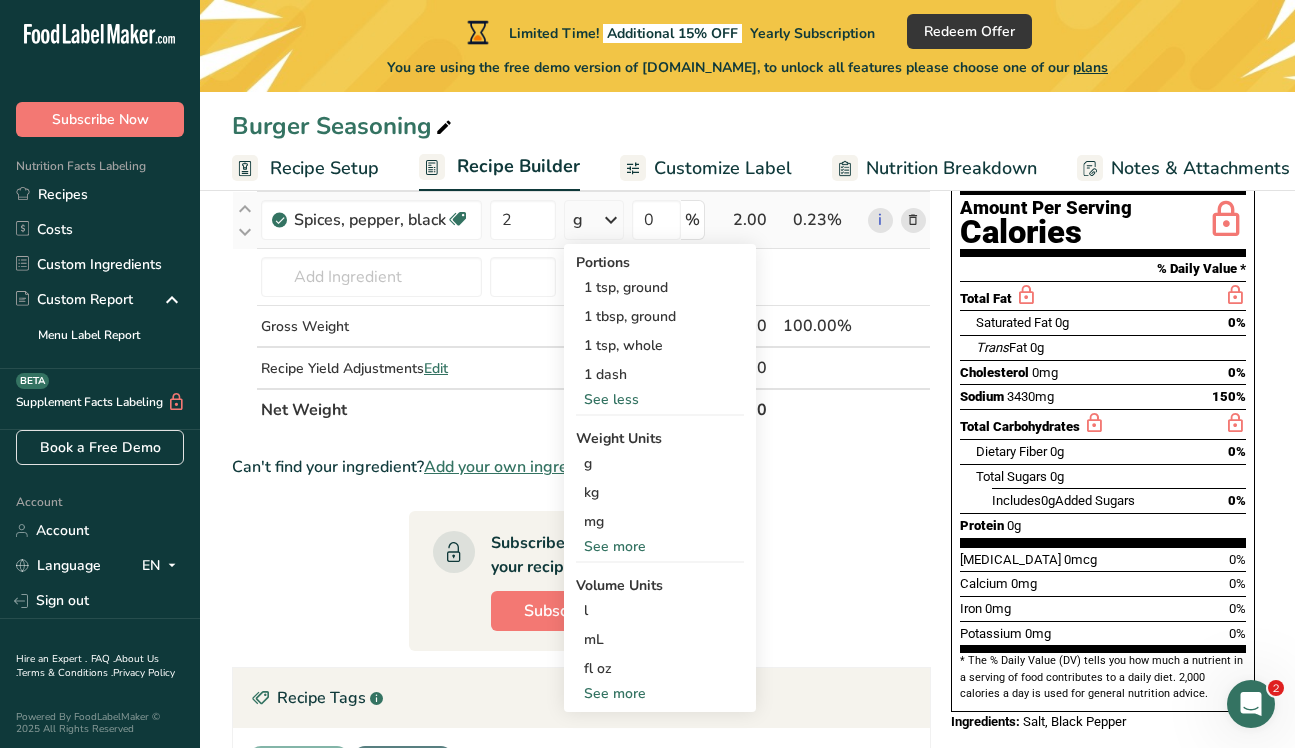 click on "See more" at bounding box center [660, 546] 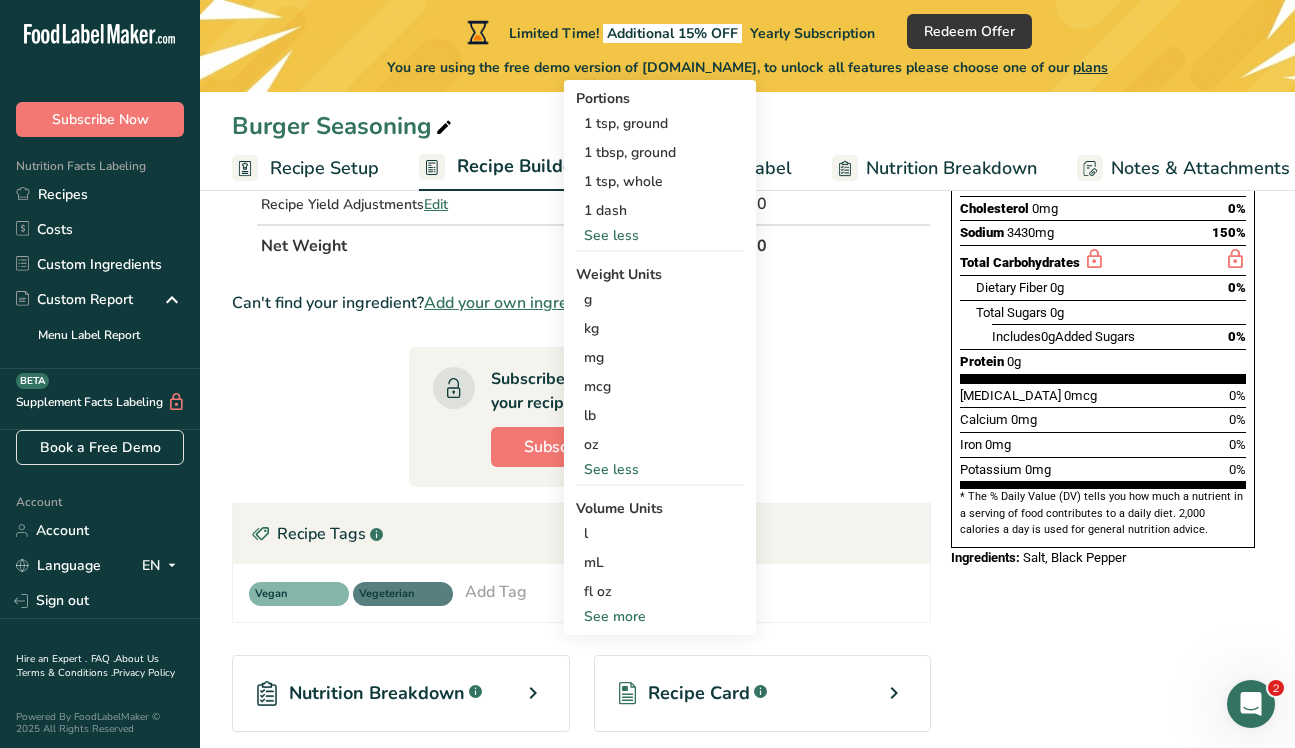scroll, scrollTop: 522, scrollLeft: 0, axis: vertical 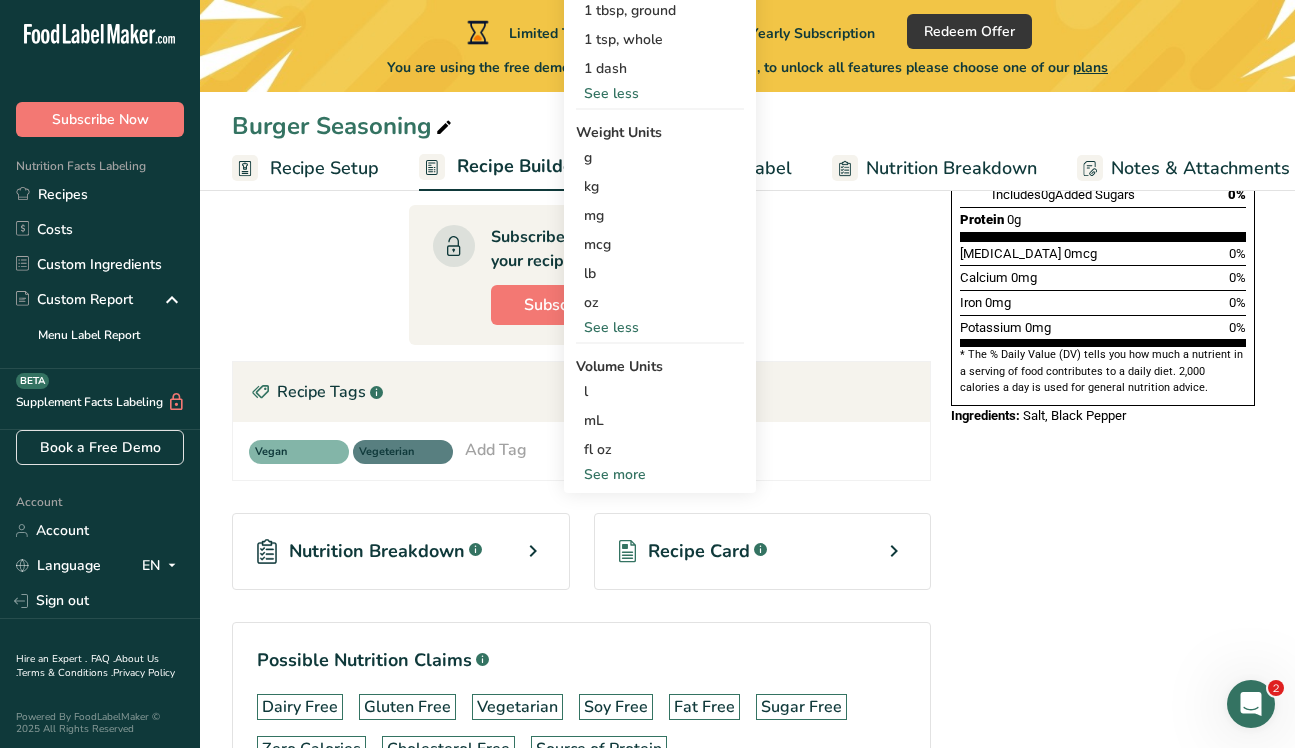 click on "See more" at bounding box center [660, 474] 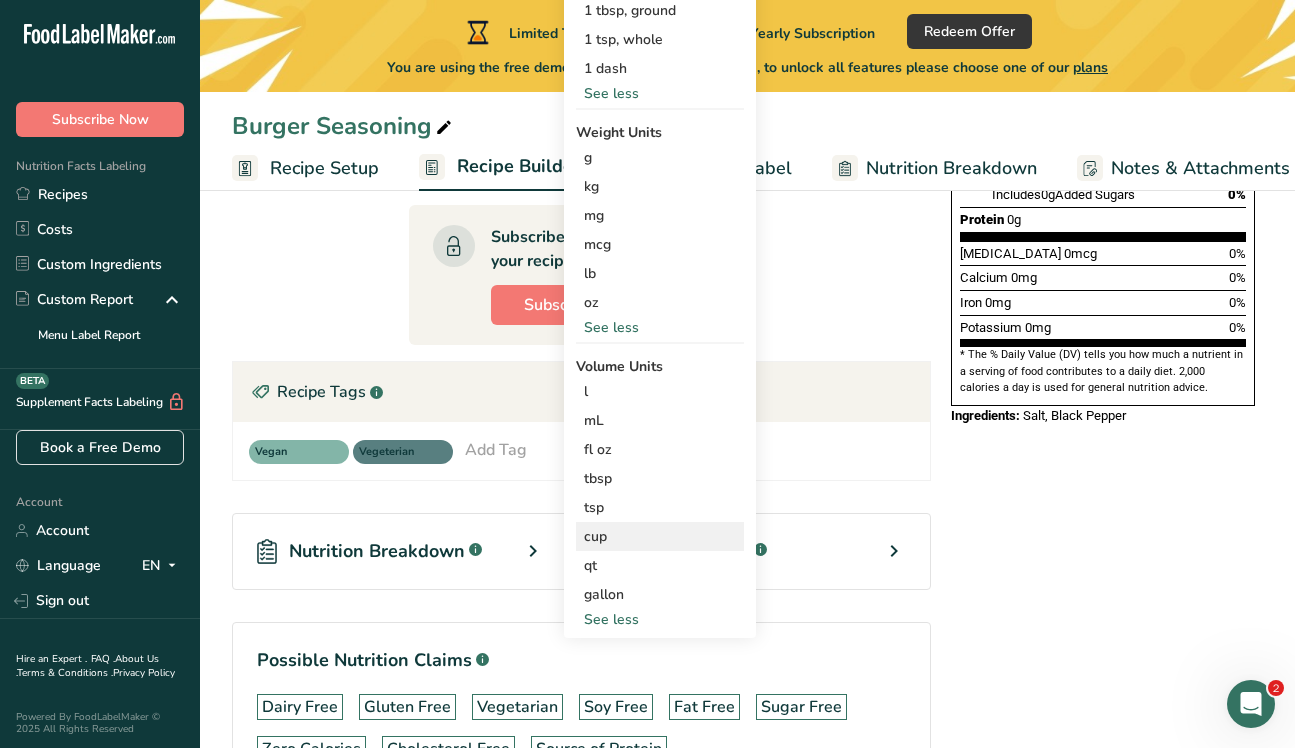 click on "cup" at bounding box center (660, 536) 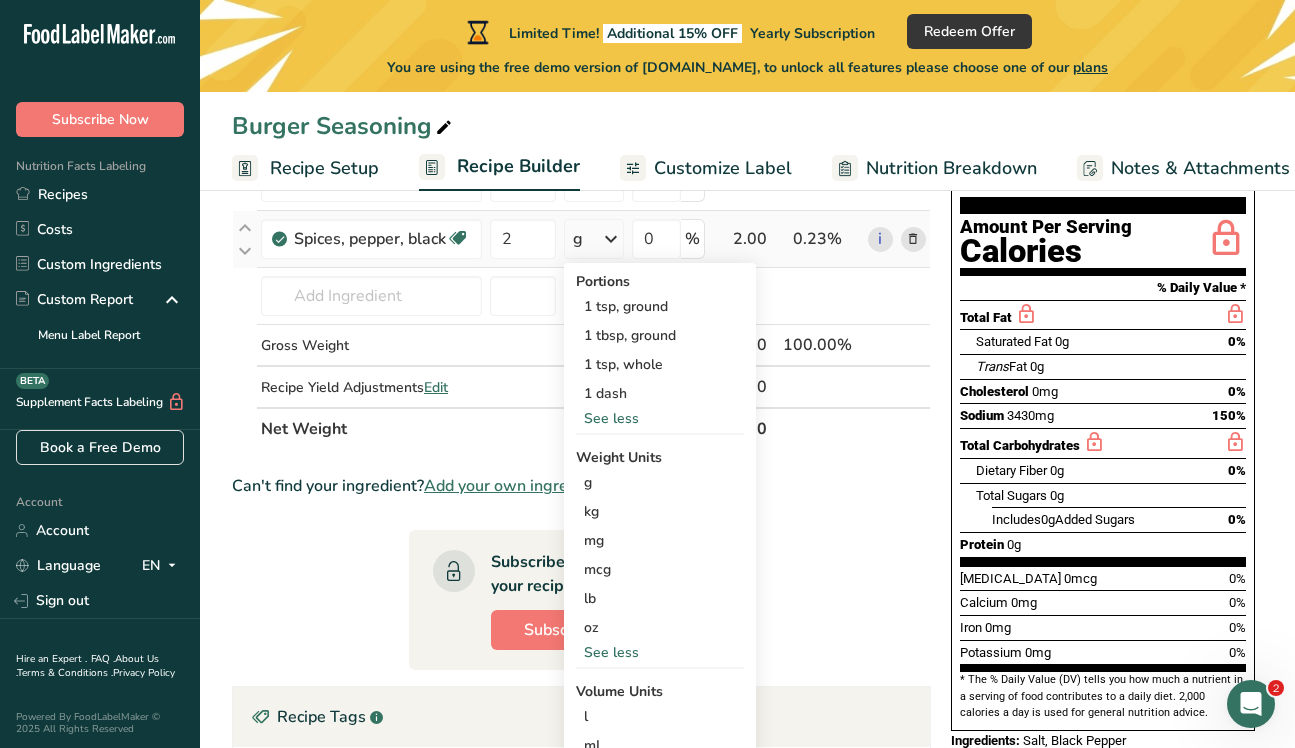 scroll, scrollTop: 545, scrollLeft: 0, axis: vertical 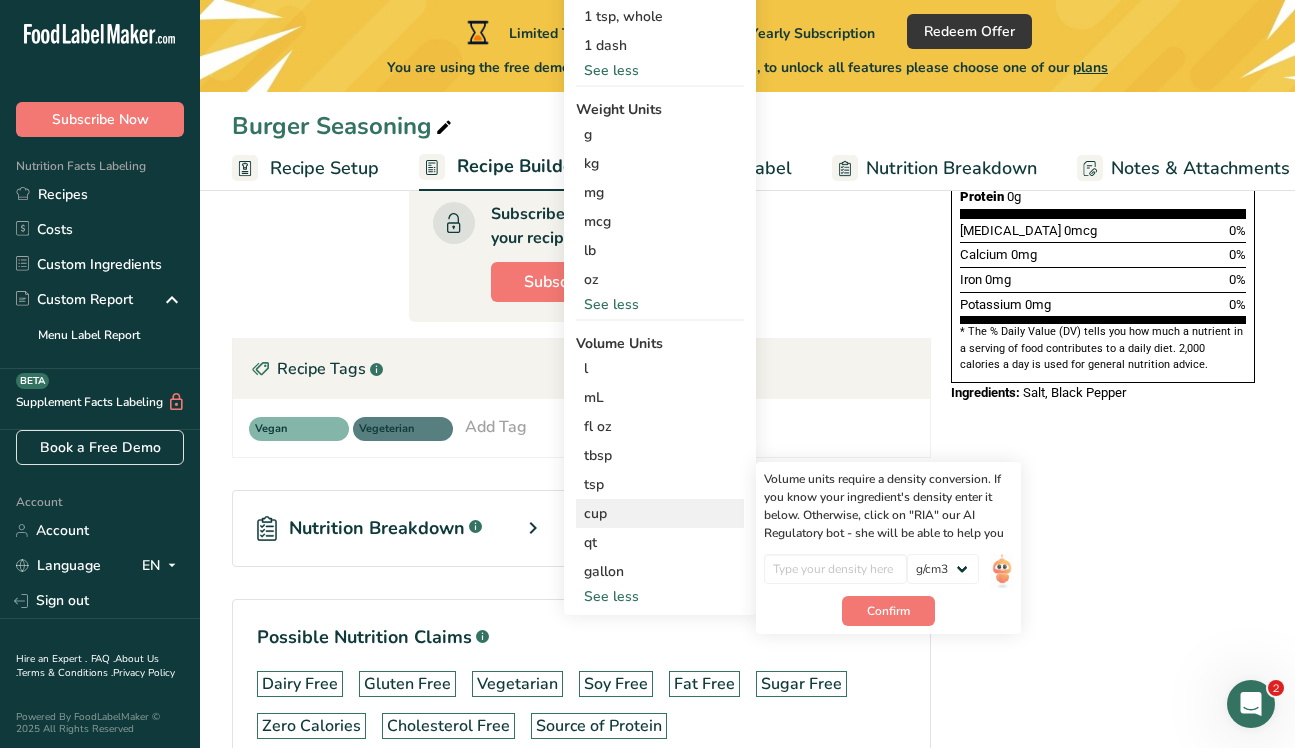click on "cup" at bounding box center [660, 513] 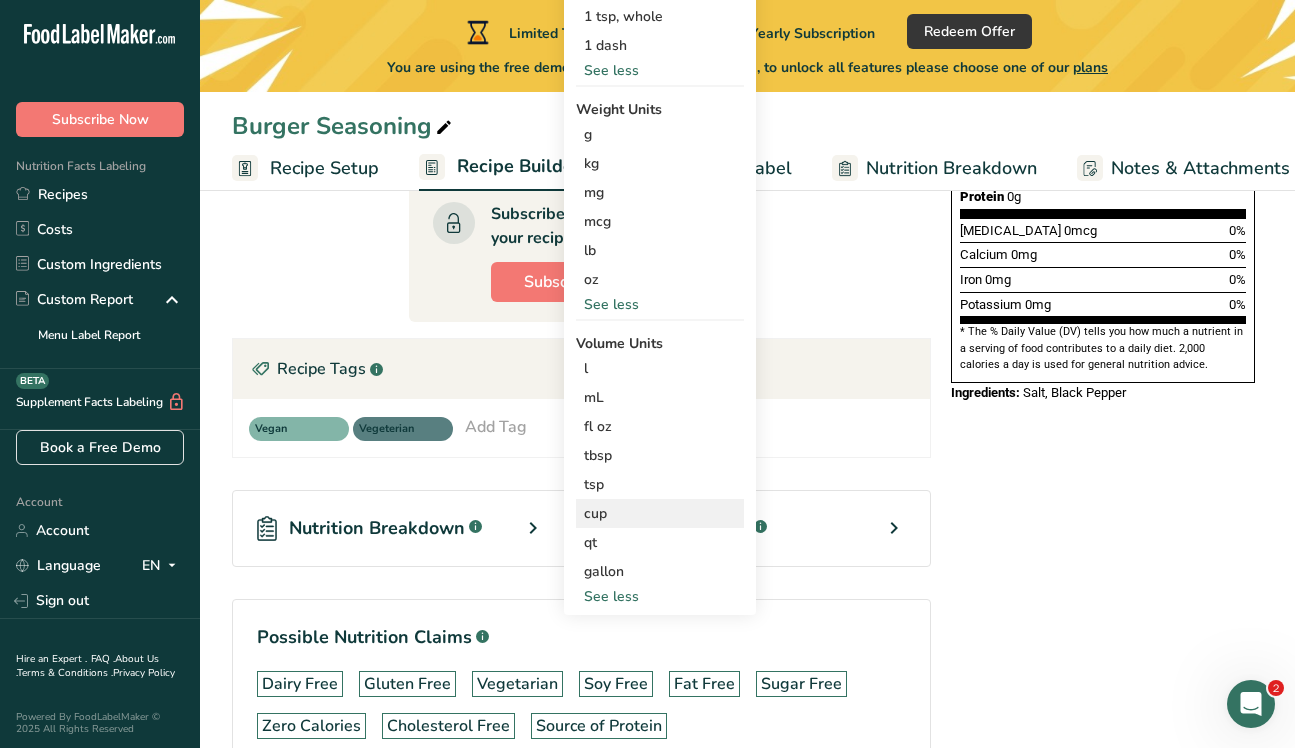 click on "cup" at bounding box center (660, 513) 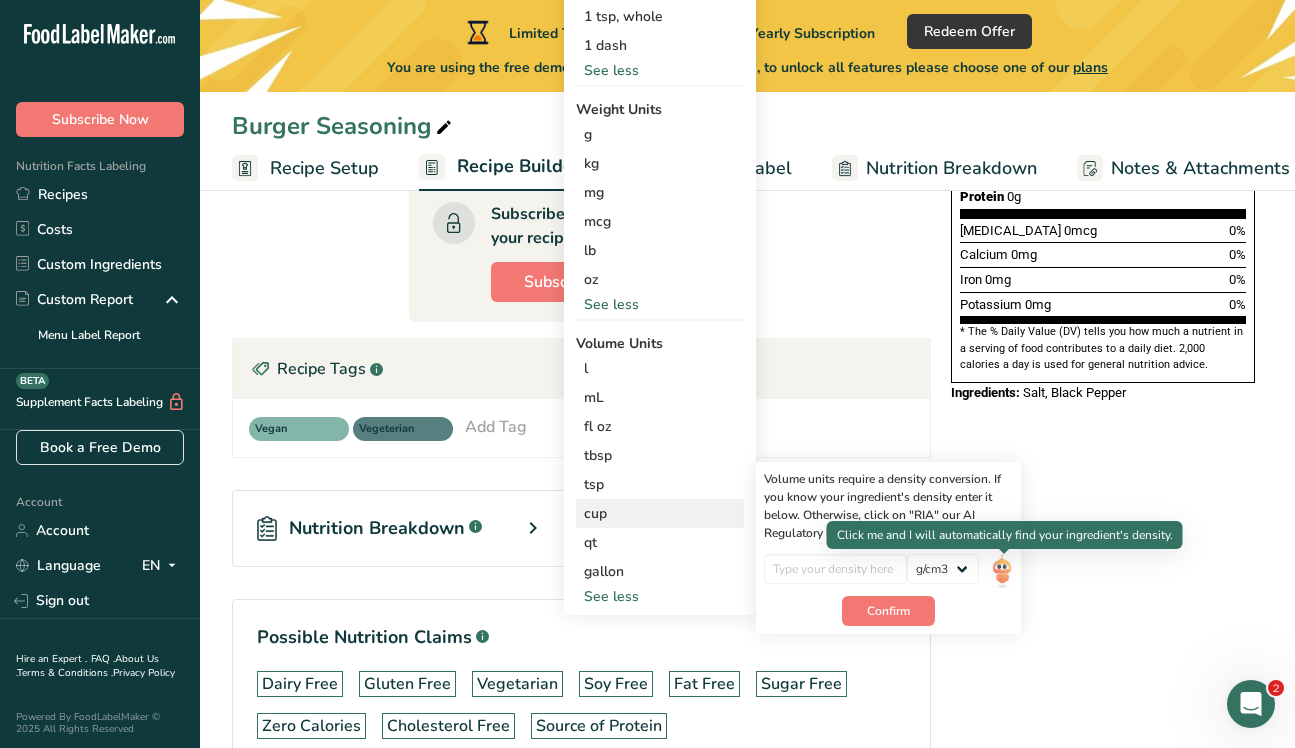 click at bounding box center (1002, 571) 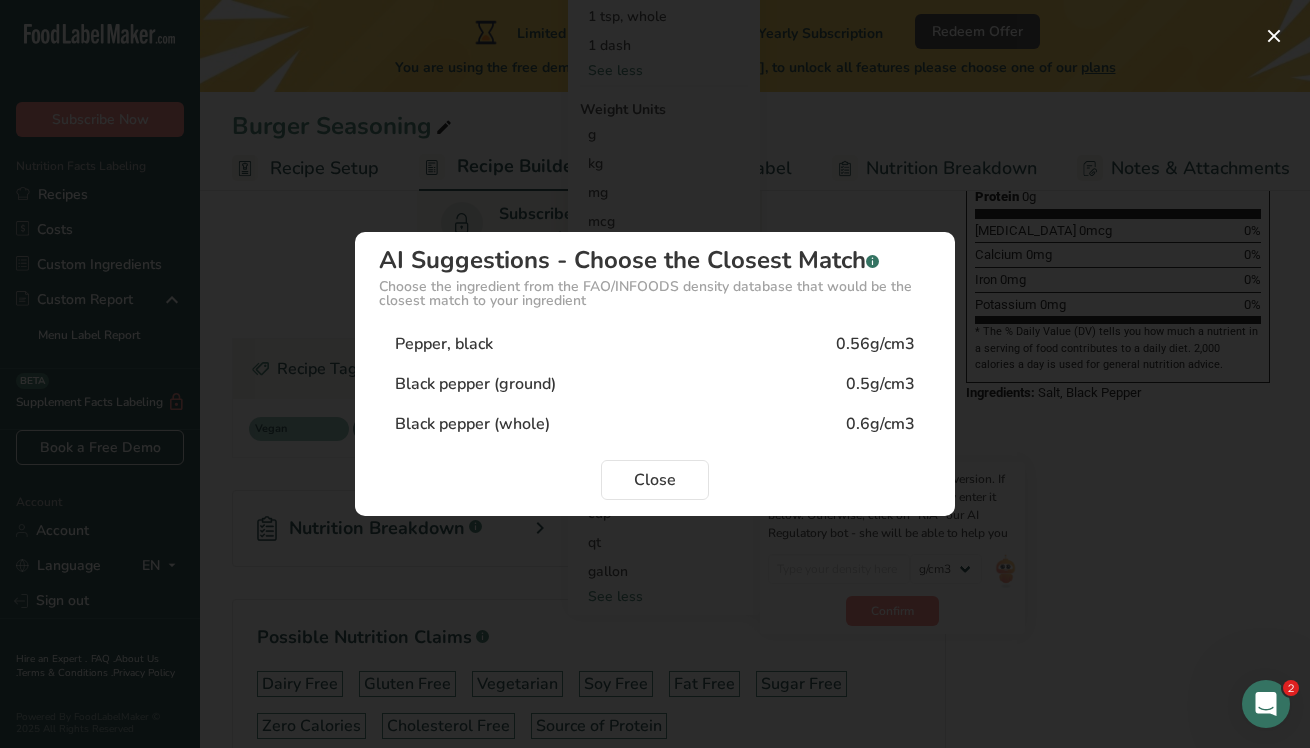 click on "Black pepper (ground)   0.5g/cm3" at bounding box center [655, 384] 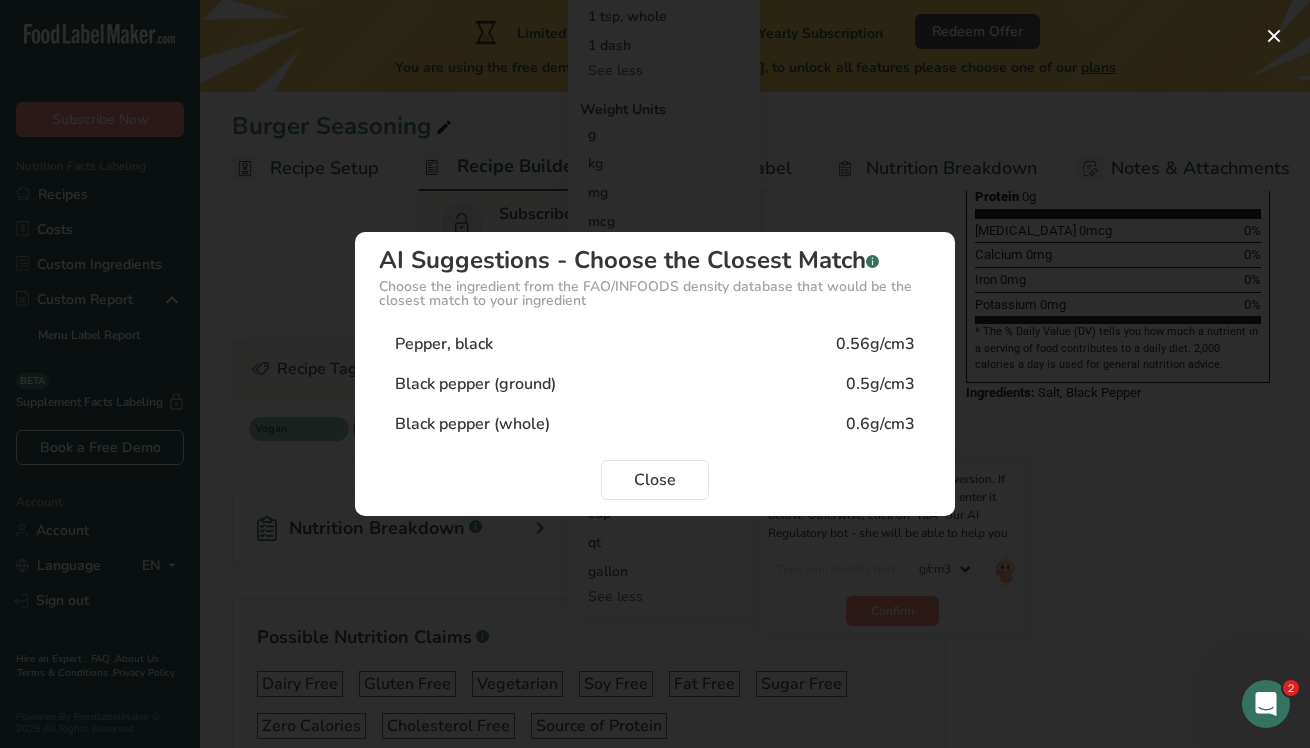 type on "0.5" 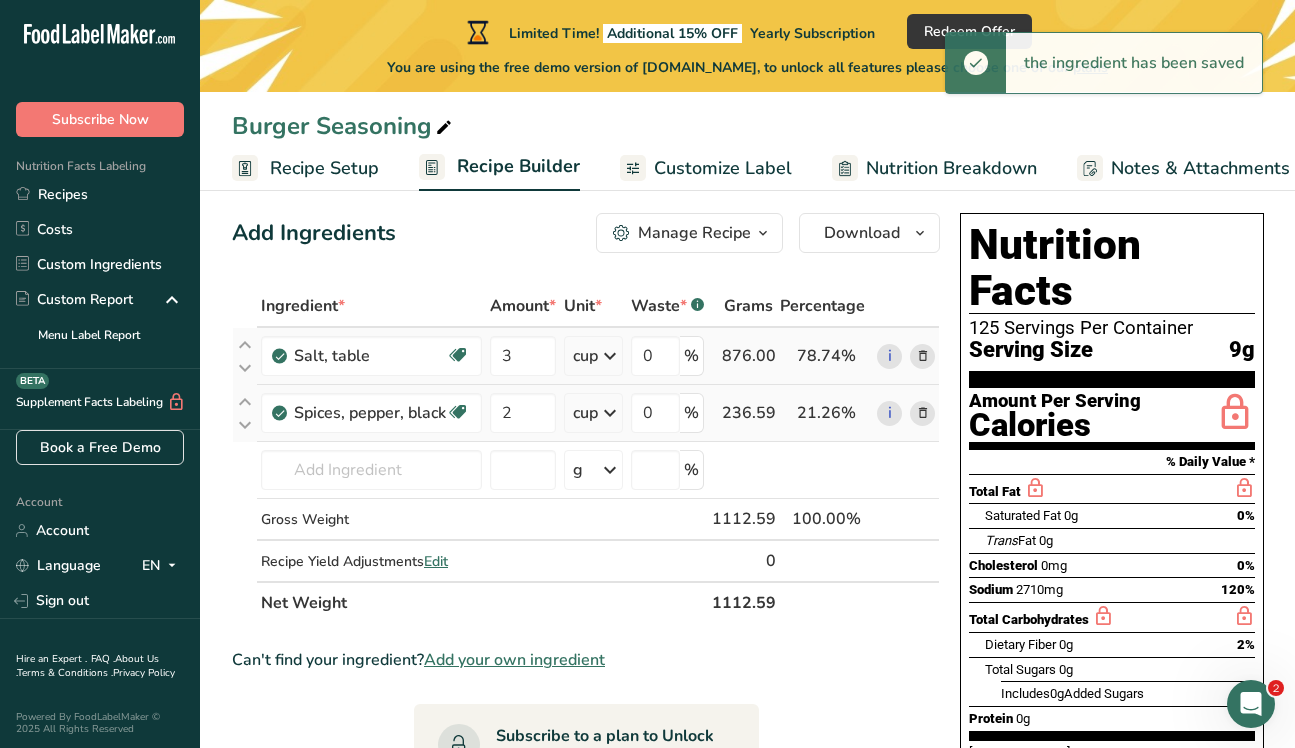 scroll, scrollTop: 0, scrollLeft: 0, axis: both 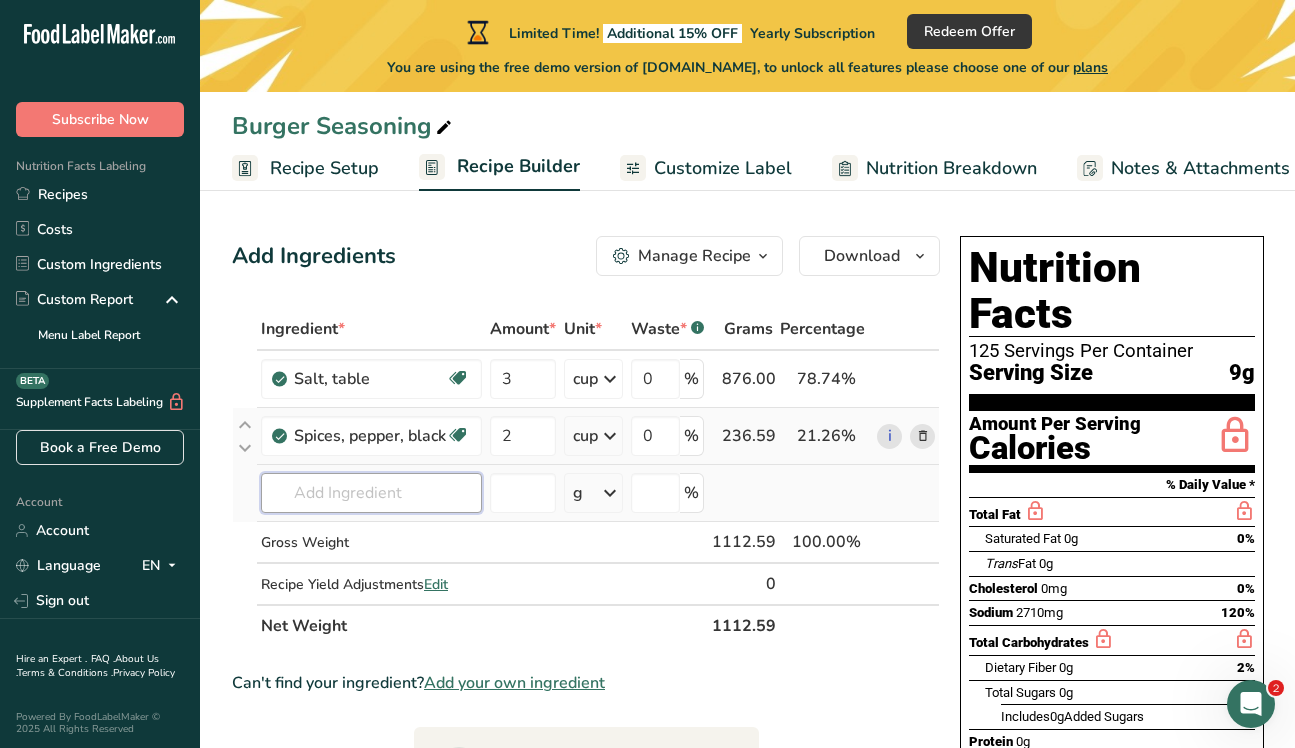 click at bounding box center [371, 493] 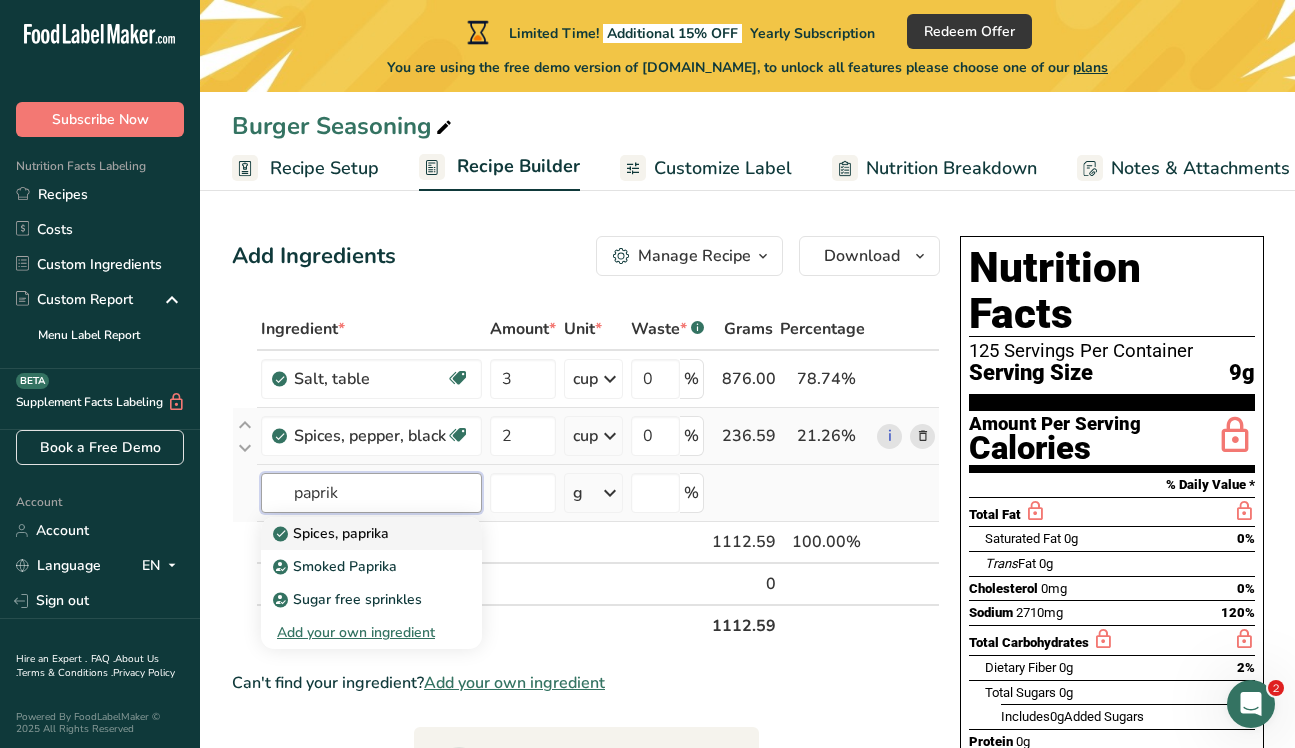 type on "paprik" 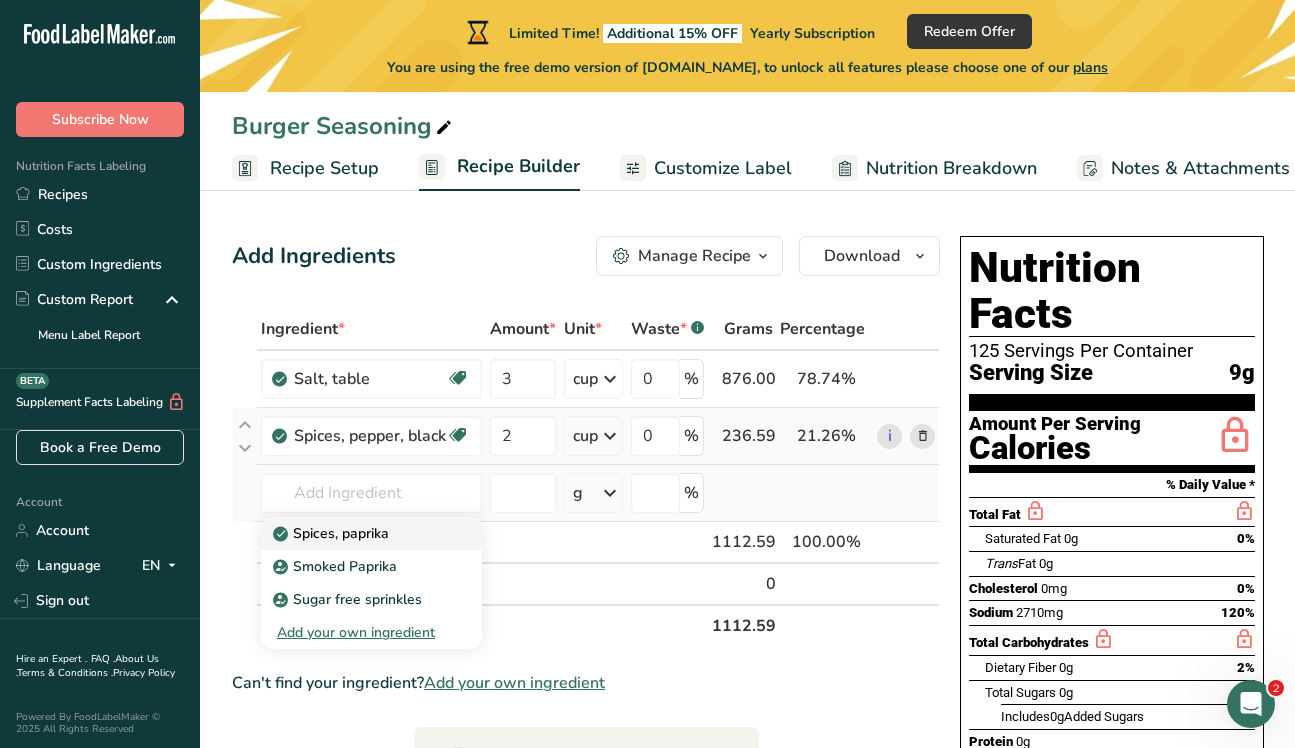 click on "Spices, paprika" at bounding box center (333, 533) 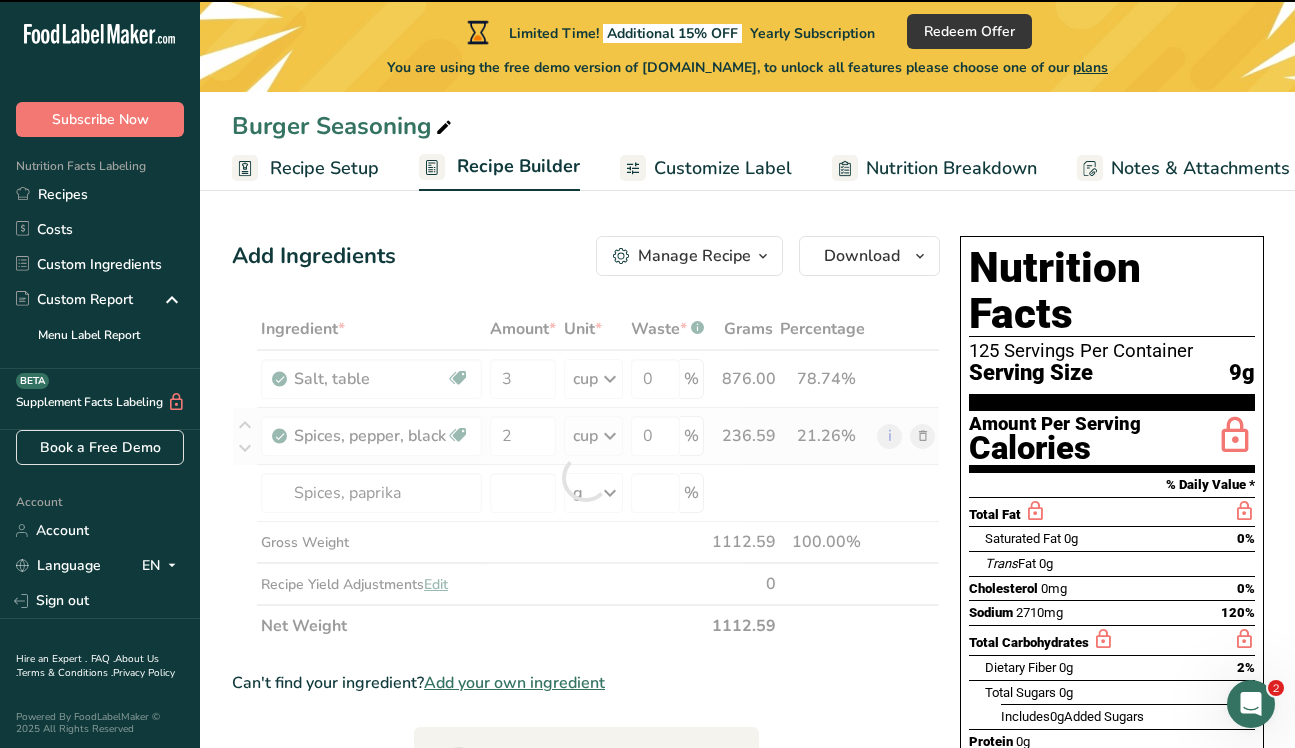 type on "0" 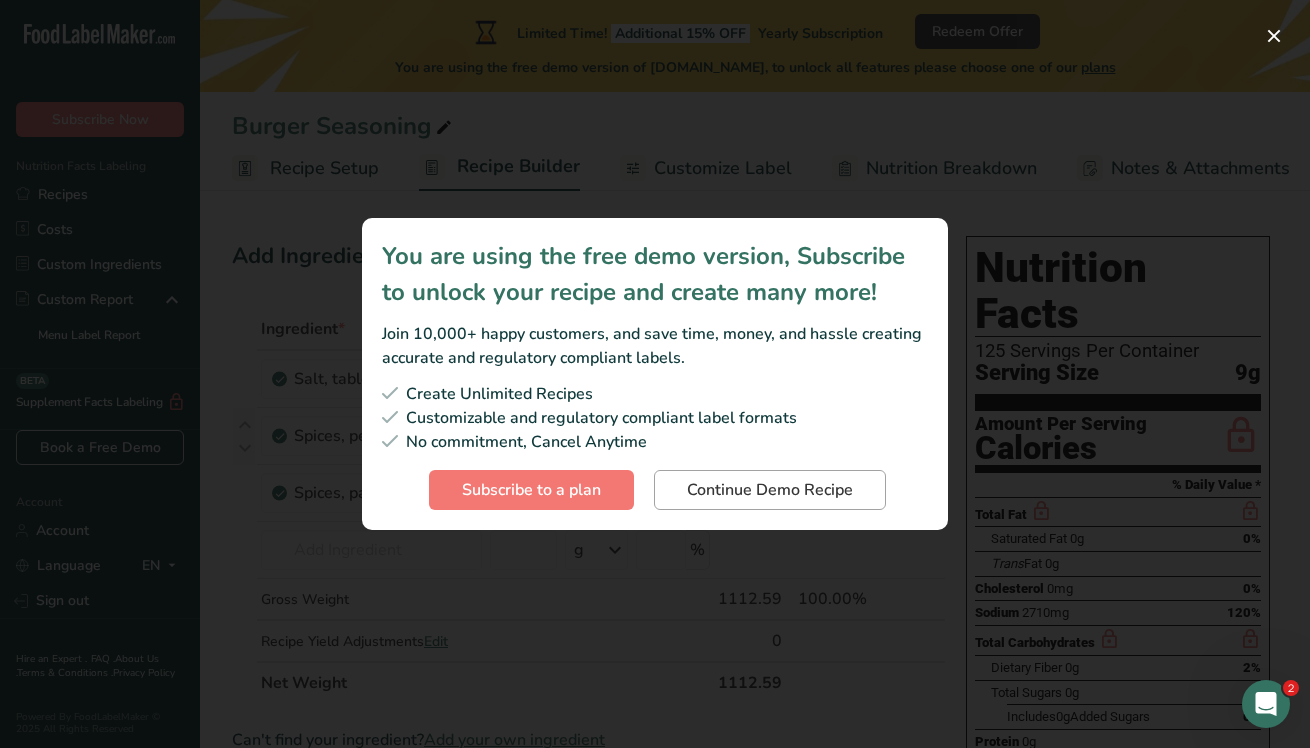 click on "Continue Demo Recipe" at bounding box center [770, 490] 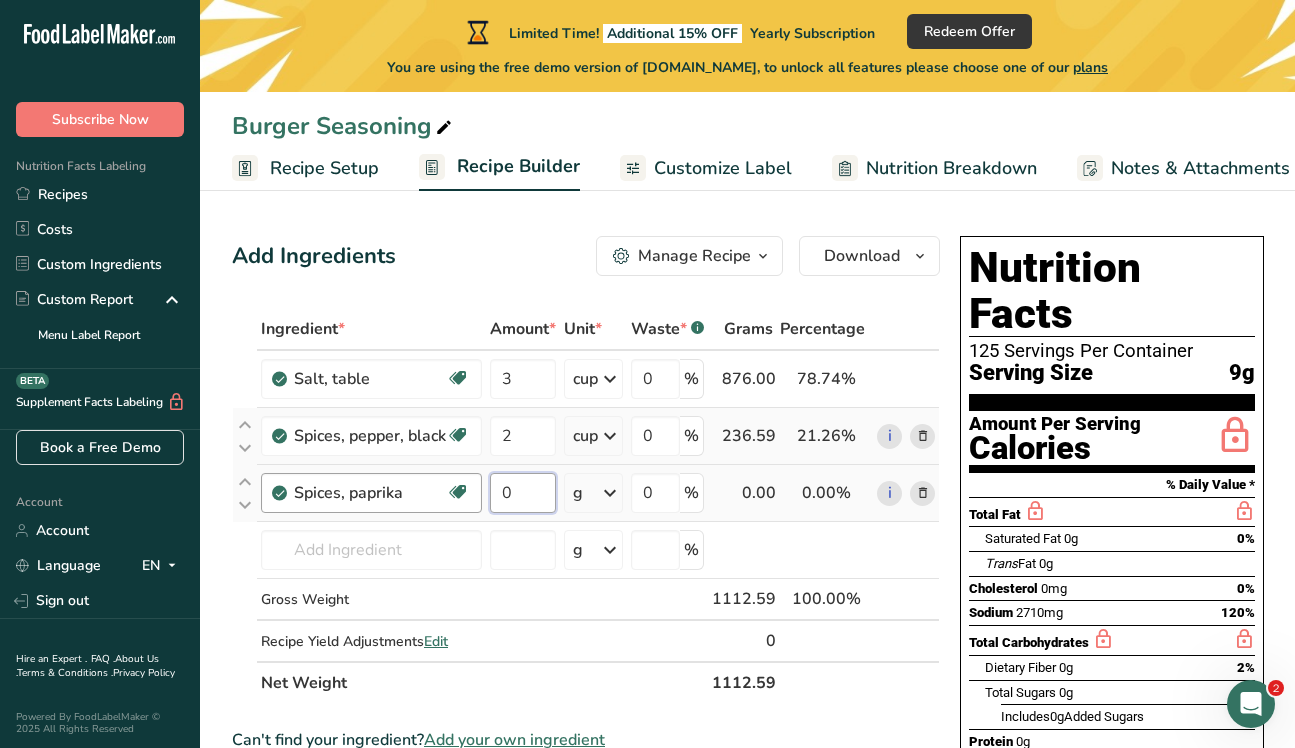 drag, startPoint x: 543, startPoint y: 489, endPoint x: 479, endPoint y: 488, distance: 64.00781 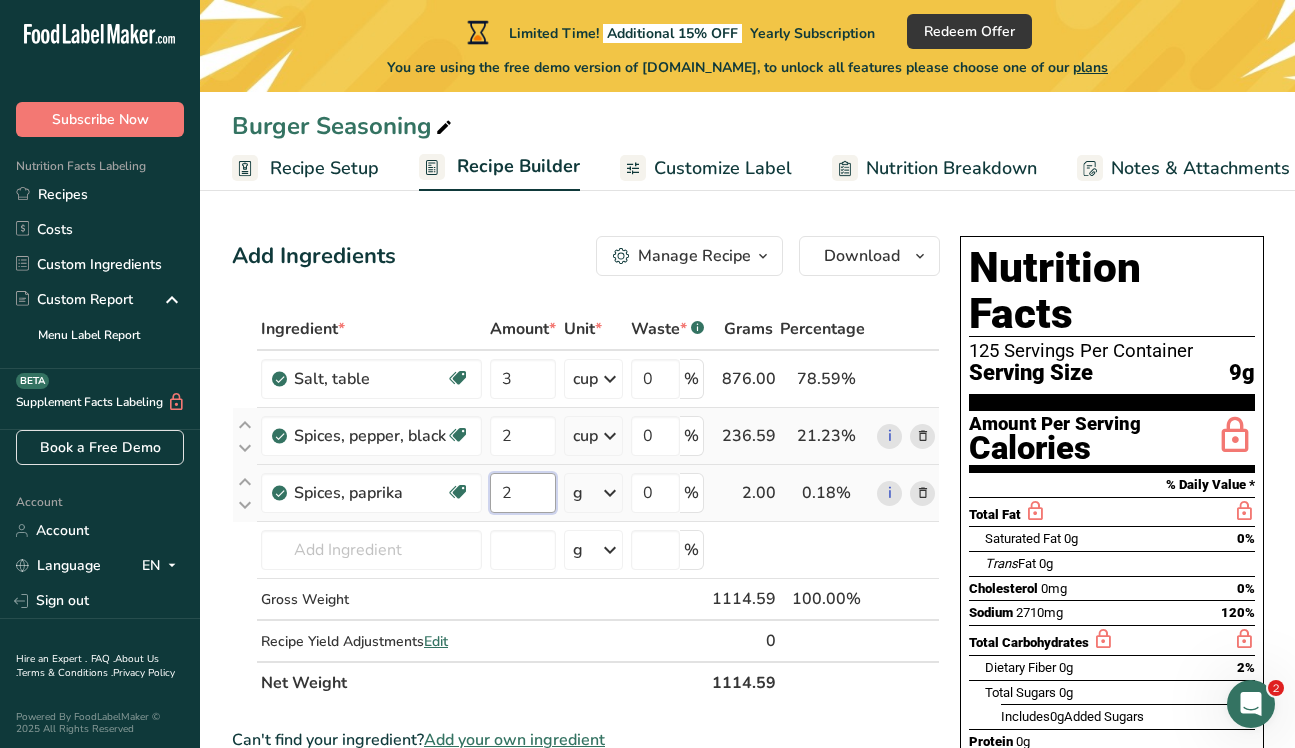 type on "2" 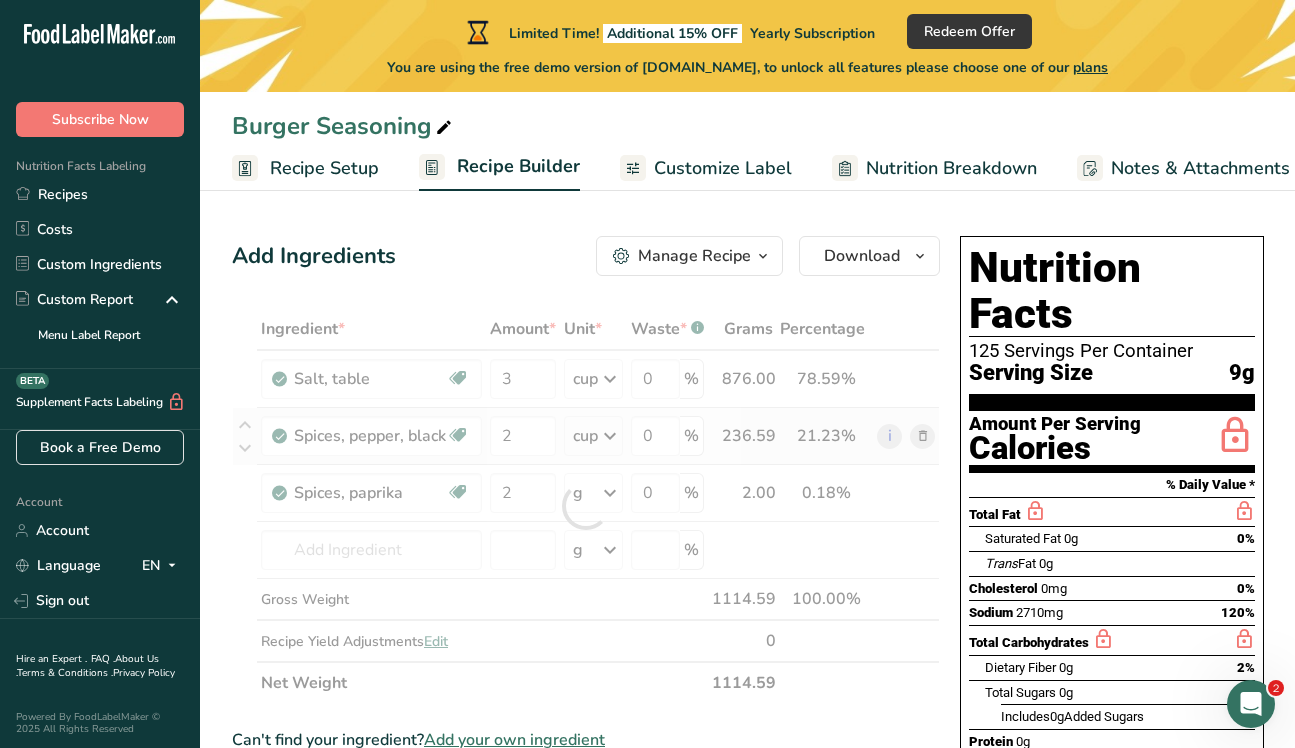 click on "Ingredient *
Amount *
Unit *
Waste *   .a-a{fill:#347362;}.b-a{fill:#fff;}          Grams
Percentage
Salt, table
Dairy free
Gluten free
Vegan
Vegetarian
Soy free
3
cup
Portions
1 tsp
1 tbsp
1 cup
See more
Weight Units
g
kg
mg
See more
Volume Units
l
Volume units require a density conversion. If you know your ingredient's density enter it below. Otherwise, click on "RIA" our AI Regulatory bot - she will be able to help you
lb/ft3
g/cm3
Confirm
mL
fl oz" at bounding box center [586, 506] 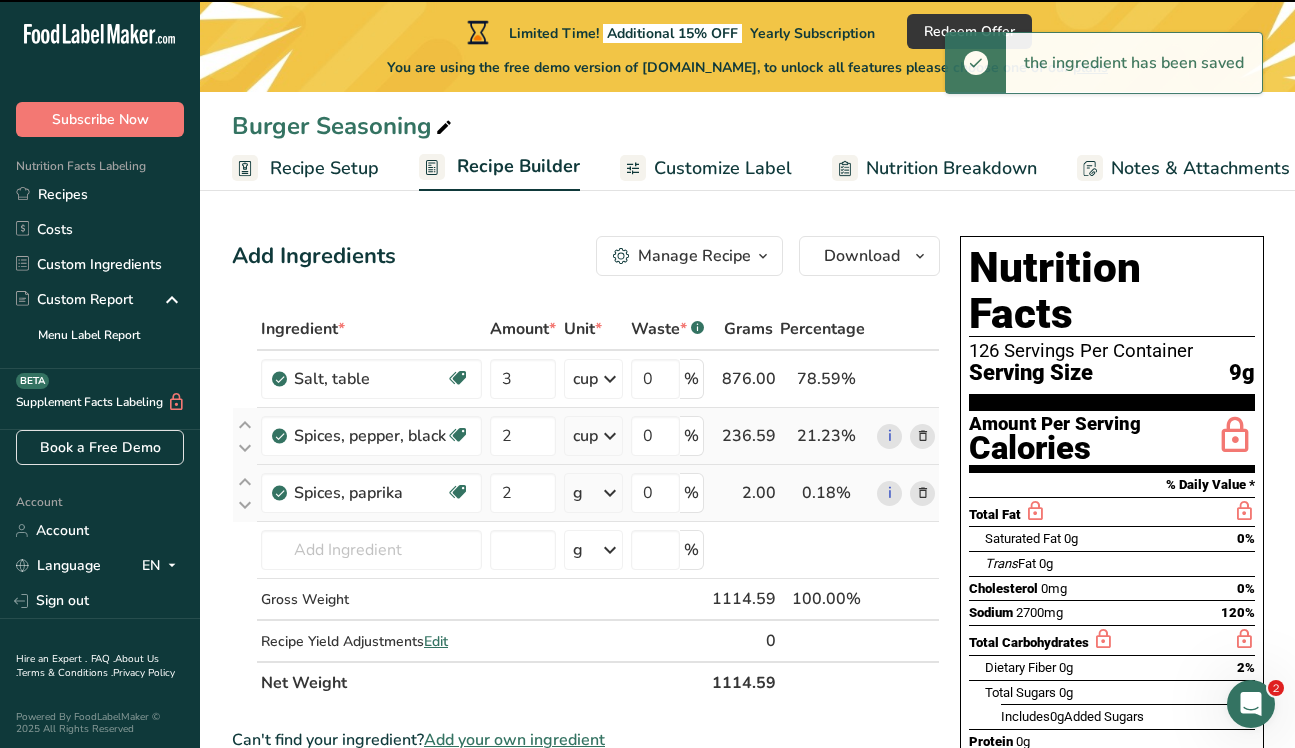 click at bounding box center [610, 493] 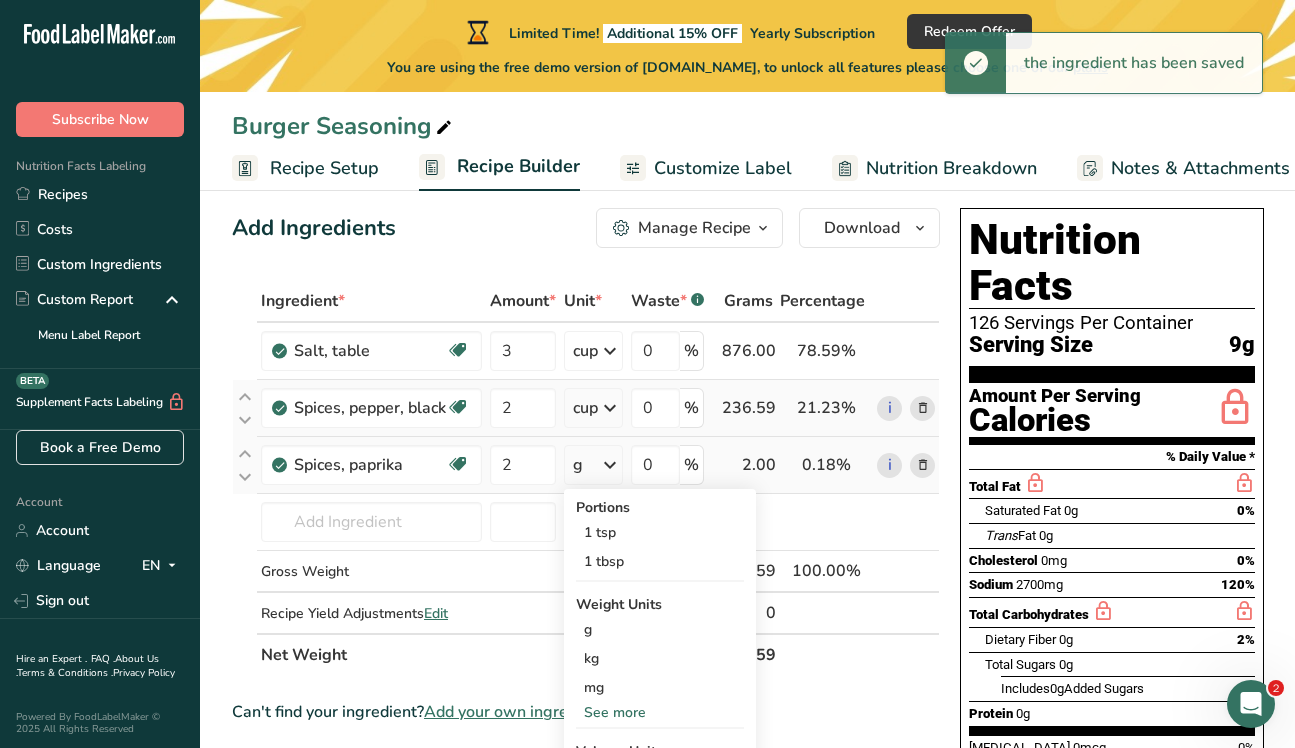 scroll, scrollTop: 216, scrollLeft: 0, axis: vertical 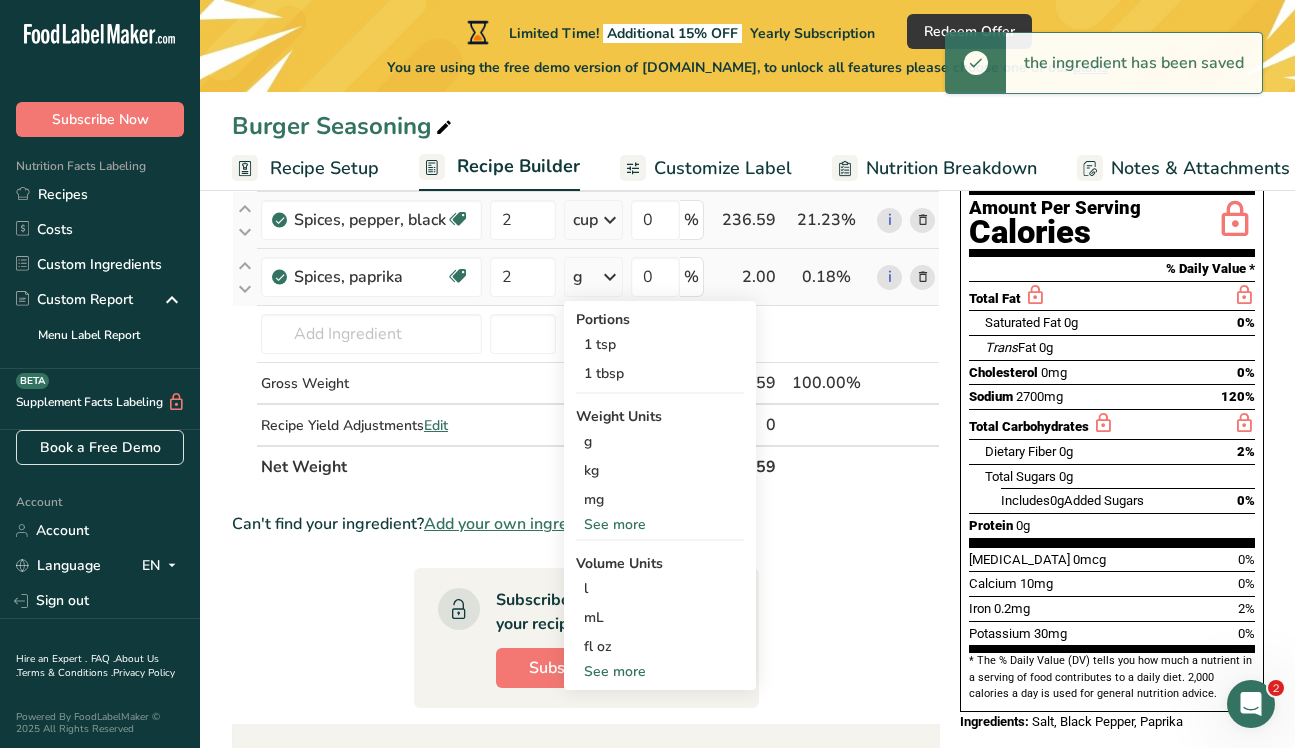 click on "See more" at bounding box center (660, 671) 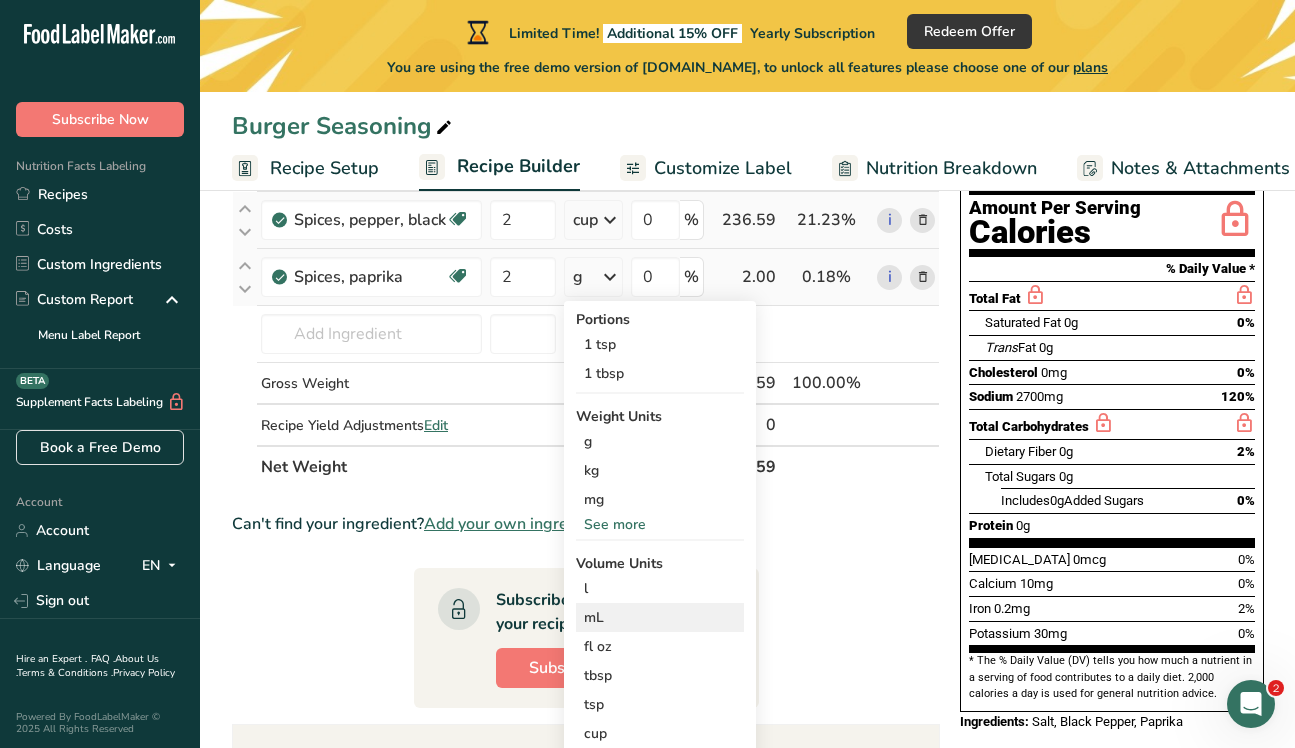 scroll, scrollTop: 365, scrollLeft: 0, axis: vertical 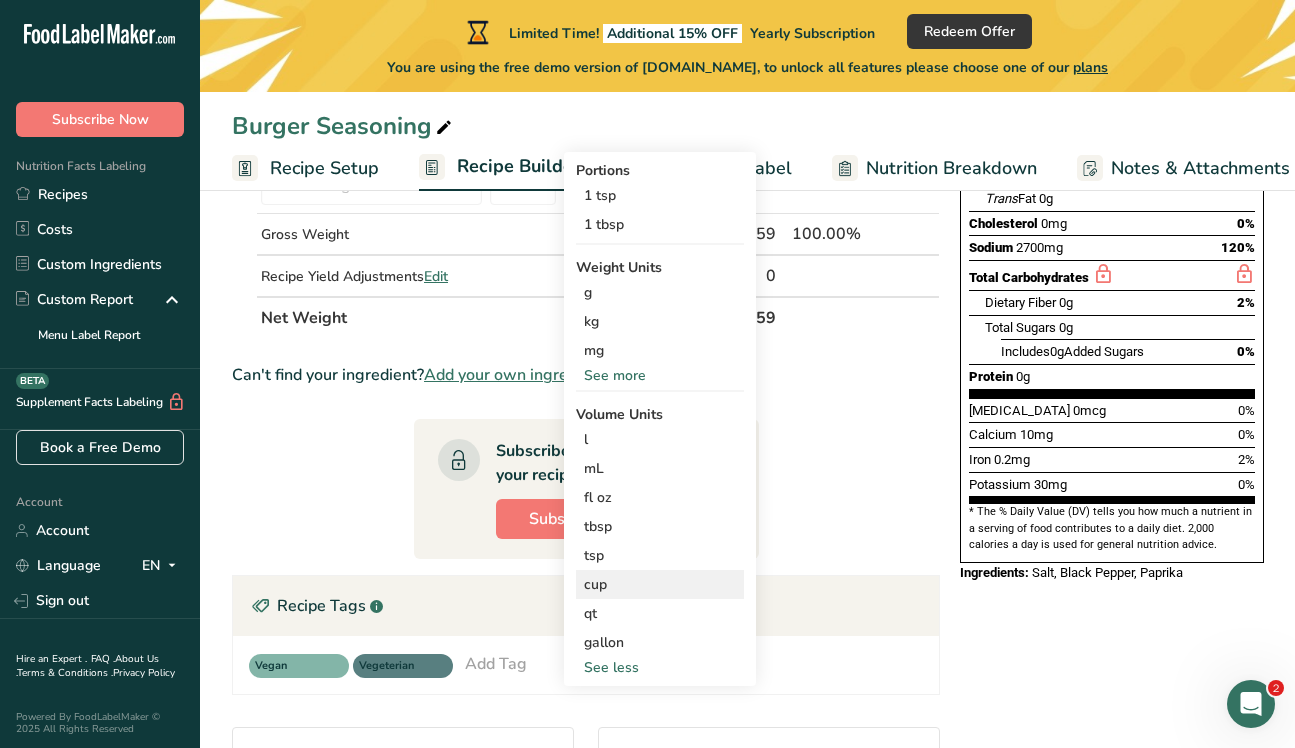 click on "cup" at bounding box center (660, 584) 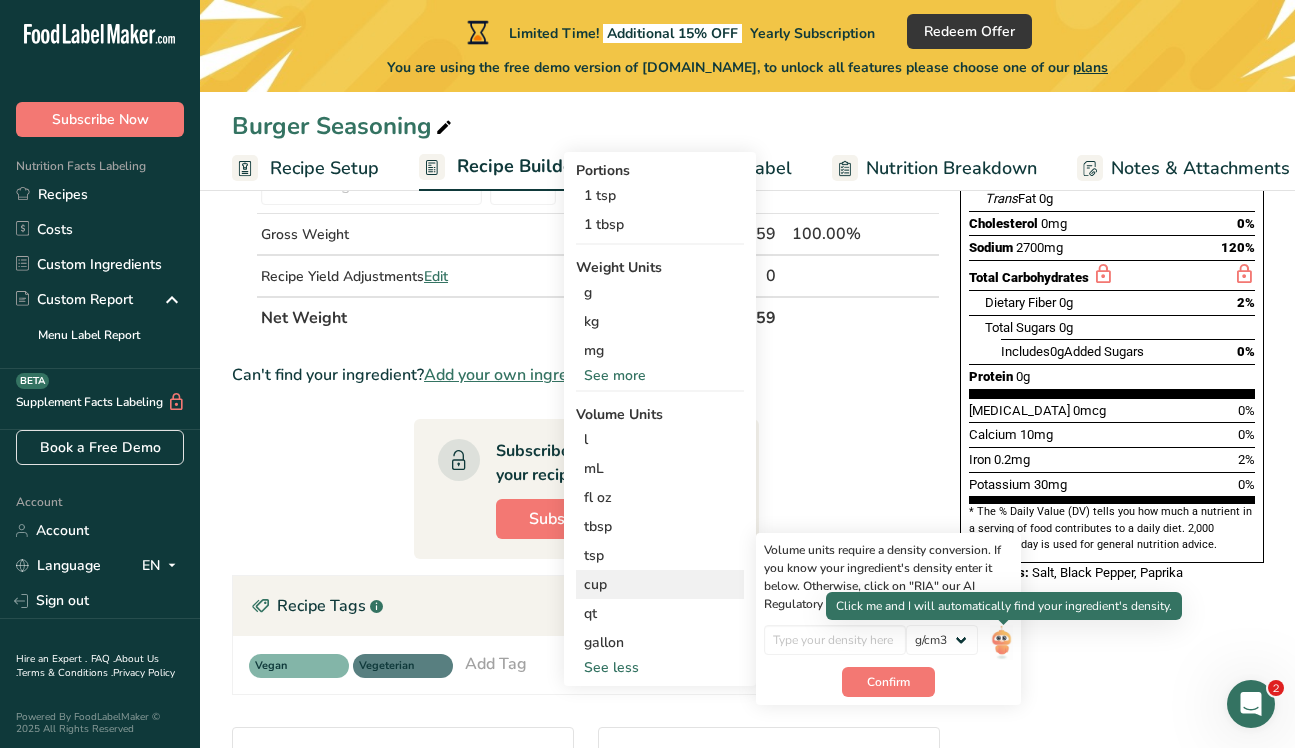 click at bounding box center [1001, 642] 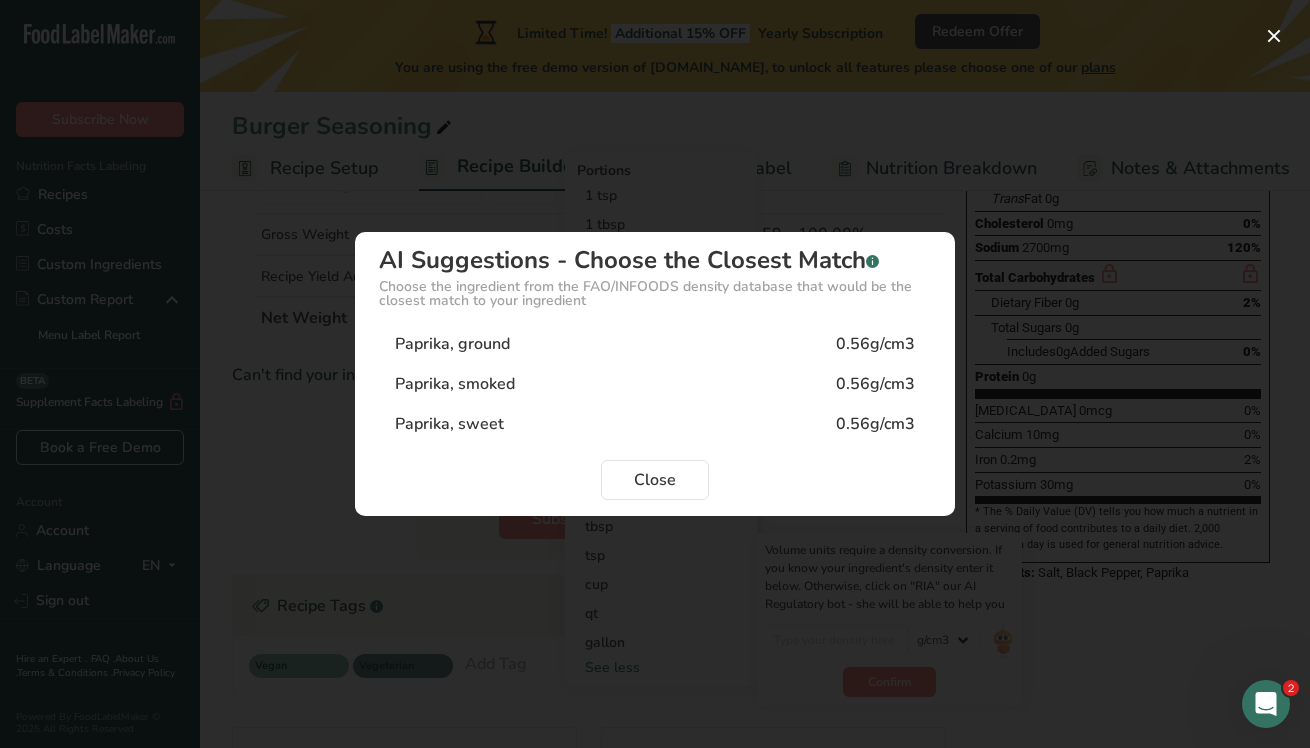 click on "Paprika, ground" at bounding box center (452, 344) 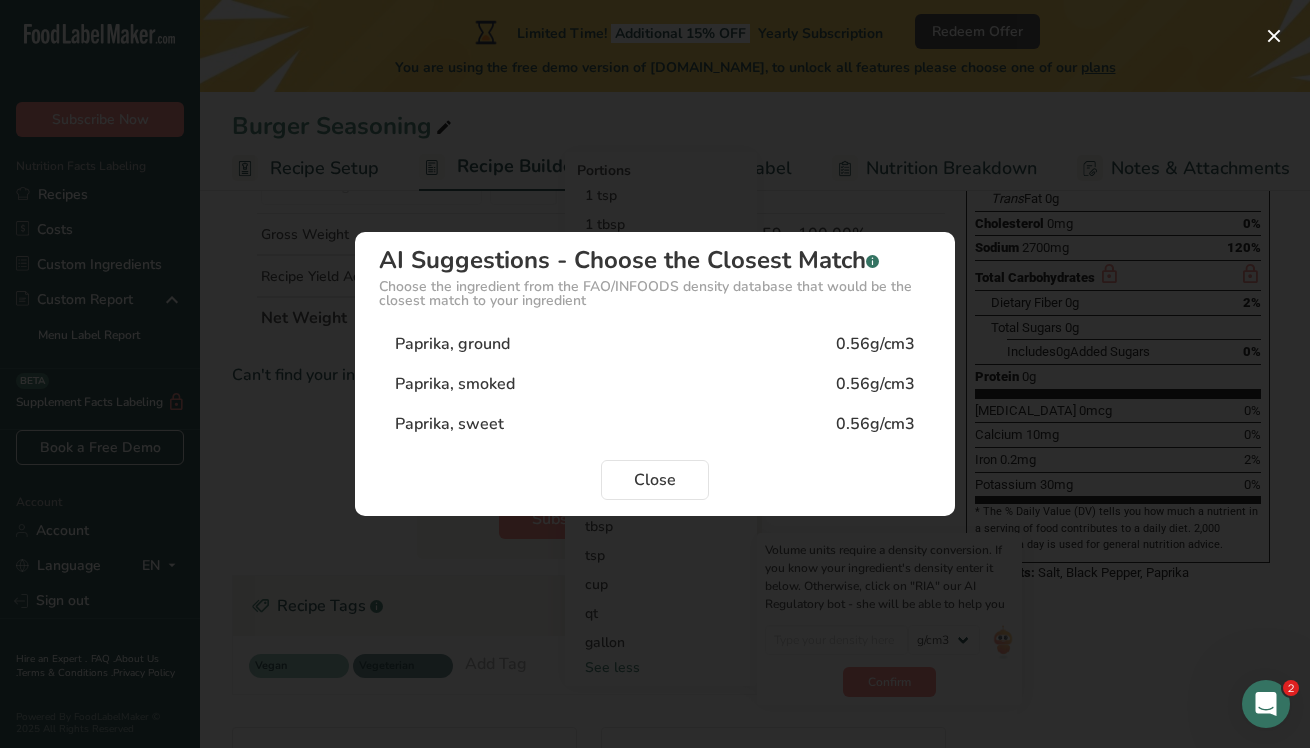 type on "0.56" 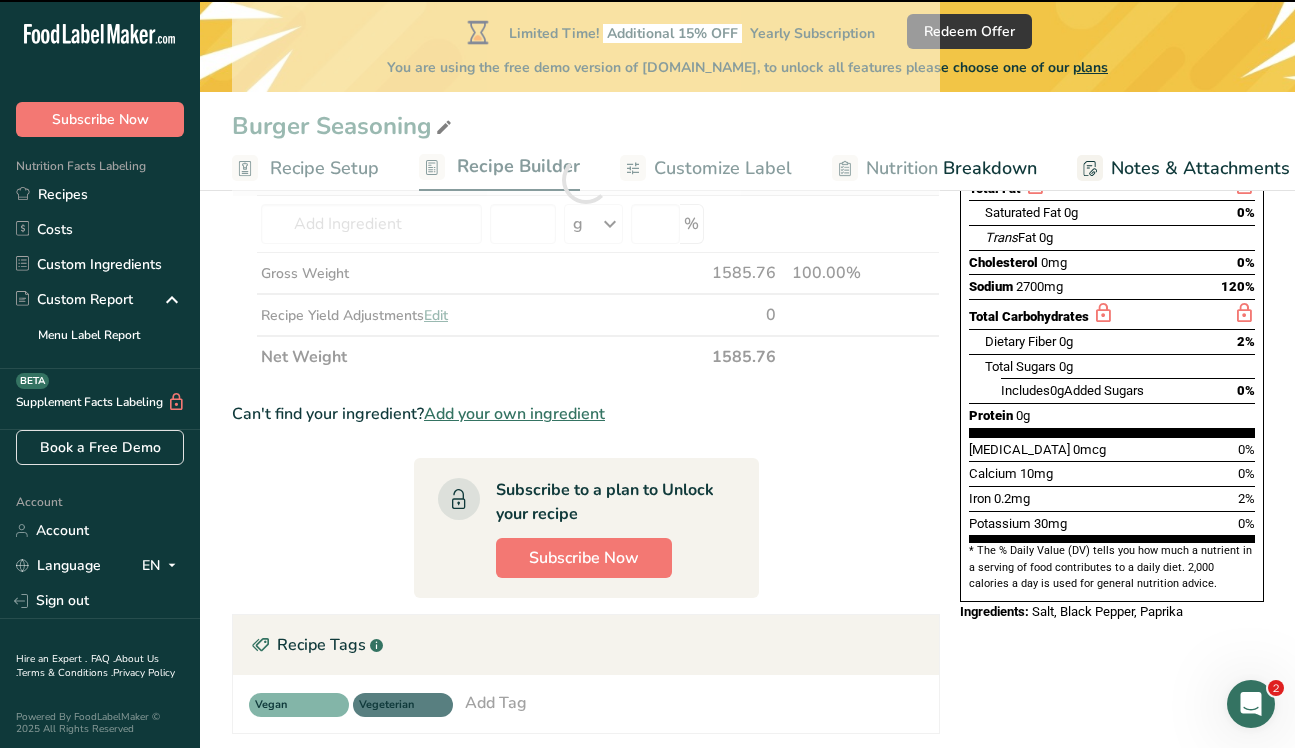 scroll, scrollTop: 30, scrollLeft: 0, axis: vertical 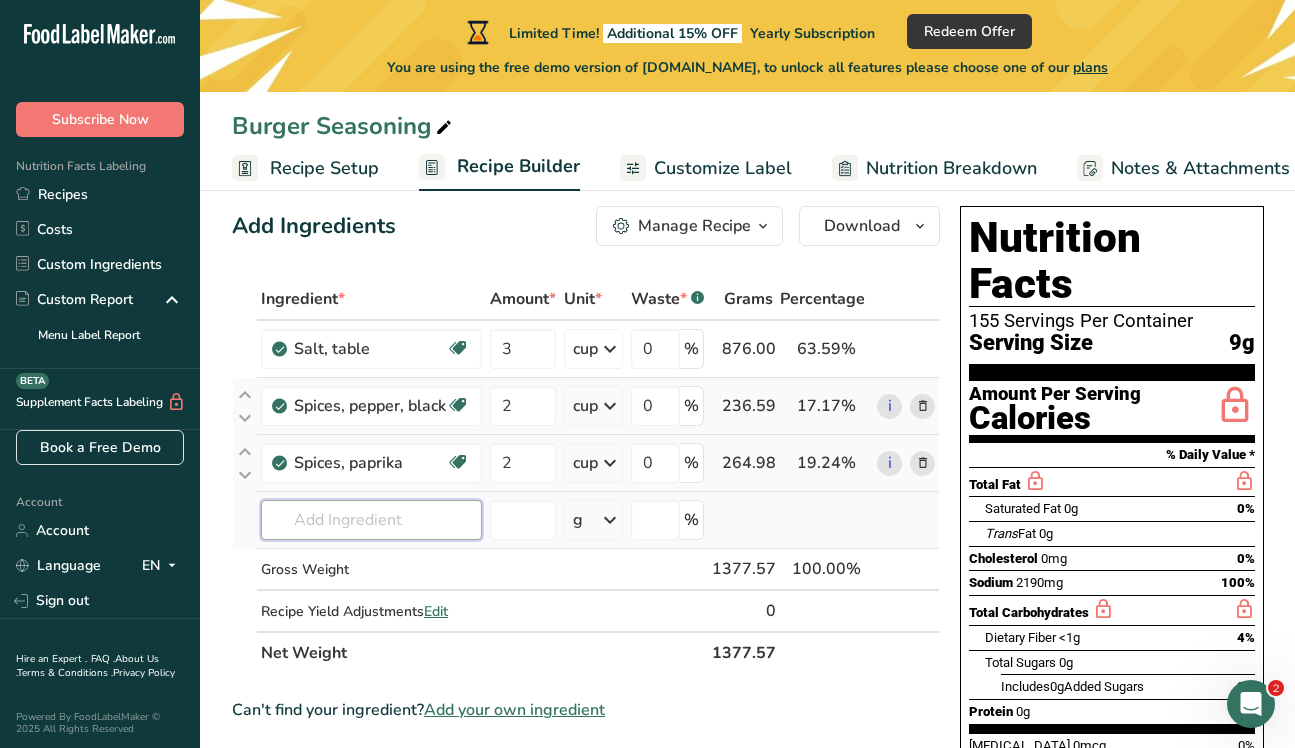 click at bounding box center (371, 520) 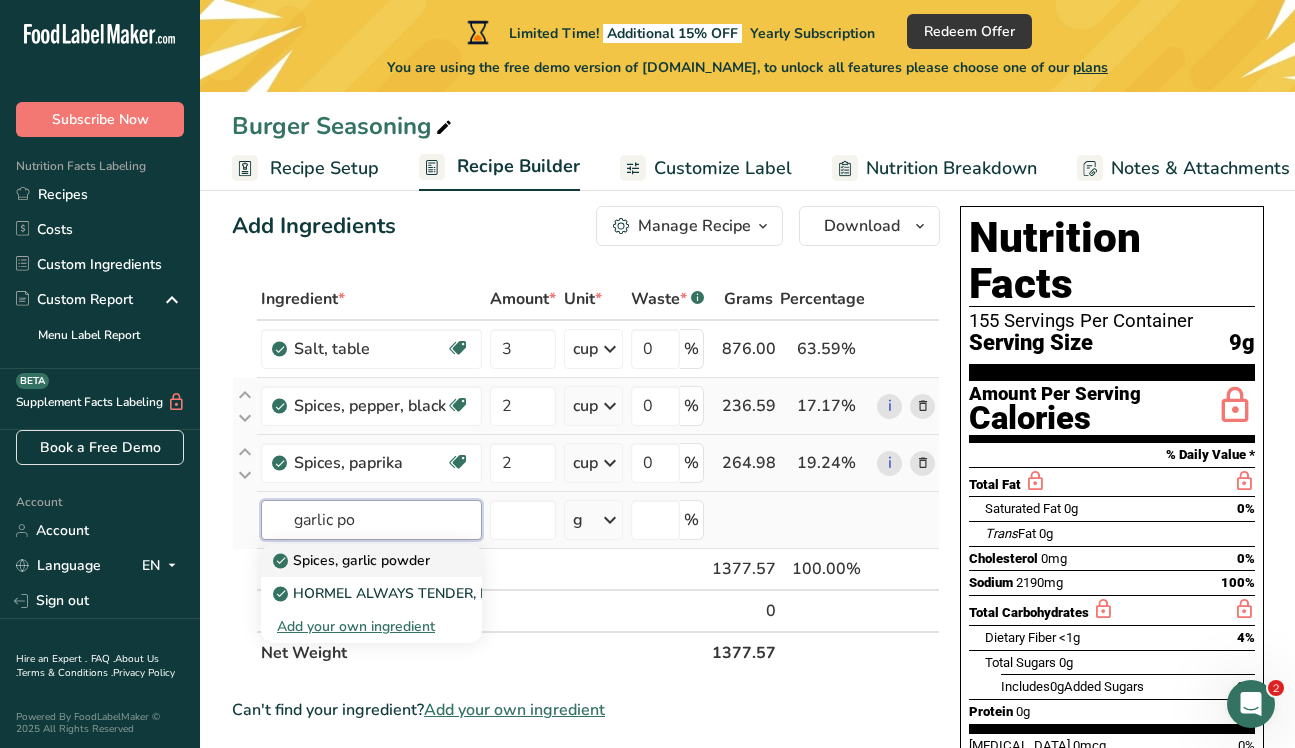 type on "garlic po" 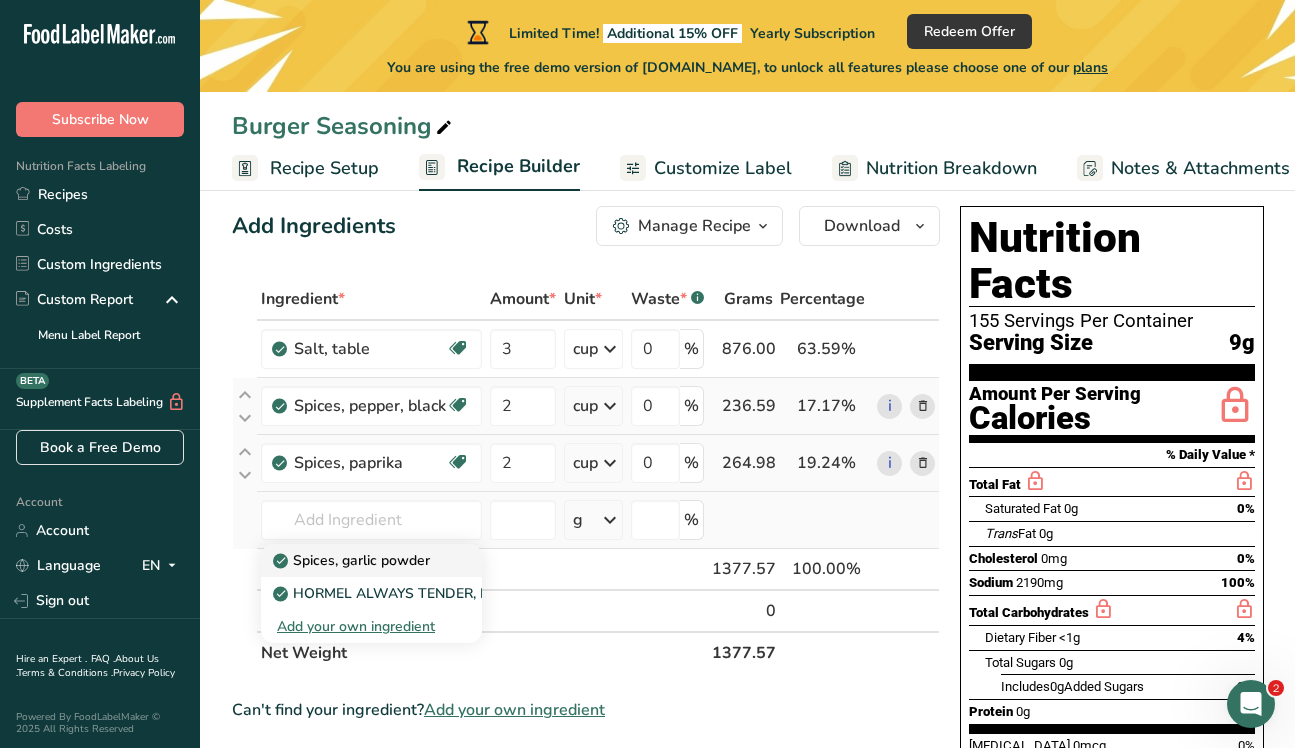 click on "Spices, garlic powder" at bounding box center [353, 560] 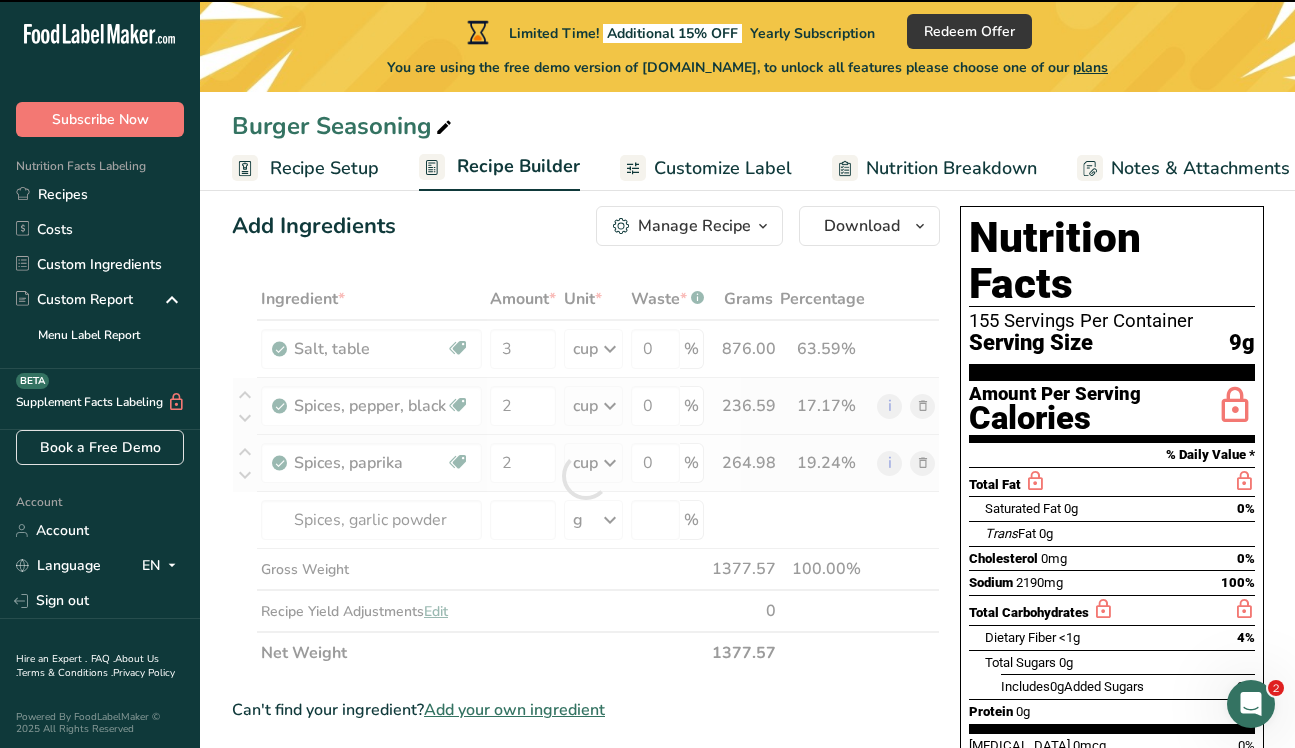type on "0" 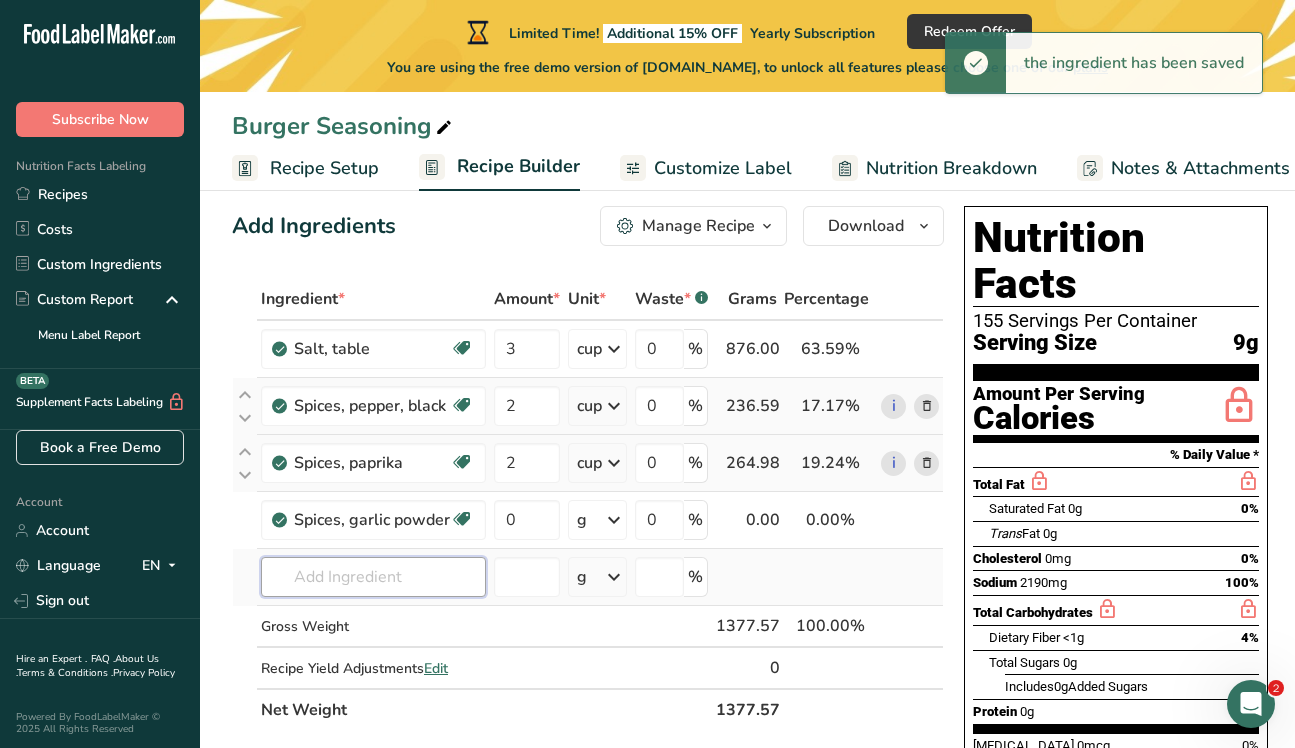 click at bounding box center [373, 577] 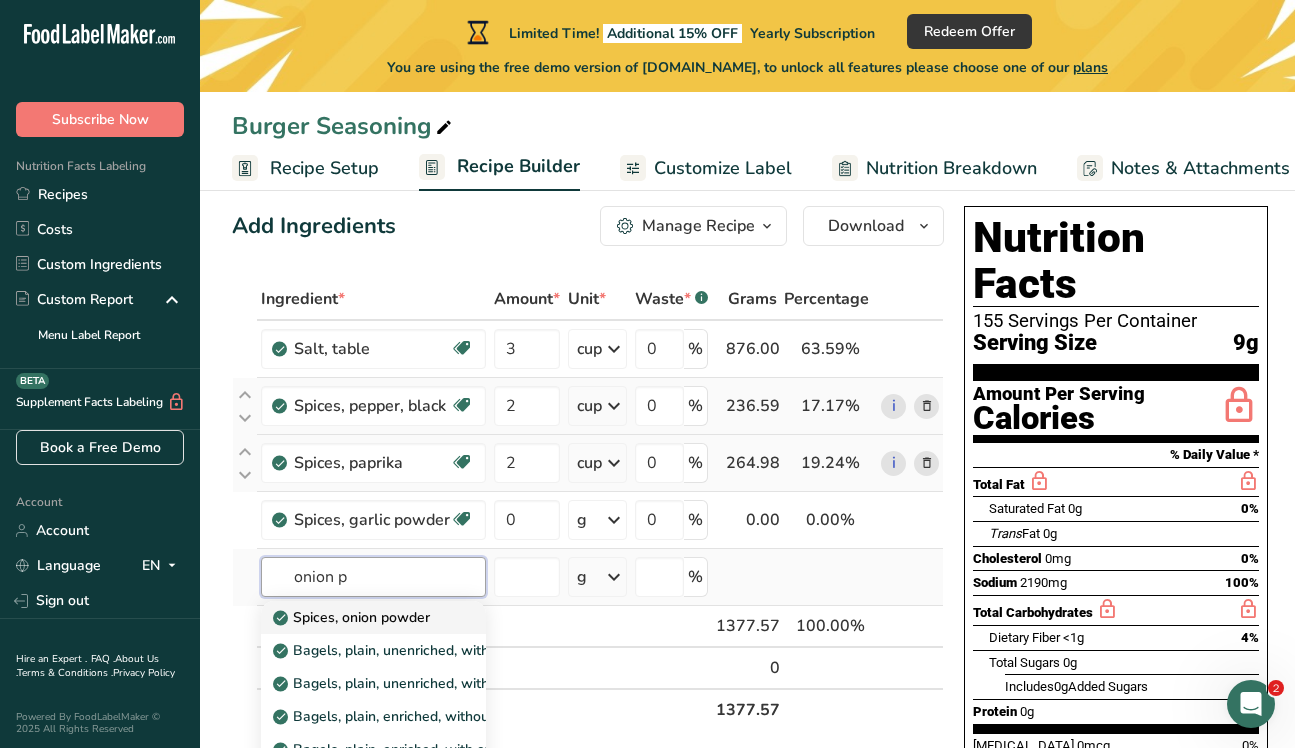type on "onion p" 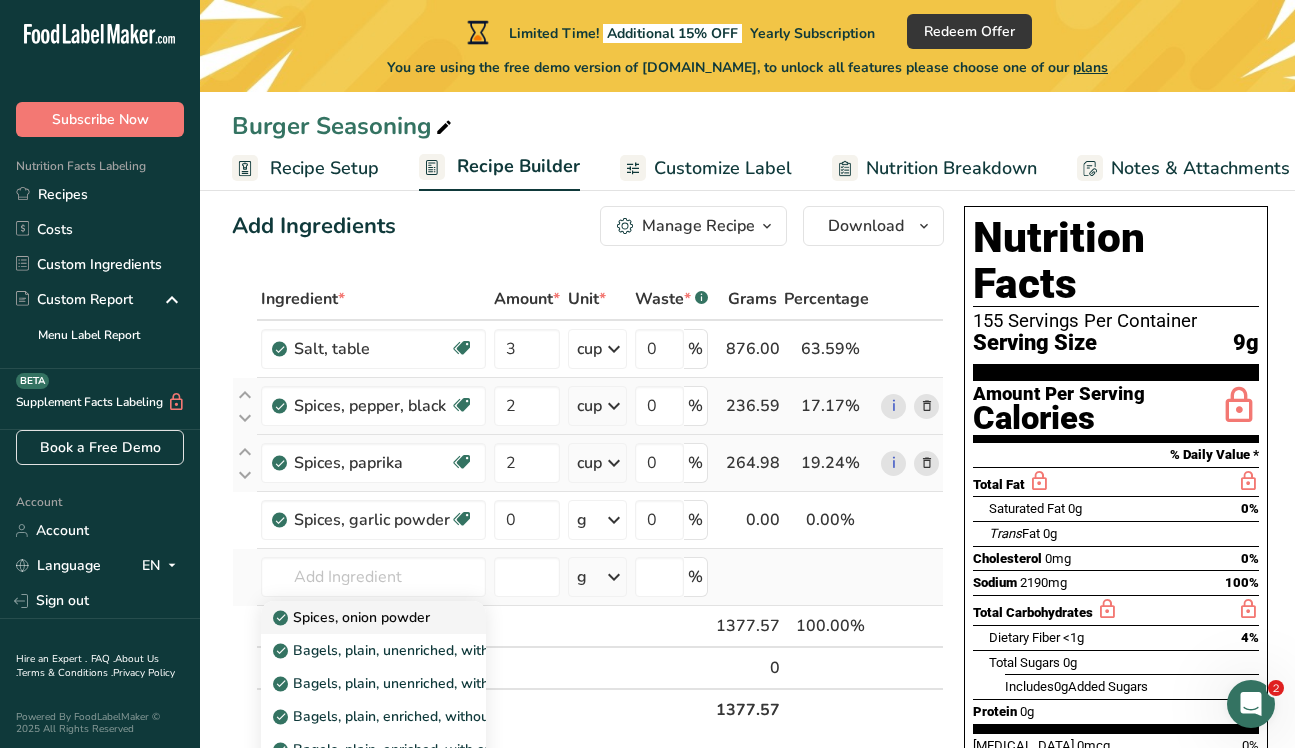 click on "Spices, onion powder" at bounding box center [353, 617] 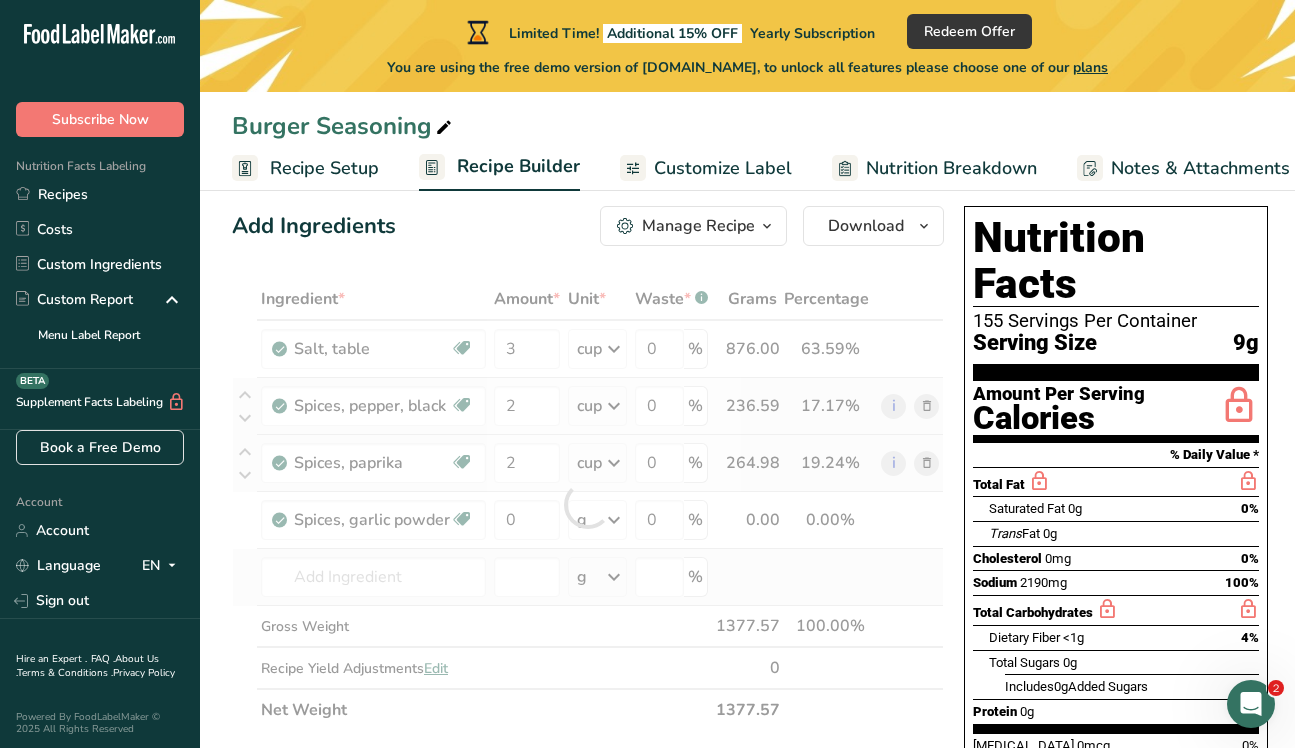 type on "Spices, onion powder" 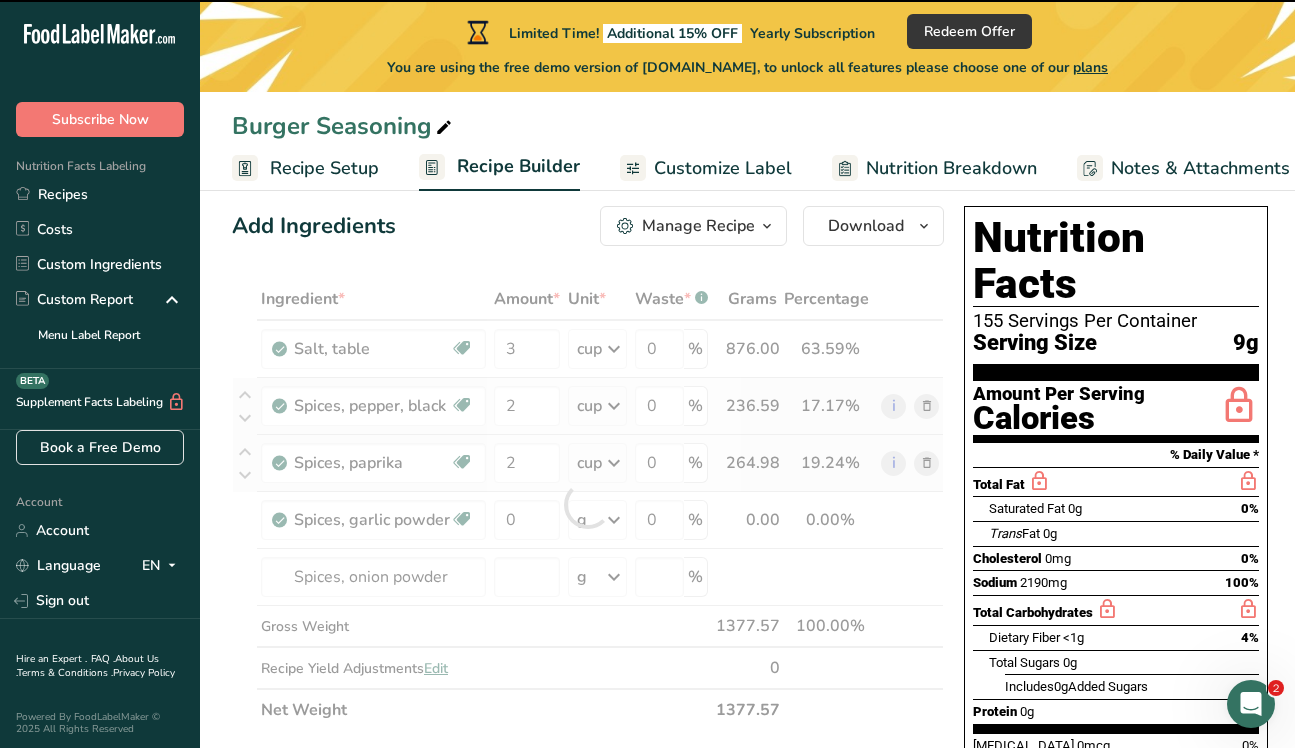 type on "0" 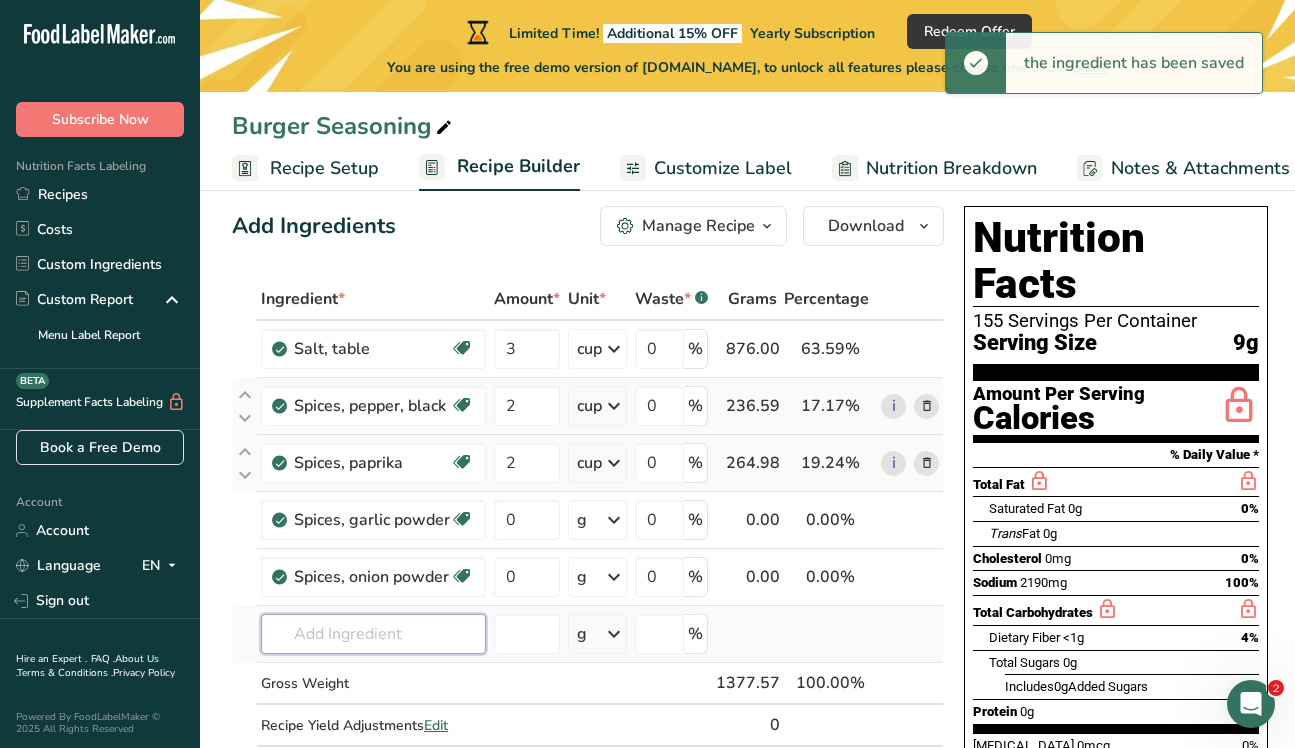 click at bounding box center (373, 634) 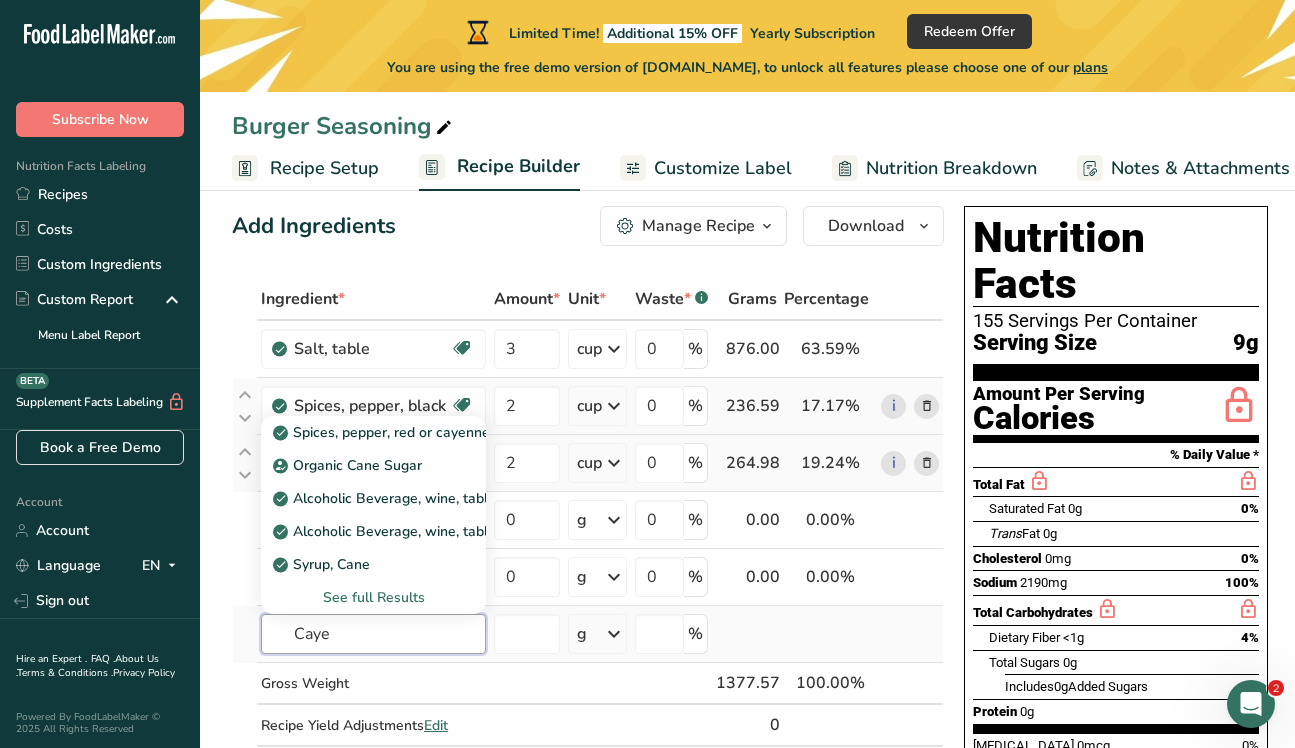 type on "Caye" 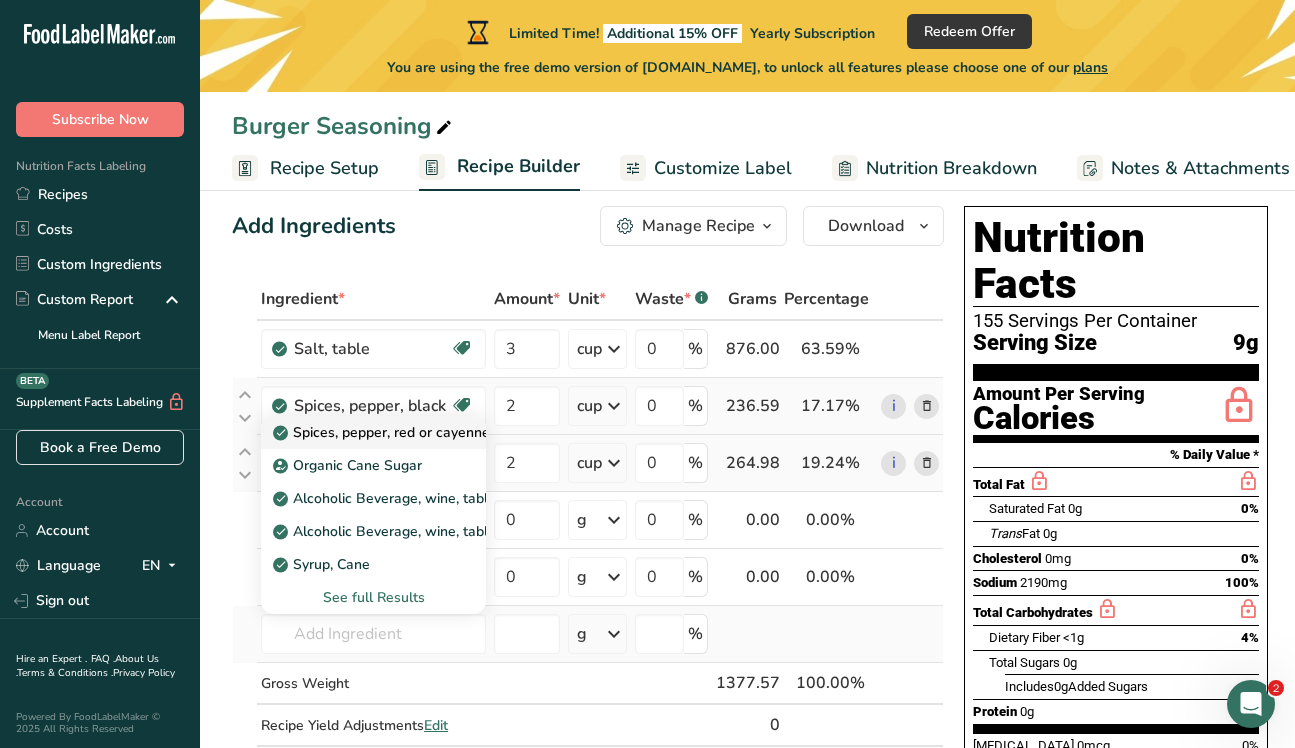 drag, startPoint x: 374, startPoint y: 631, endPoint x: 424, endPoint y: 429, distance: 208.09613 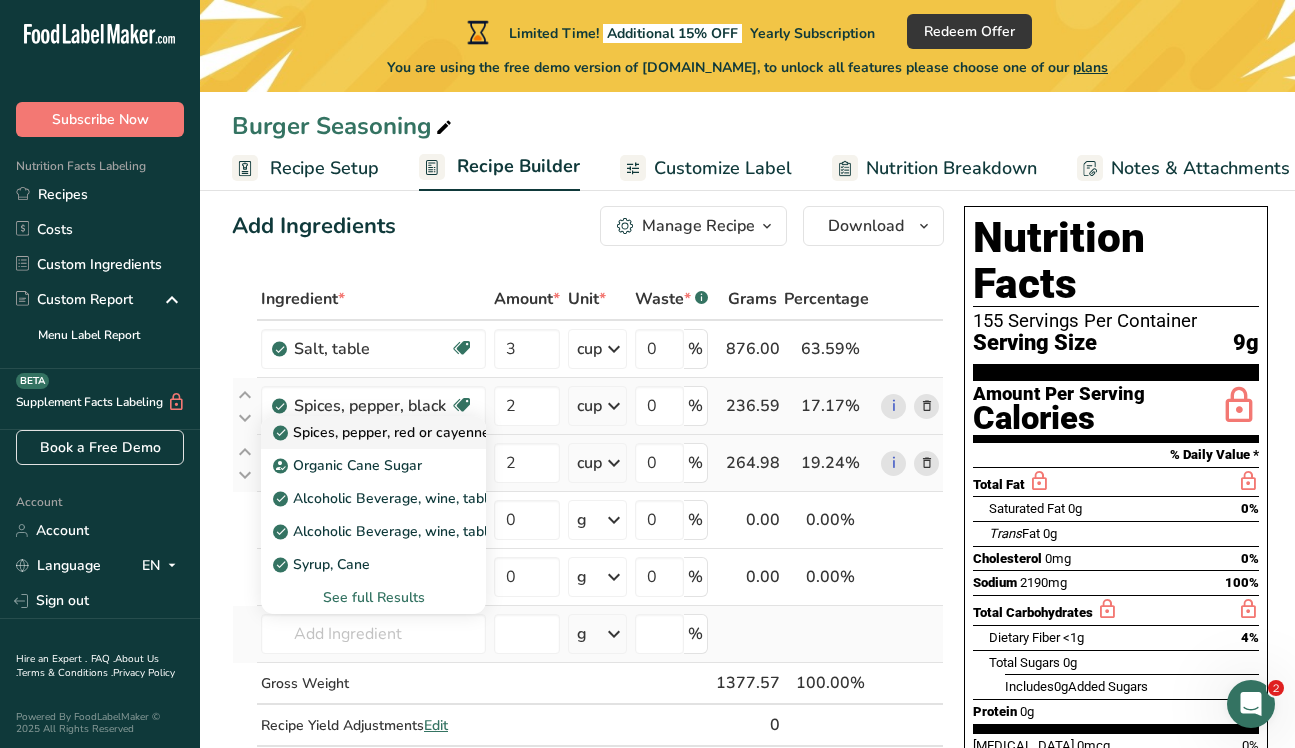 type on "Spices, pepper, red or cayenne" 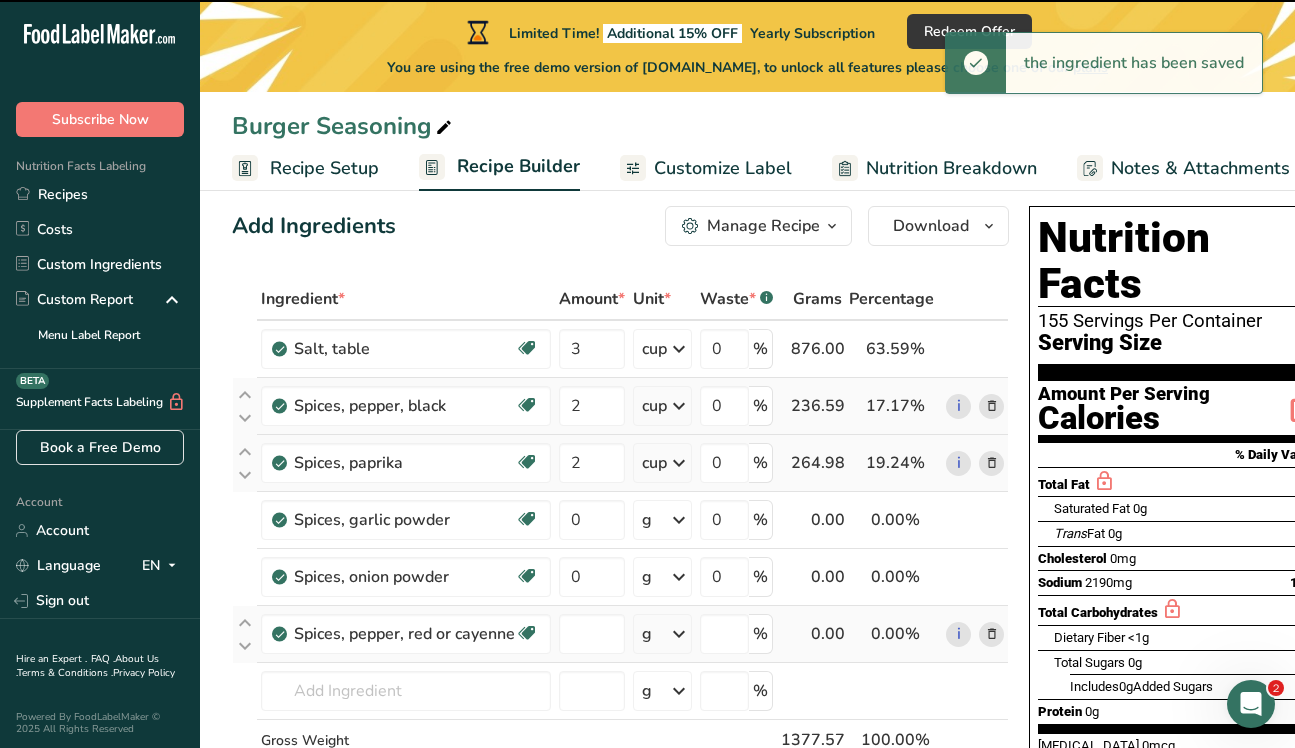 type on "0" 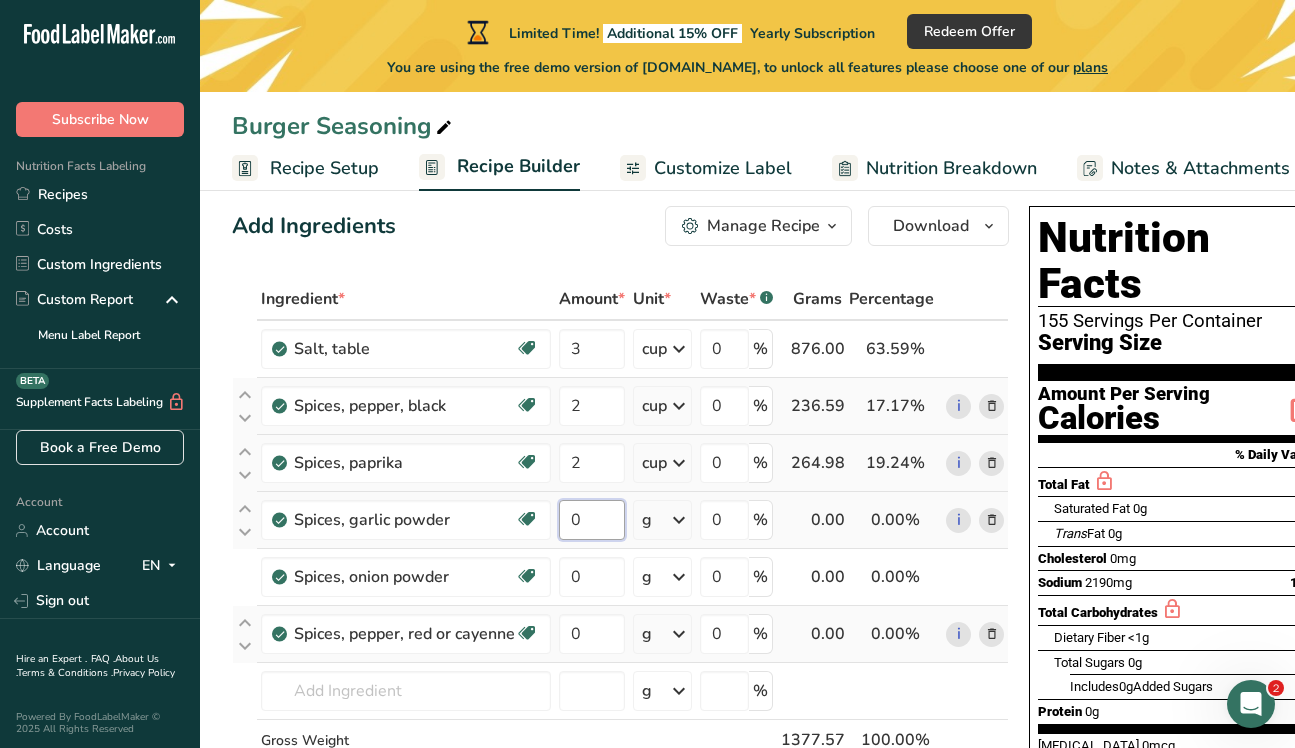drag, startPoint x: 595, startPoint y: 514, endPoint x: 566, endPoint y: 507, distance: 29.832869 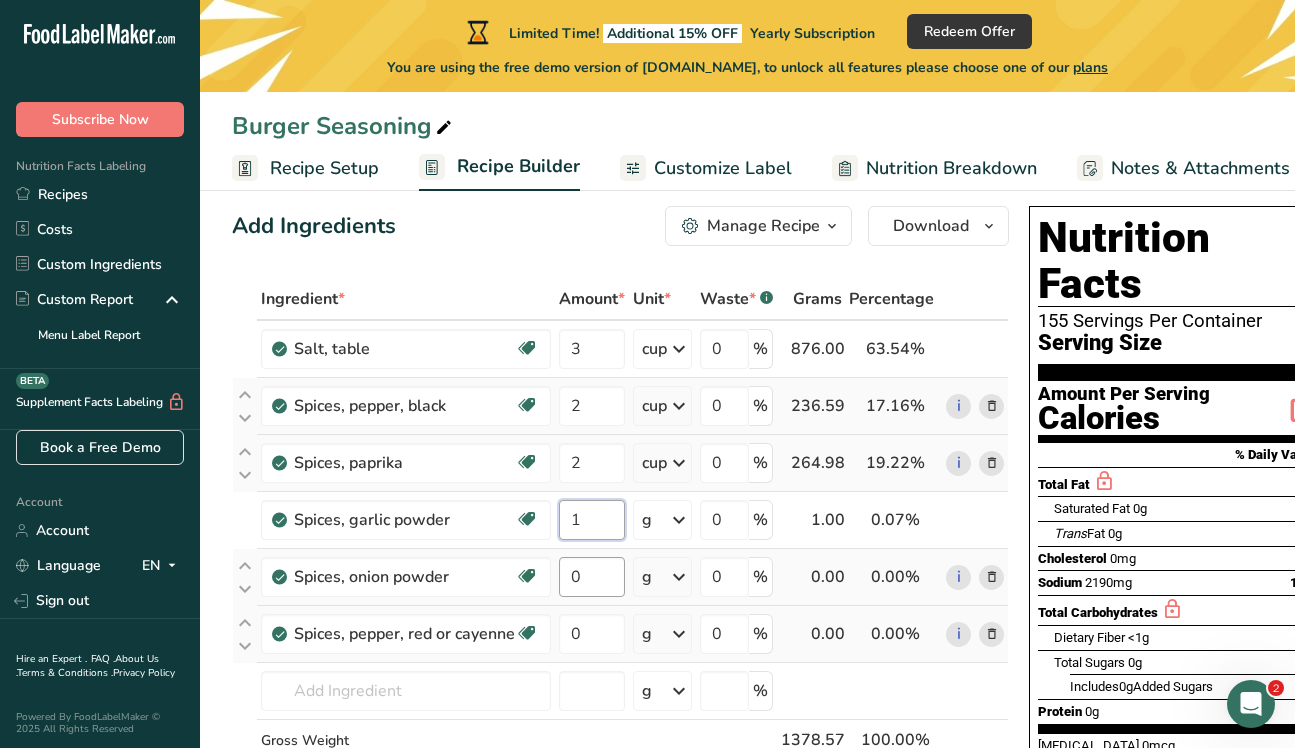 type on "1" 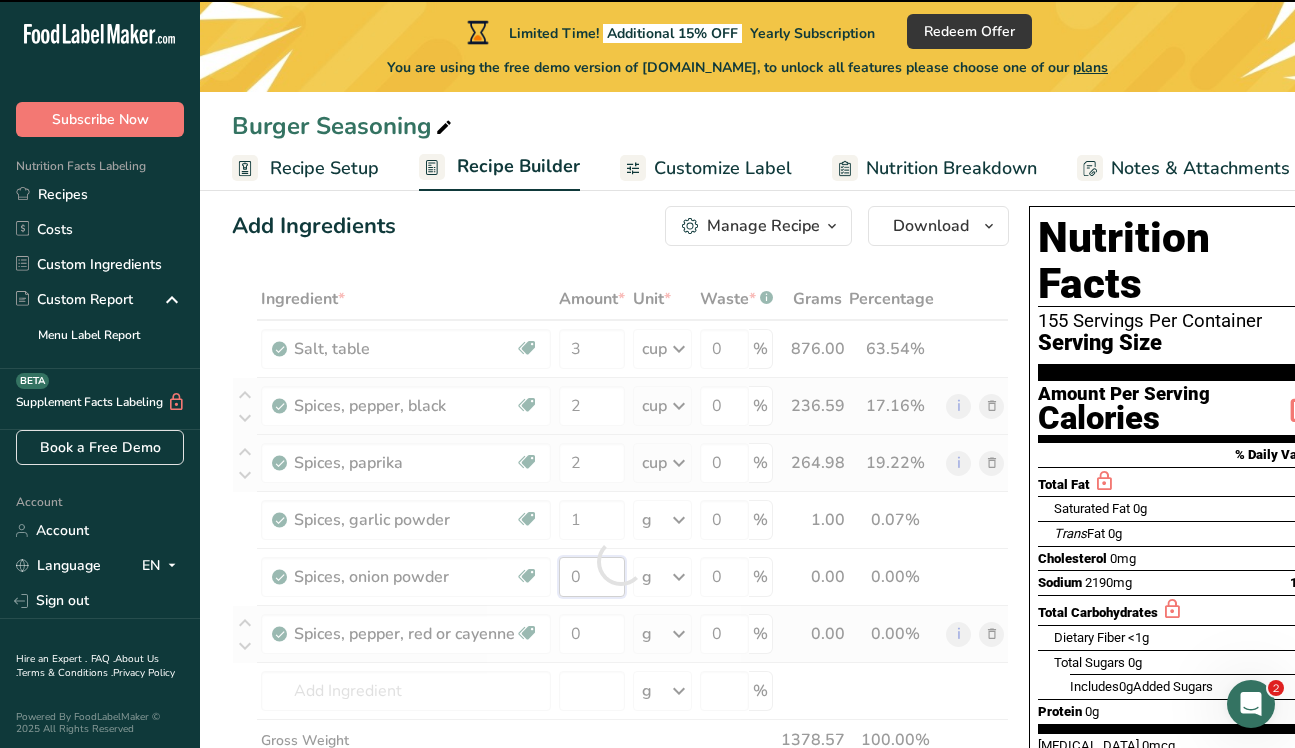 drag, startPoint x: 593, startPoint y: 578, endPoint x: 575, endPoint y: 573, distance: 18.681541 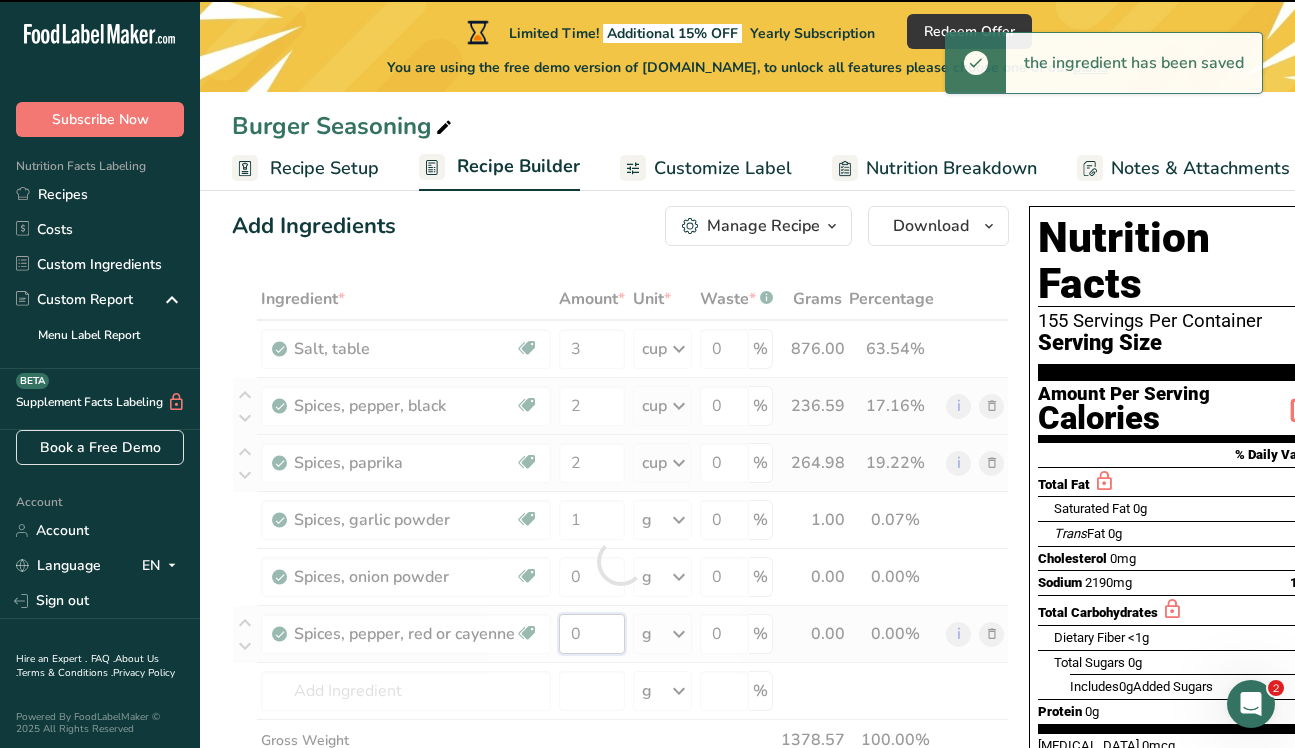 click on "Ingredient *
Amount *
Unit *
Waste *   .a-a{fill:#347362;}.b-a{fill:#fff;}          Grams
Percentage
Salt, table
Dairy free
Gluten free
Vegan
Vegetarian
Soy free
3
cup
Portions
1 tsp
1 tbsp
1 cup
See more
Weight Units
g
kg
mg
See more
Volume Units
l
Volume units require a density conversion. If you know your ingredient's density enter it below. Otherwise, click on "RIA" our AI Regulatory bot - she will be able to help you
lb/ft3
g/cm3
Confirm
mL
fl oz" at bounding box center (620, 561) 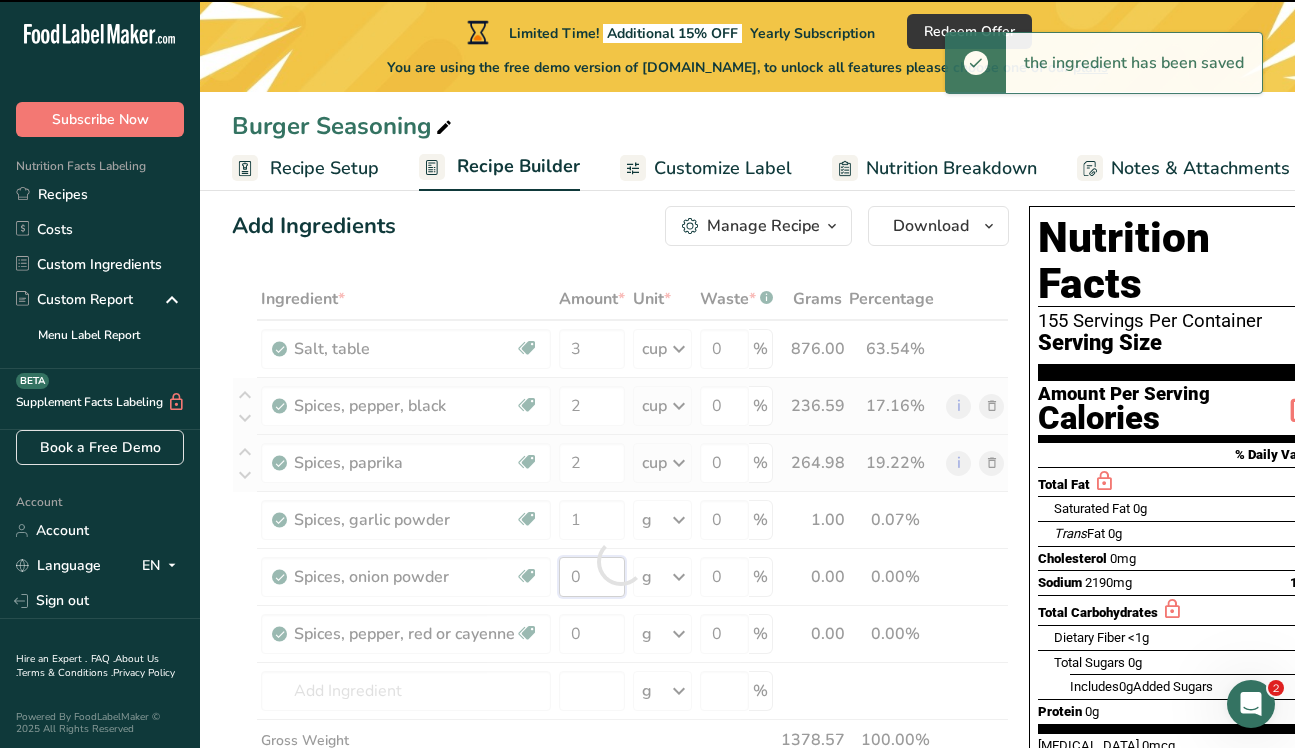 drag, startPoint x: 594, startPoint y: 577, endPoint x: 542, endPoint y: 567, distance: 52.95281 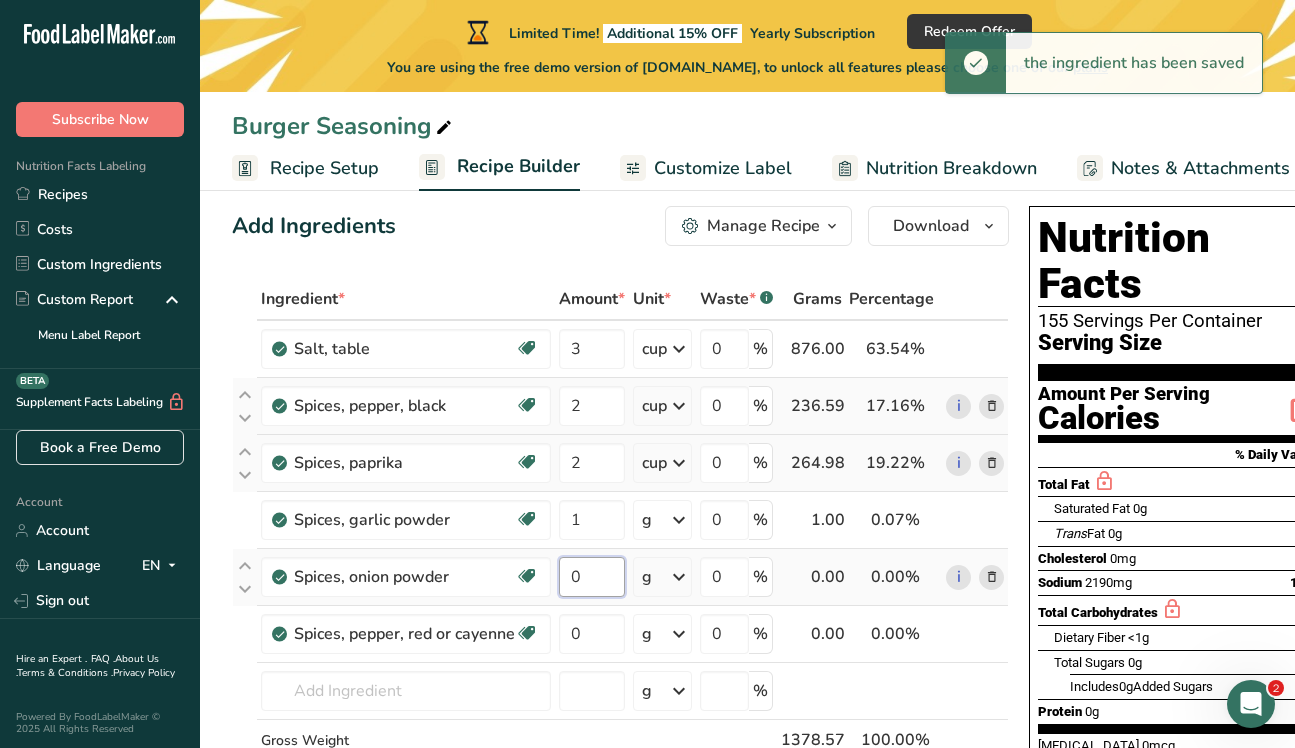 drag, startPoint x: 589, startPoint y: 574, endPoint x: 570, endPoint y: 572, distance: 19.104973 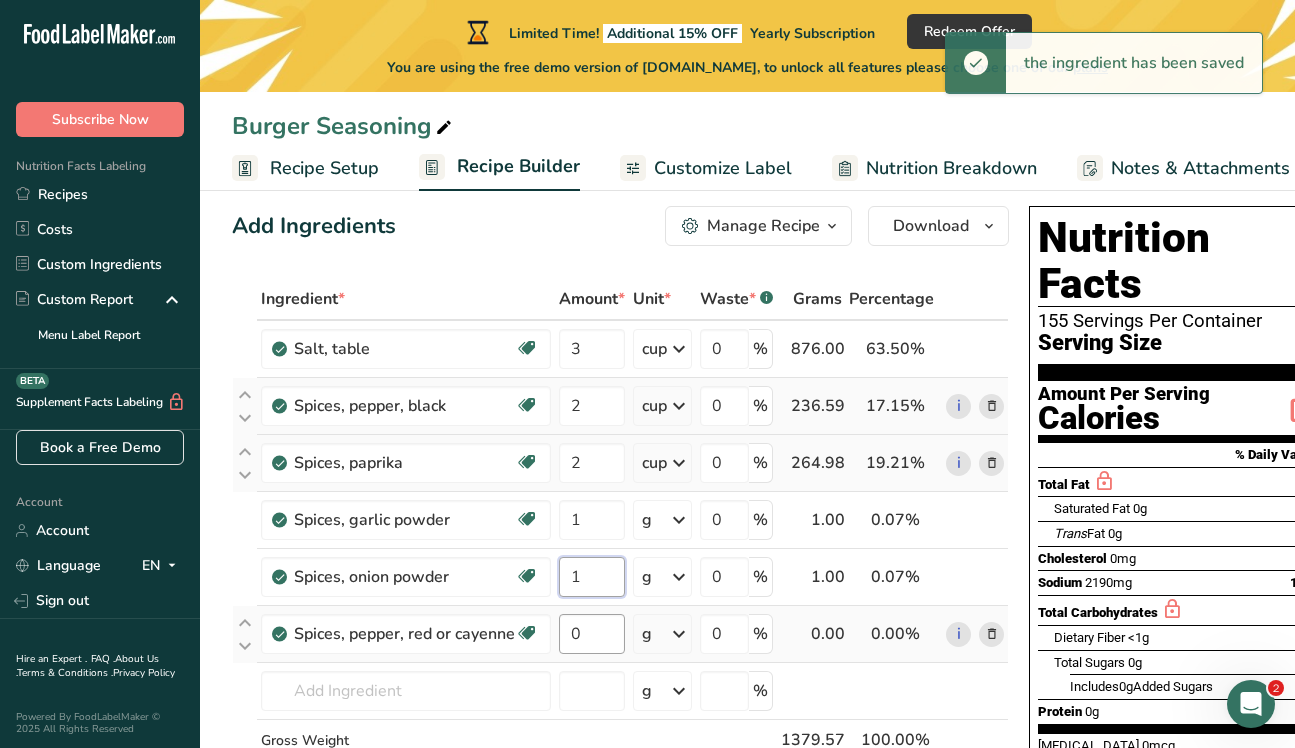 type on "1" 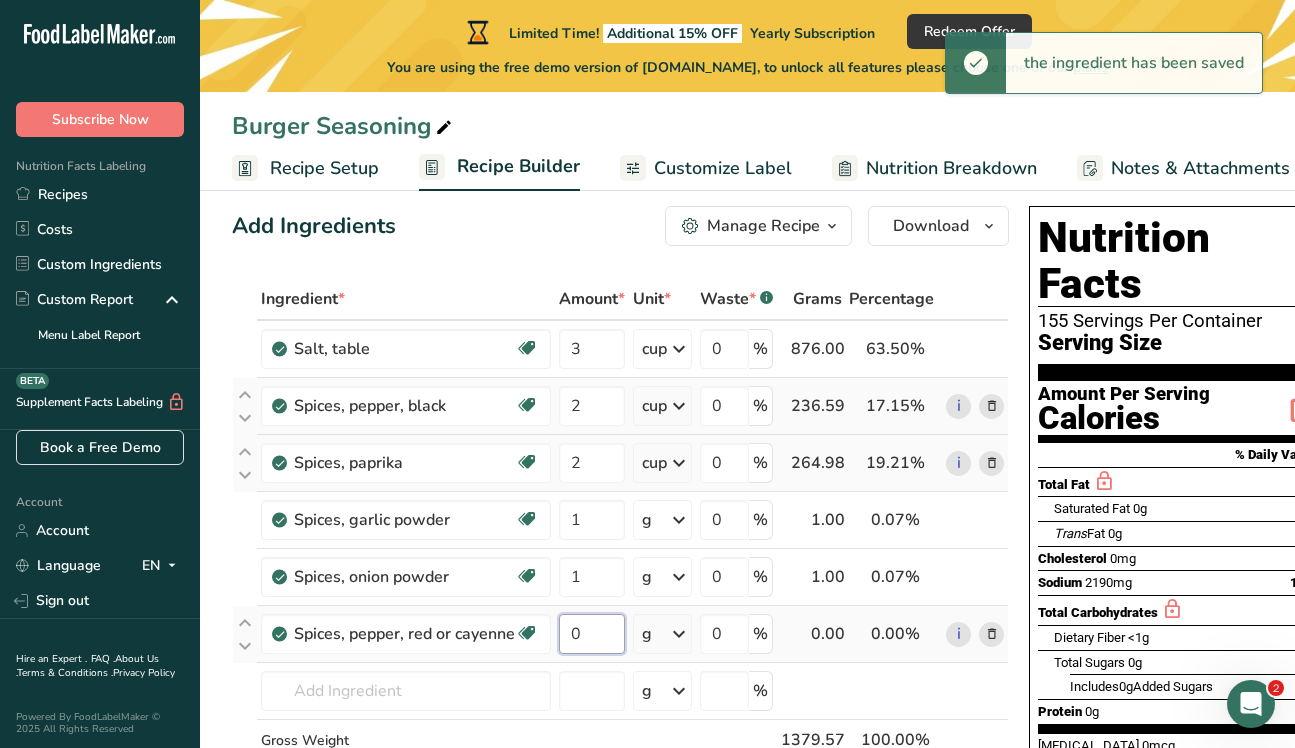 click on "Ingredient *
Amount *
Unit *
Waste *   .a-a{fill:#347362;}.b-a{fill:#fff;}          Grams
Percentage
Salt, table
Dairy free
Gluten free
Vegan
Vegetarian
Soy free
3
cup
Portions
1 tsp
1 tbsp
1 cup
See more
Weight Units
g
kg
mg
See more
Volume Units
l
Volume units require a density conversion. If you know your ingredient's density enter it below. Otherwise, click on "RIA" our AI Regulatory bot - she will be able to help you
lb/ft3
g/cm3
Confirm
mL
fl oz" at bounding box center (620, 561) 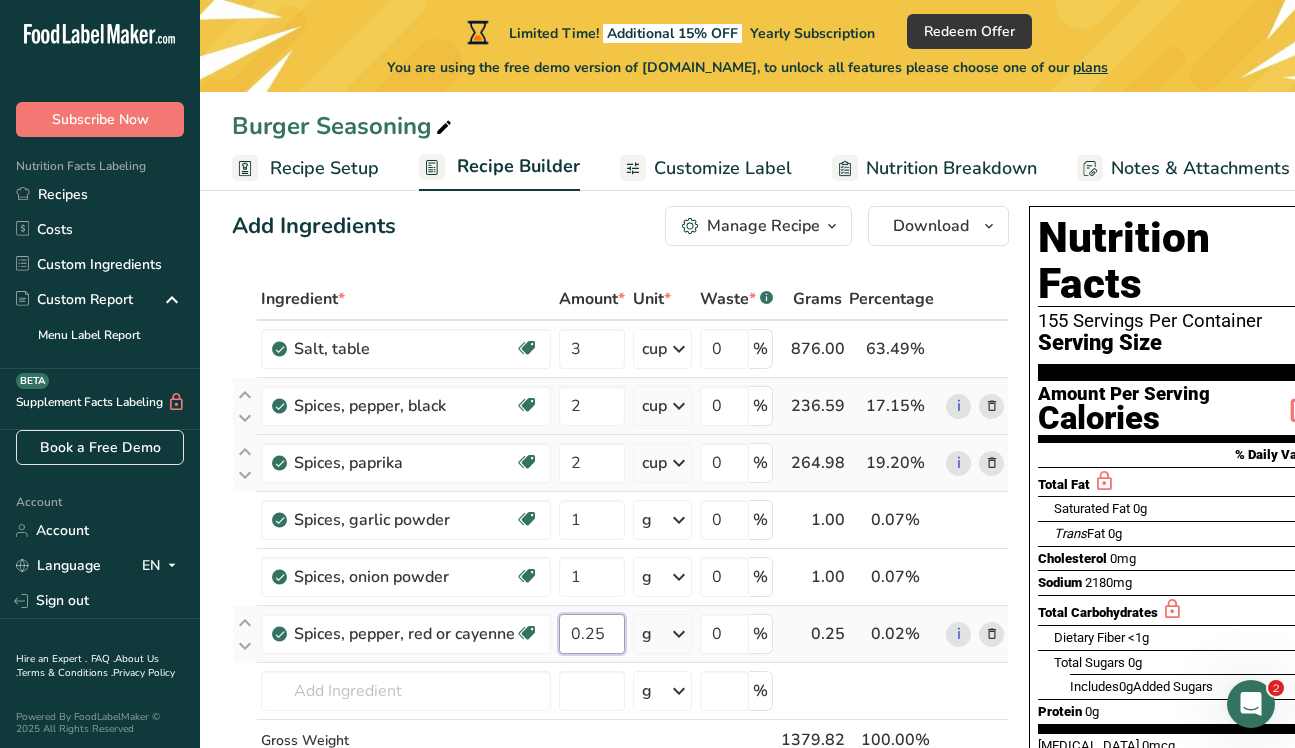 type on "0.25" 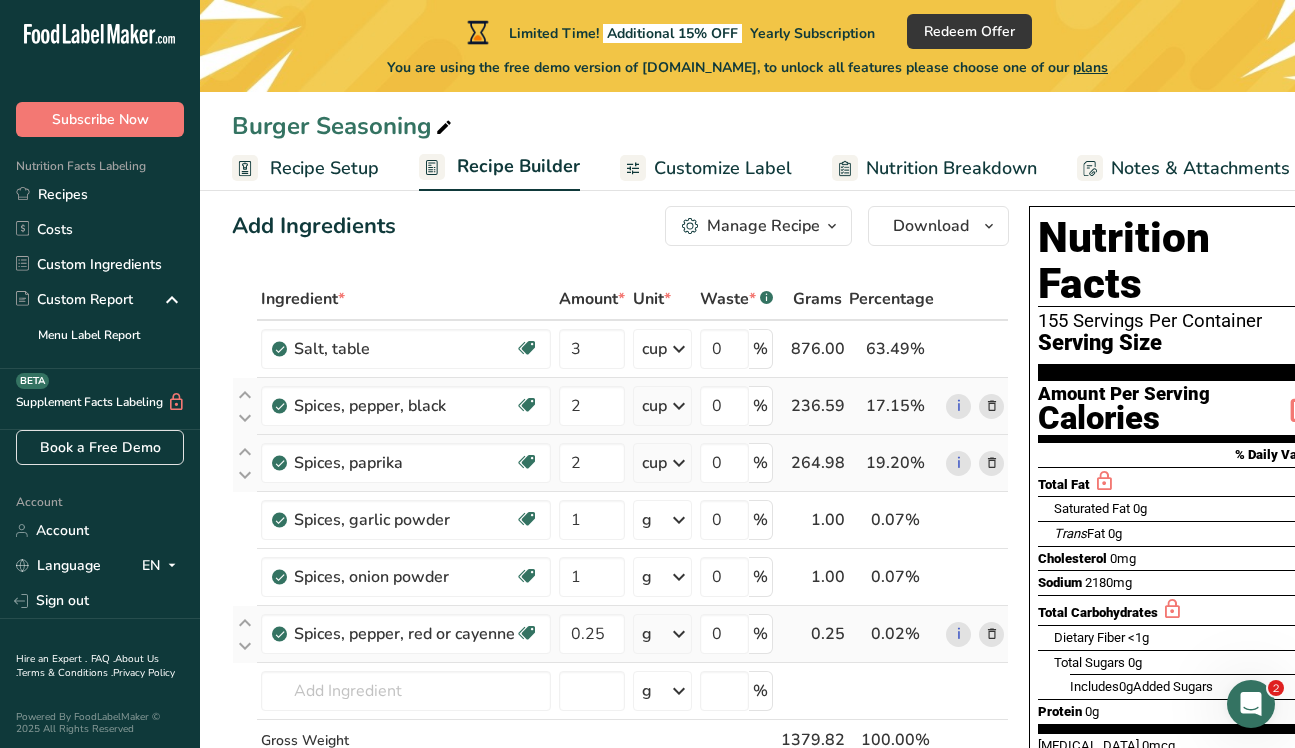 click on "Ingredient *
Amount *
Unit *
Waste *   .a-a{fill:#347362;}.b-a{fill:#fff;}          Grams
Percentage
Salt, table
Dairy free
Gluten free
Vegan
Vegetarian
Soy free
3
cup
Portions
1 tsp
1 tbsp
1 cup
See more
Weight Units
g
kg
mg
See more
Volume Units
l
Volume units require a density conversion. If you know your ingredient's density enter it below. Otherwise, click on "RIA" our AI Regulatory bot - she will be able to help you
lb/ft3
g/cm3
Confirm
mL
fl oz" at bounding box center (620, 561) 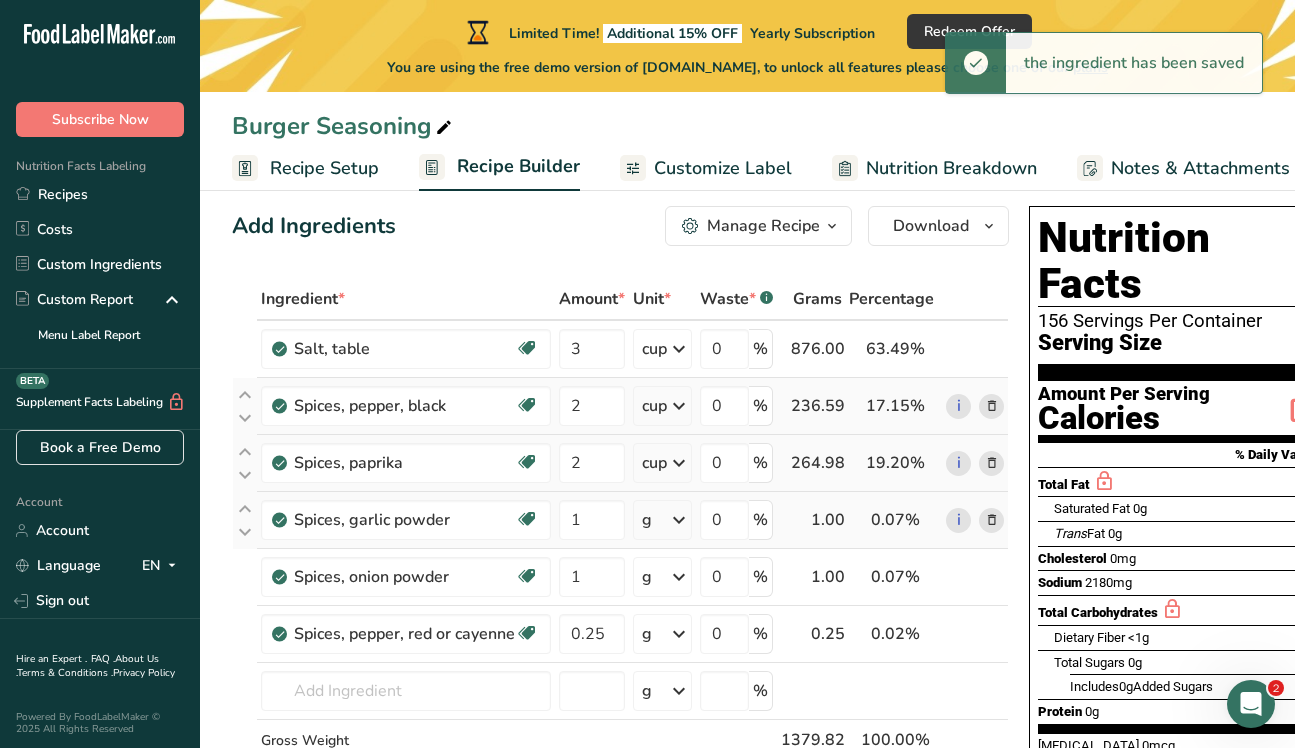 click at bounding box center [679, 520] 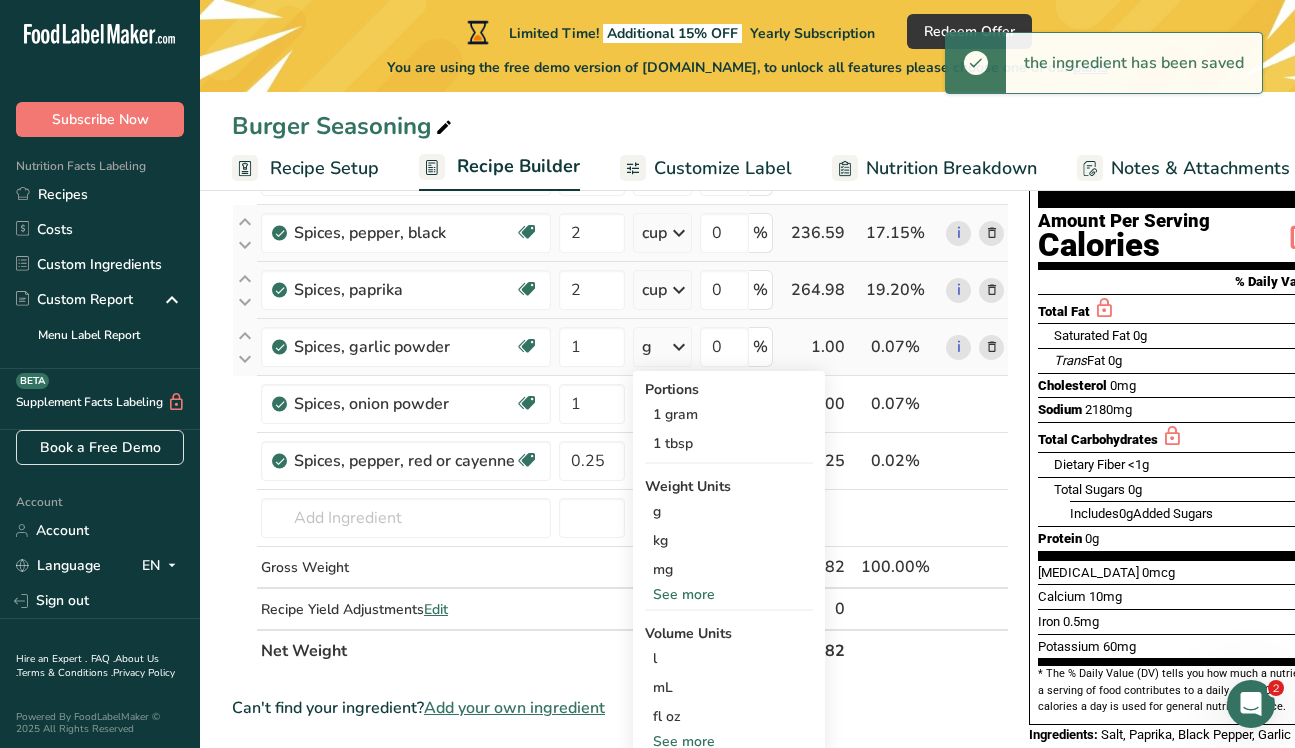 scroll, scrollTop: 357, scrollLeft: 0, axis: vertical 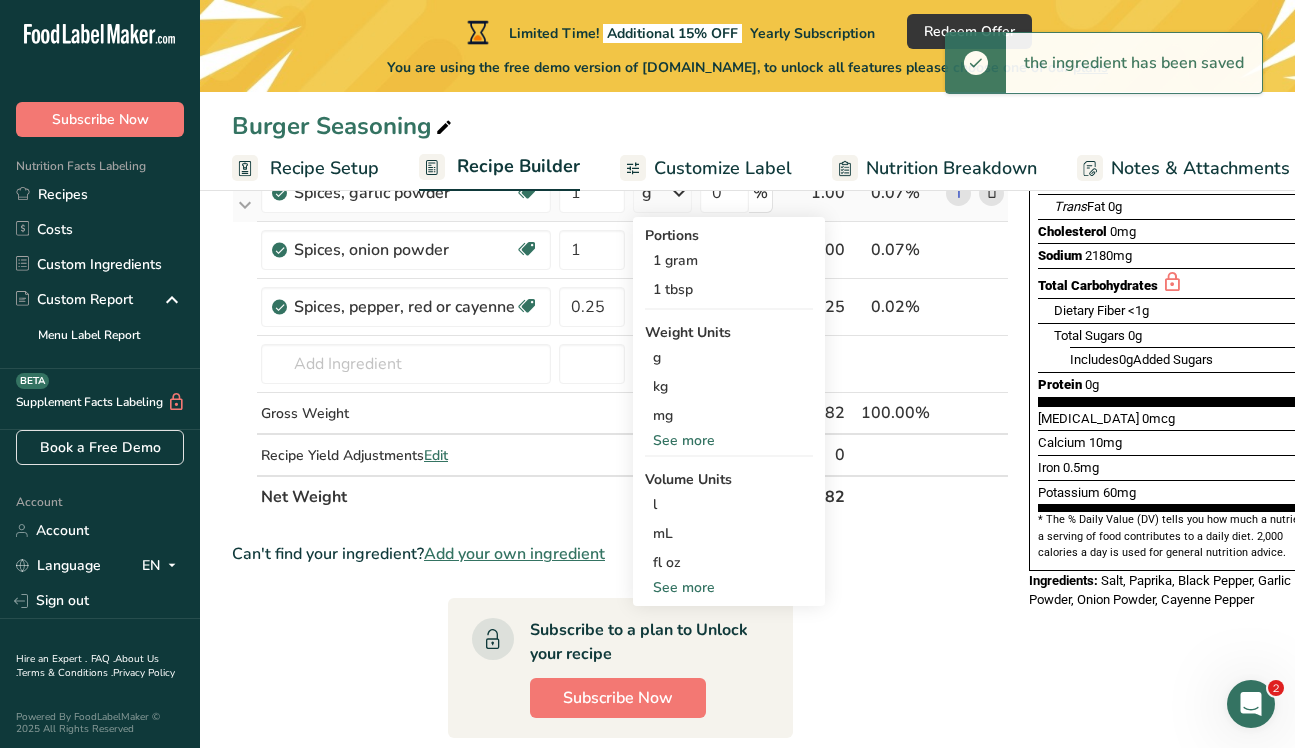 click on "See more" at bounding box center [729, 587] 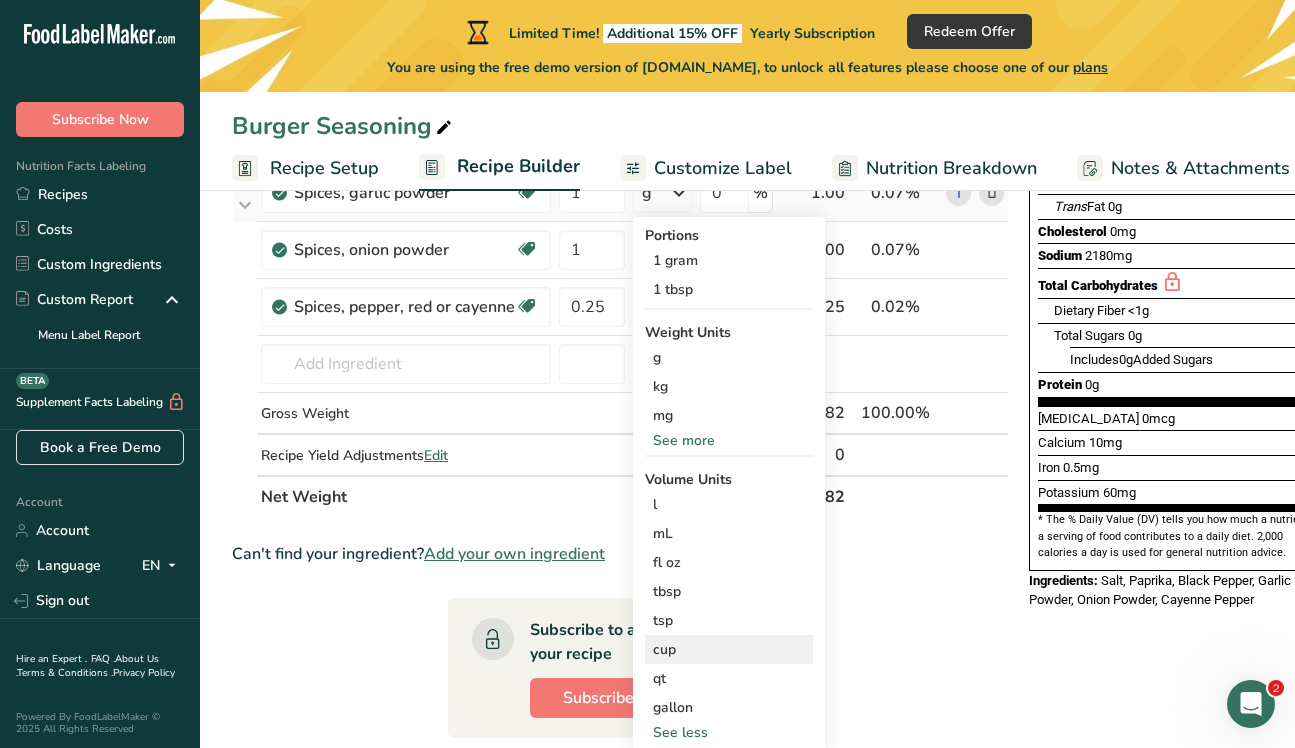 click on "cup" at bounding box center (729, 649) 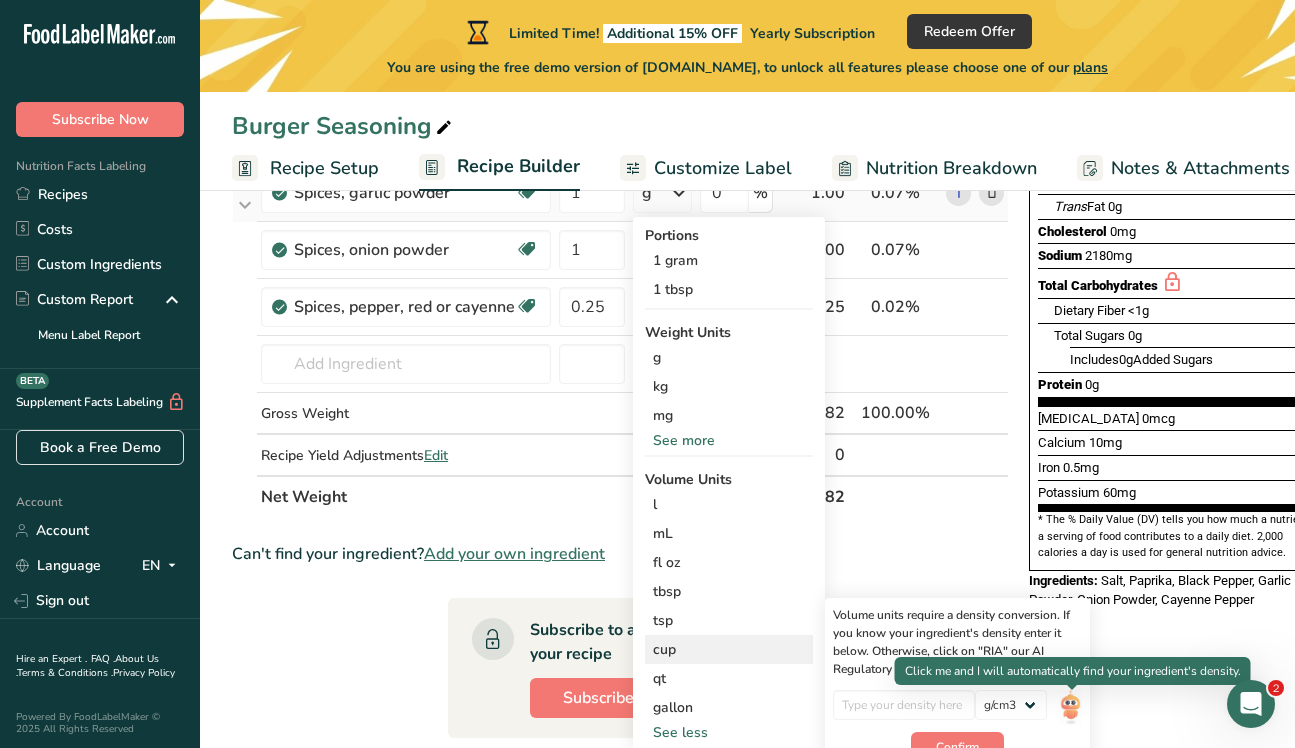 click at bounding box center [1070, 707] 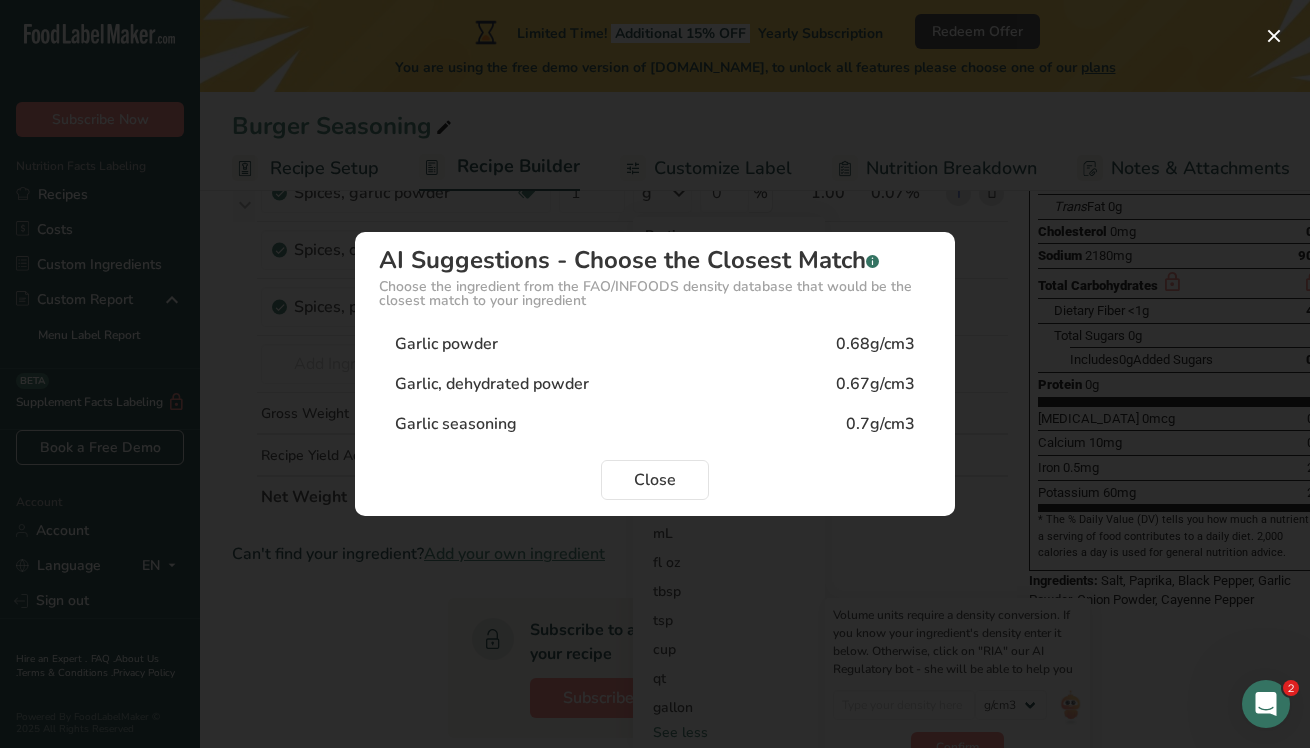 click on "Garlic powder" at bounding box center [446, 344] 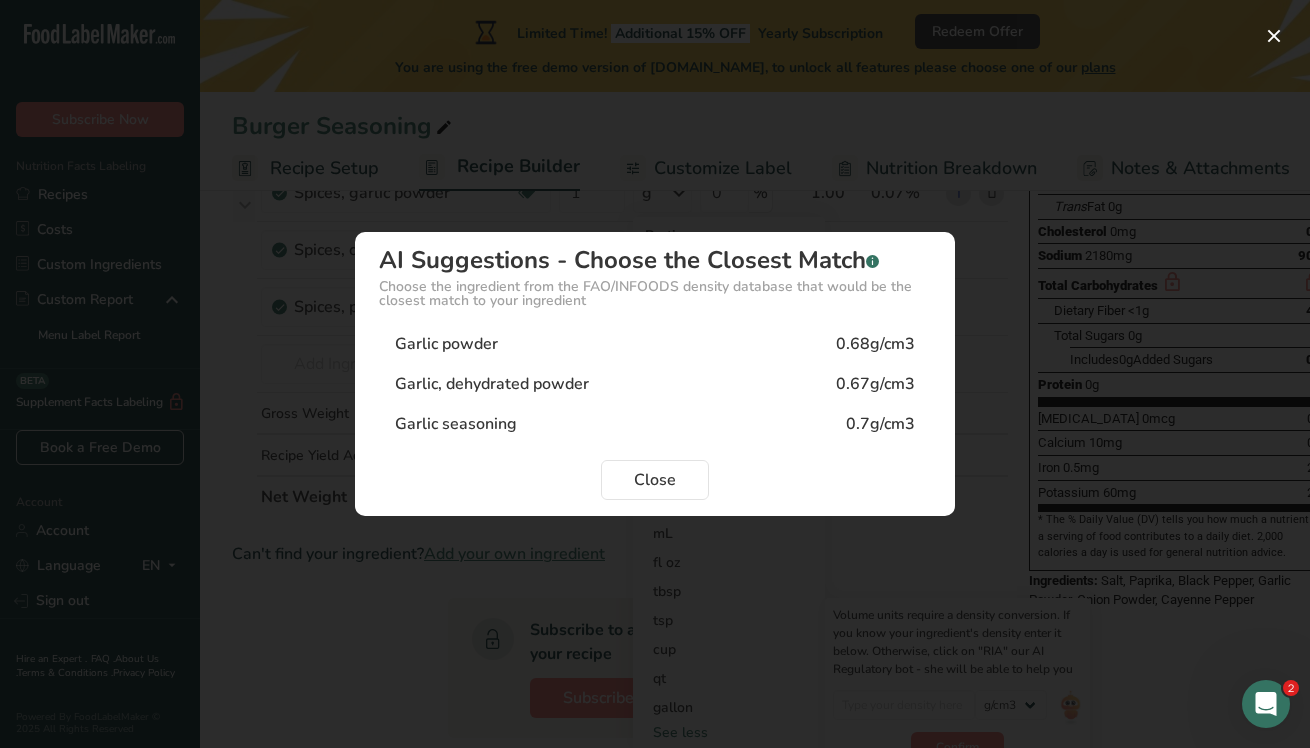 type on "0.68" 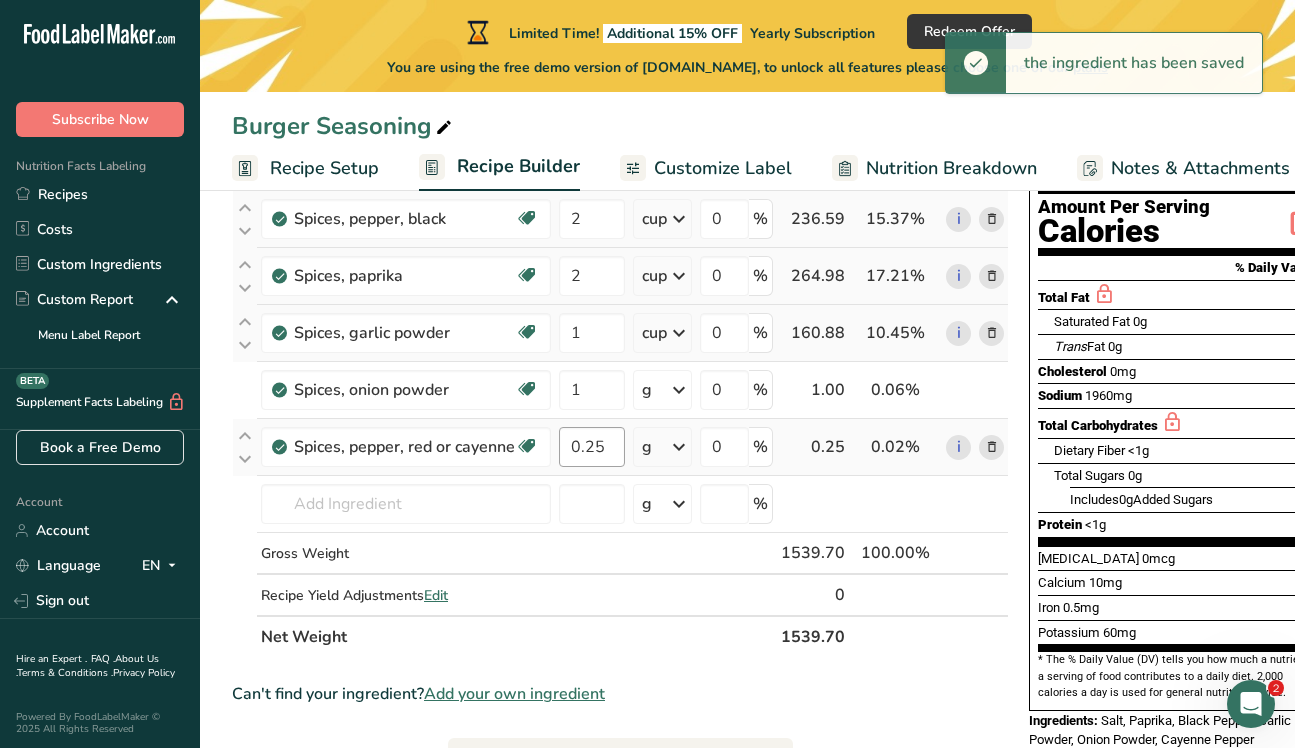 scroll, scrollTop: 187, scrollLeft: 0, axis: vertical 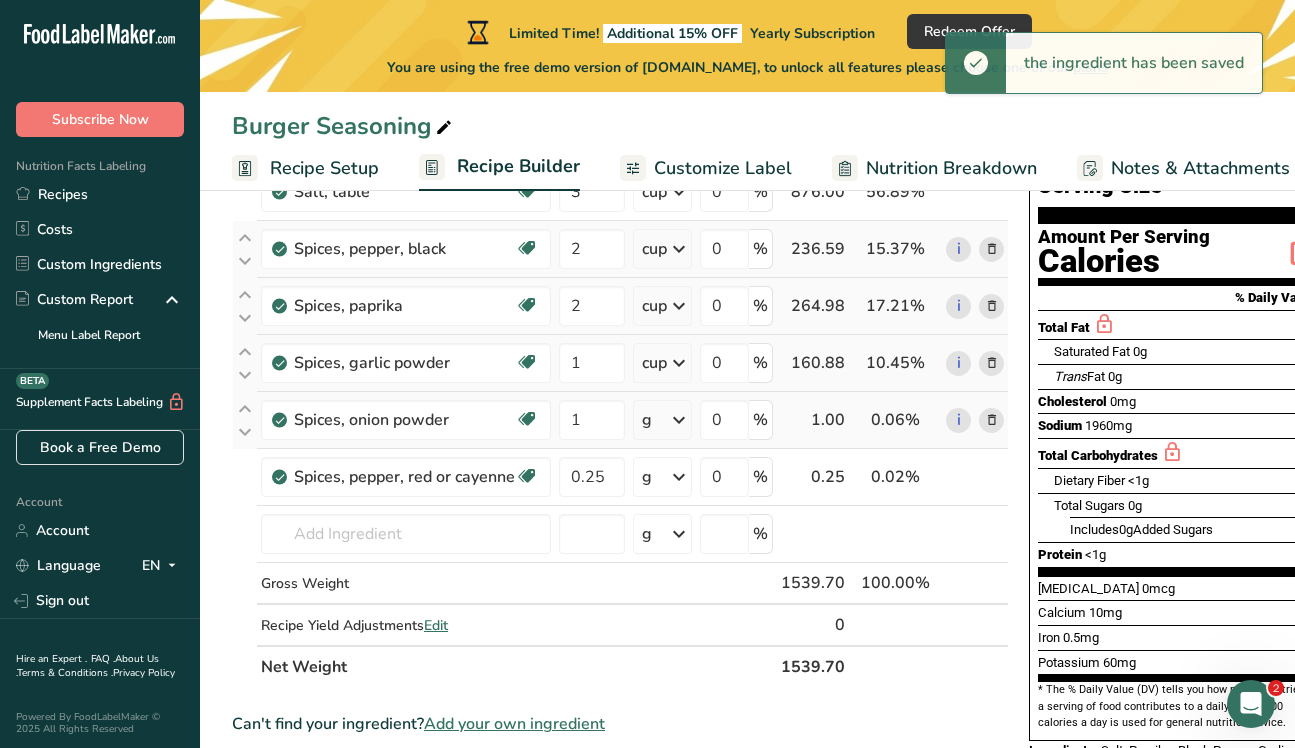 click at bounding box center (679, 420) 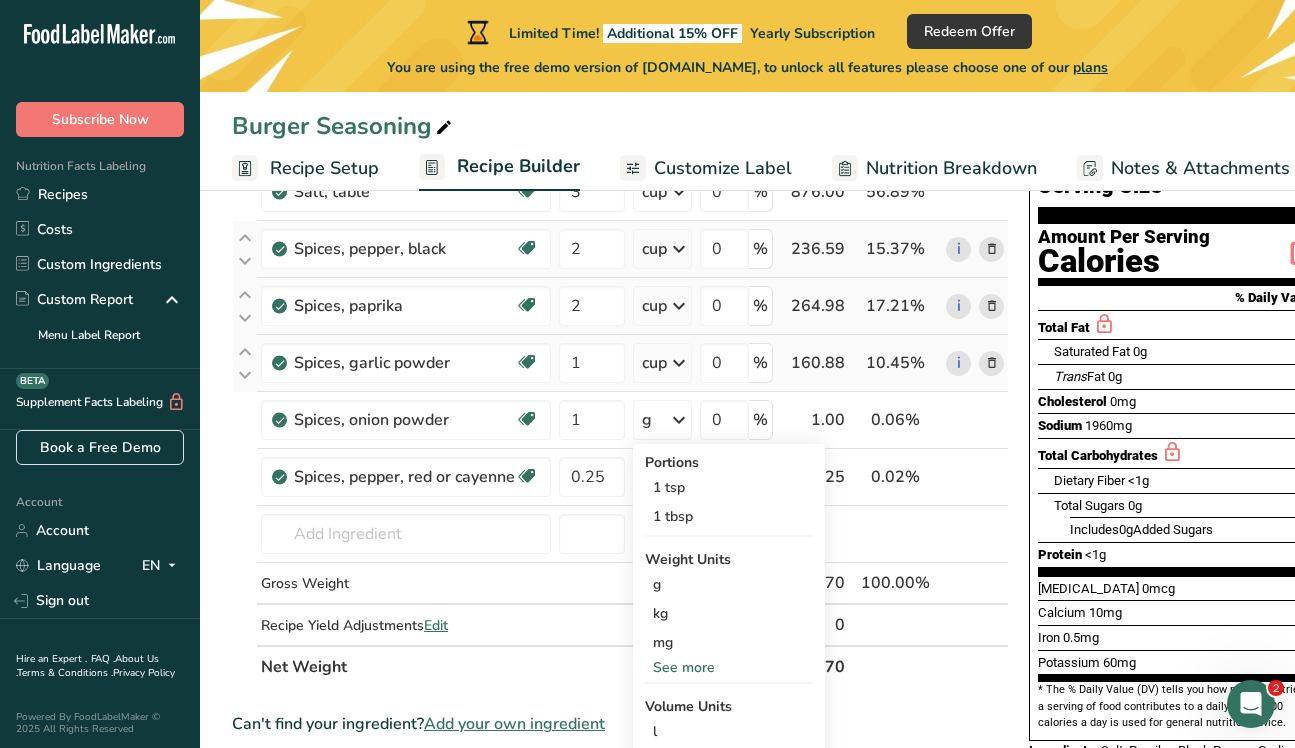 scroll, scrollTop: 538, scrollLeft: 0, axis: vertical 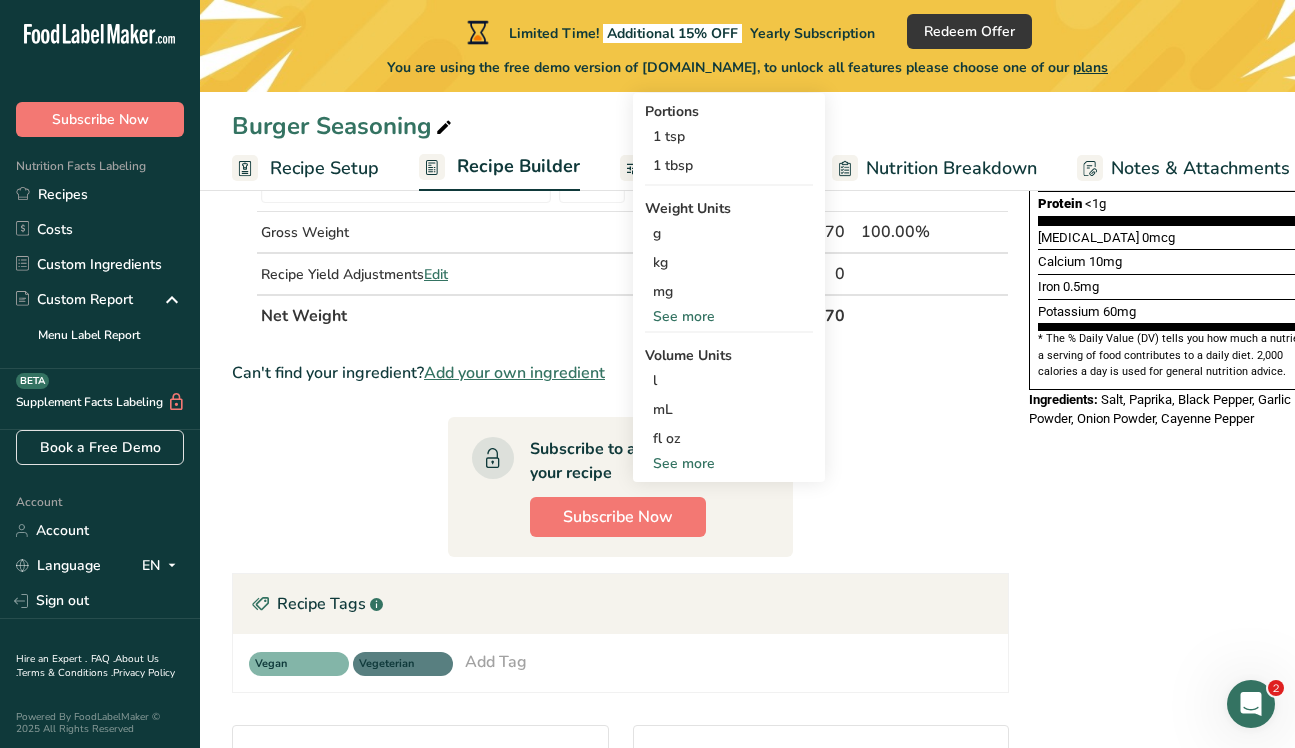 click on "See more" at bounding box center (729, 463) 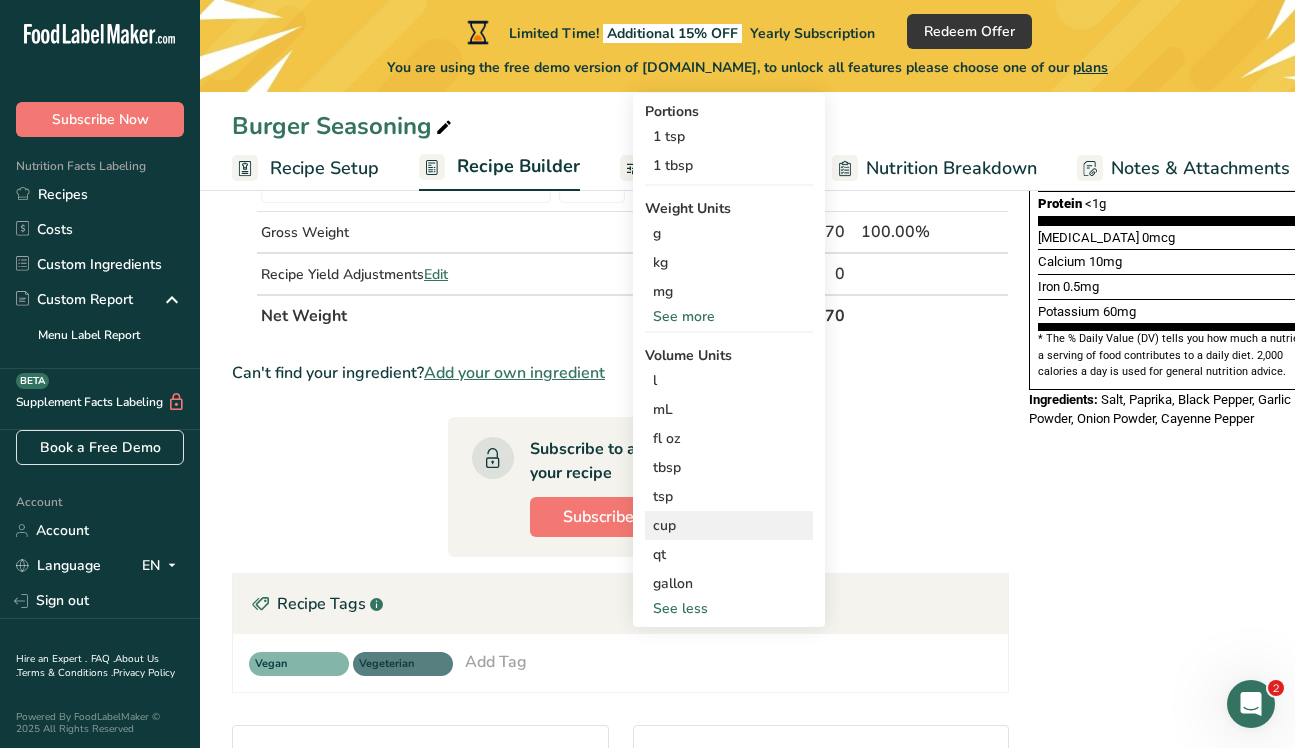 click on "cup" at bounding box center (729, 525) 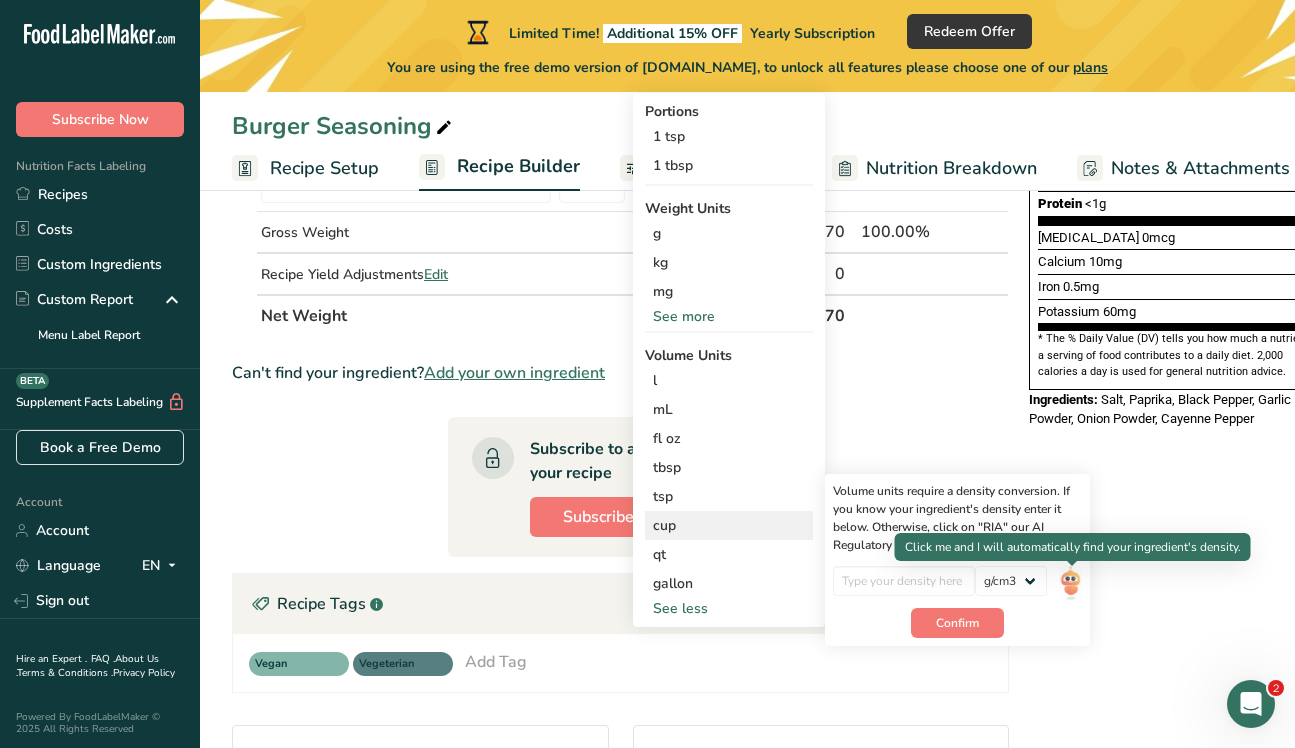 click at bounding box center (1070, 583) 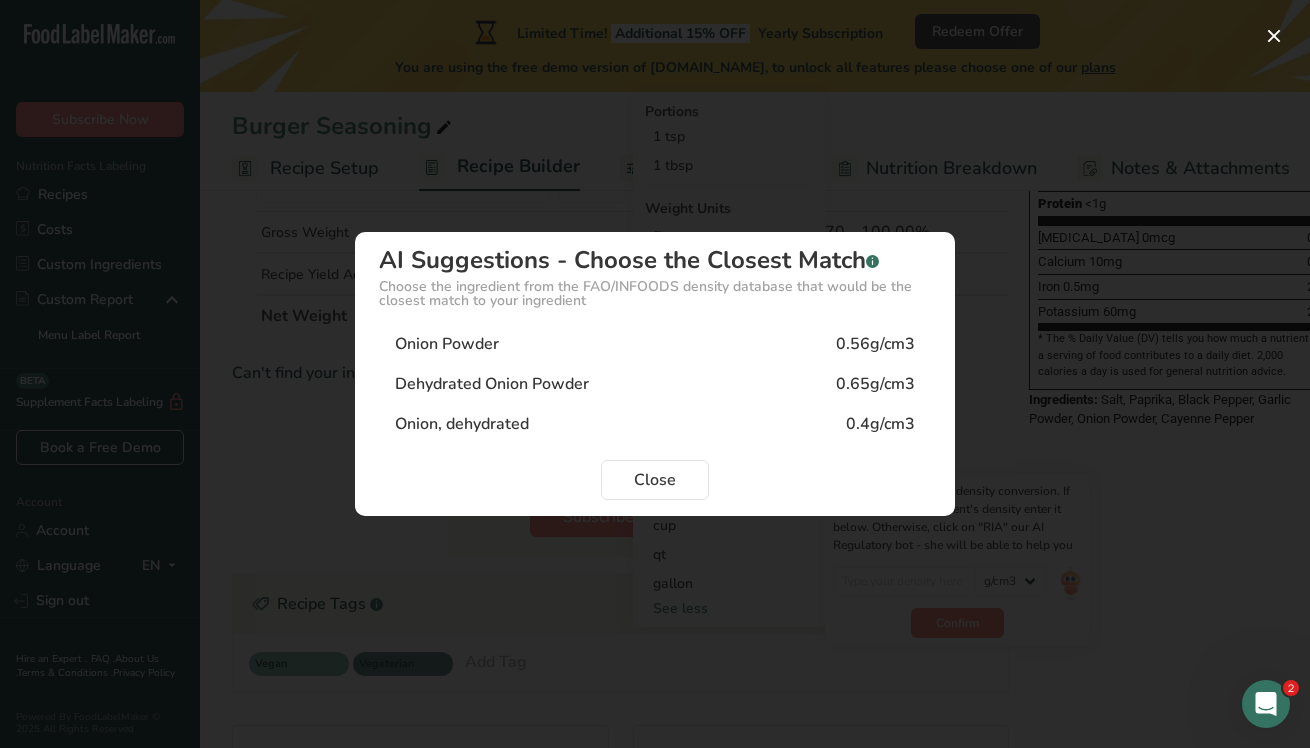 click on "Onion Powder   0.56g/cm3" at bounding box center [655, 344] 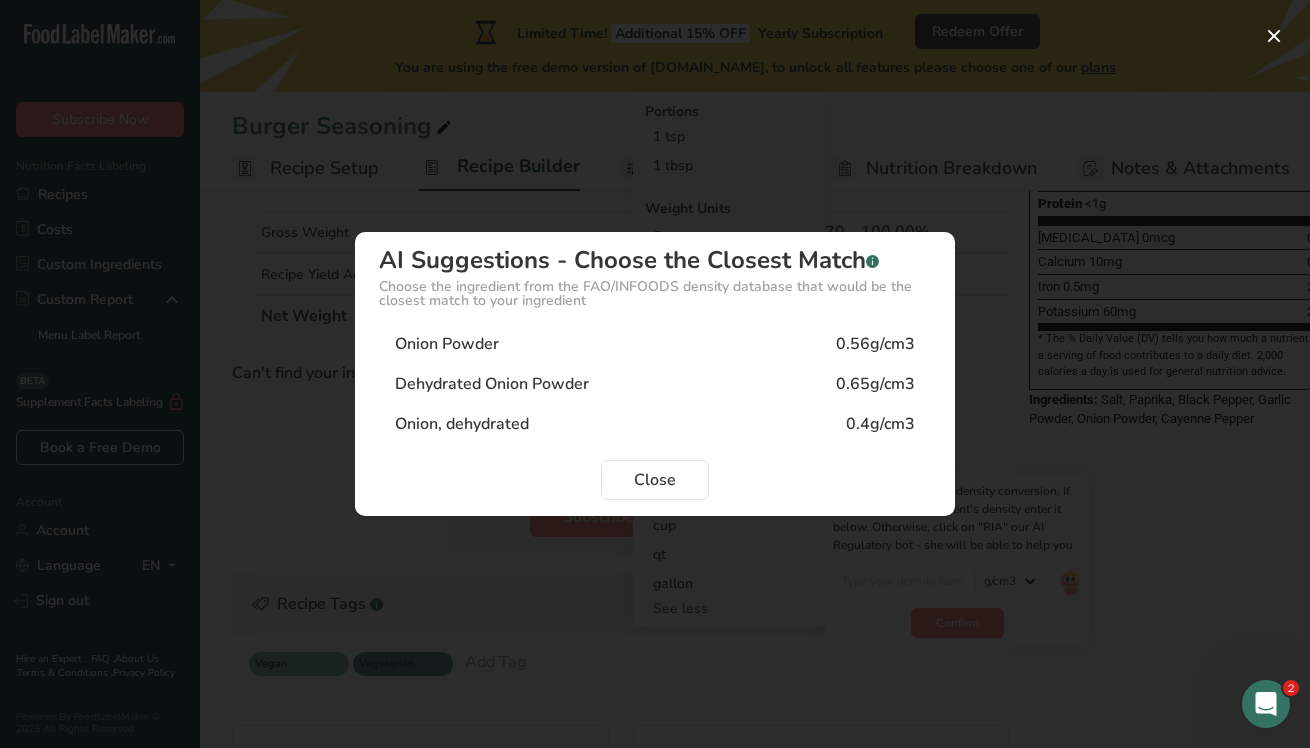 type on "0.56" 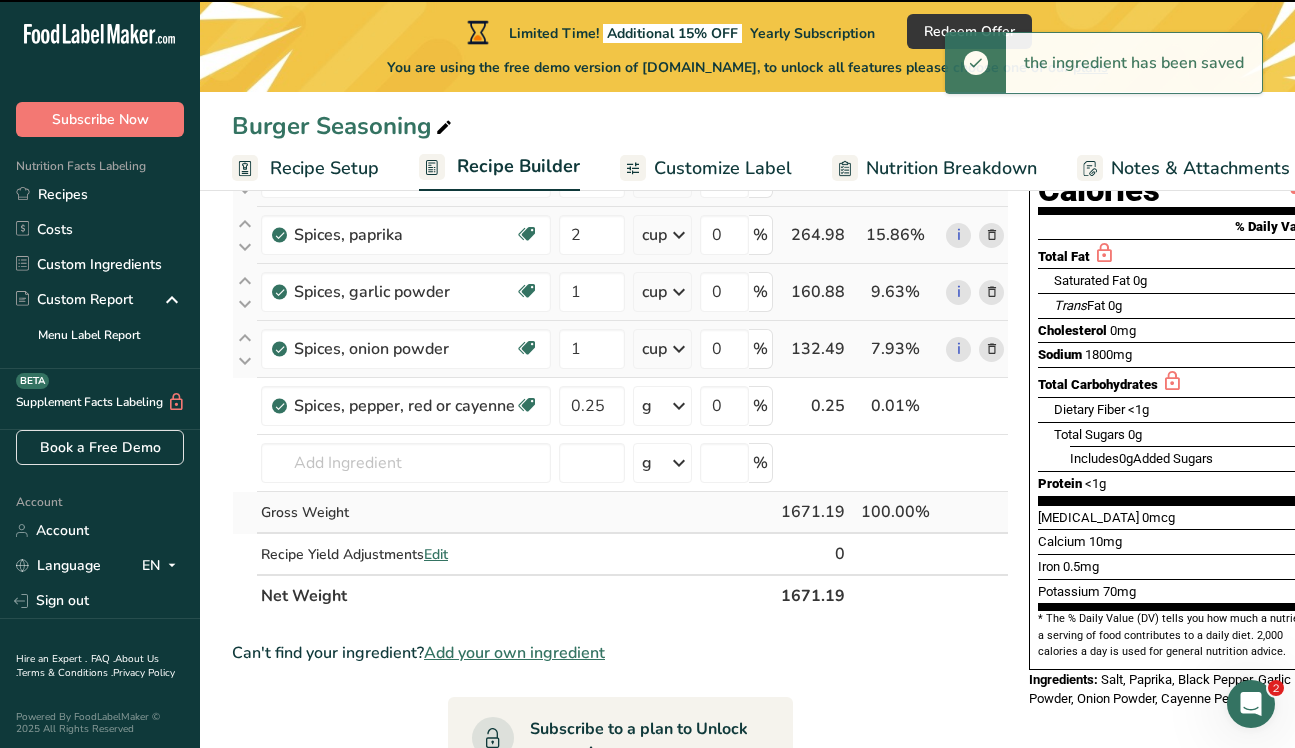 scroll, scrollTop: 133, scrollLeft: 0, axis: vertical 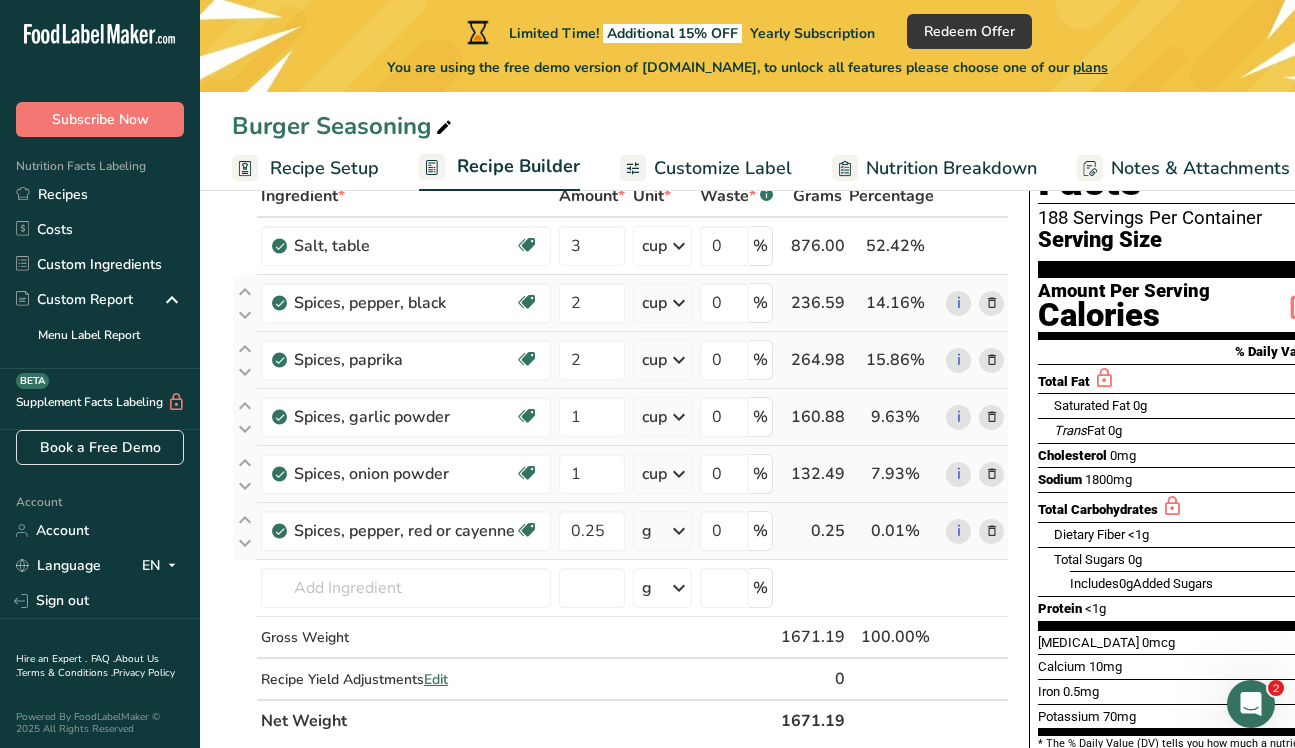 click at bounding box center (679, 531) 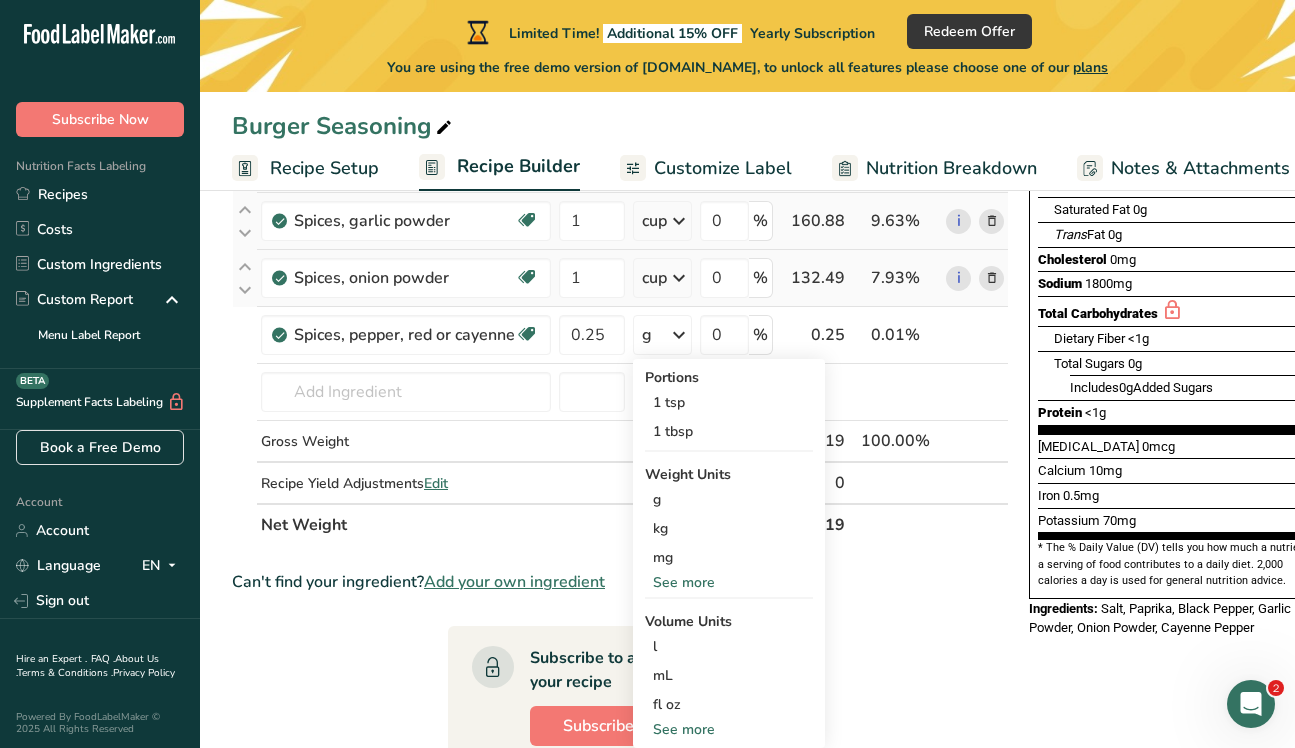 scroll, scrollTop: 540, scrollLeft: 0, axis: vertical 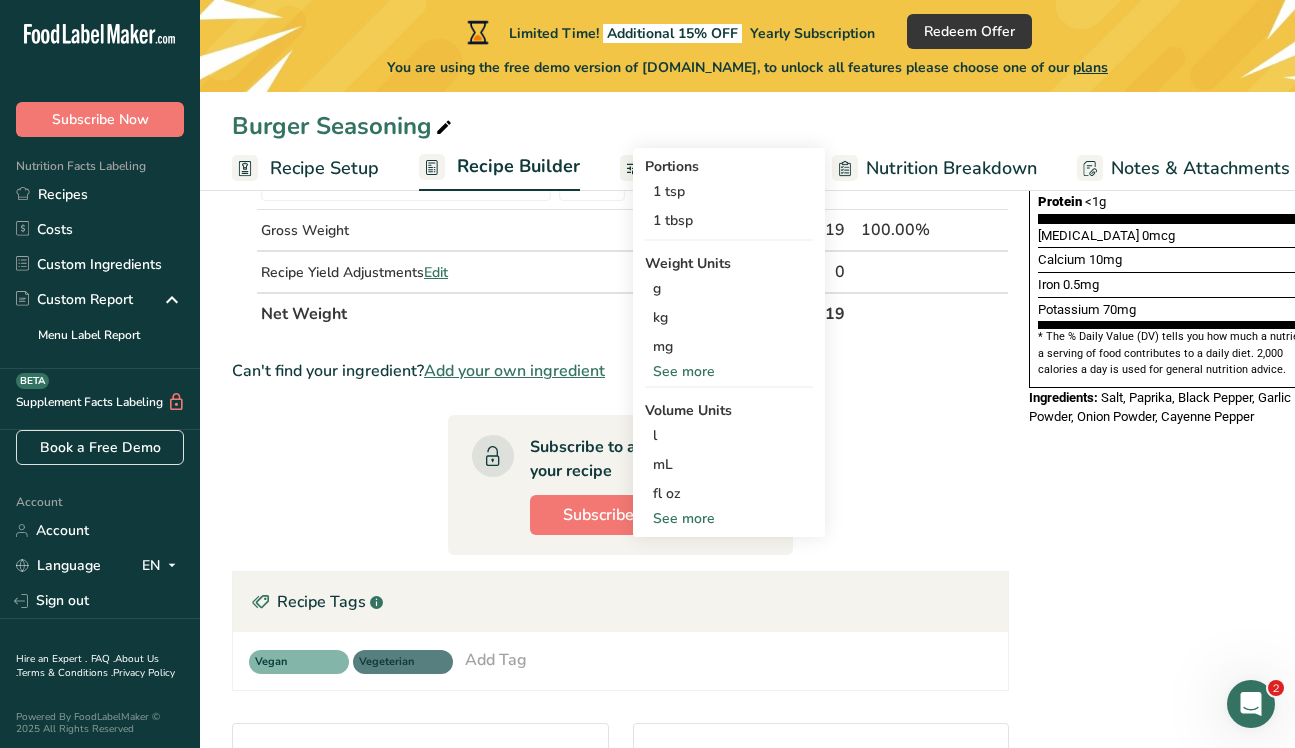 click on "See more" at bounding box center (729, 518) 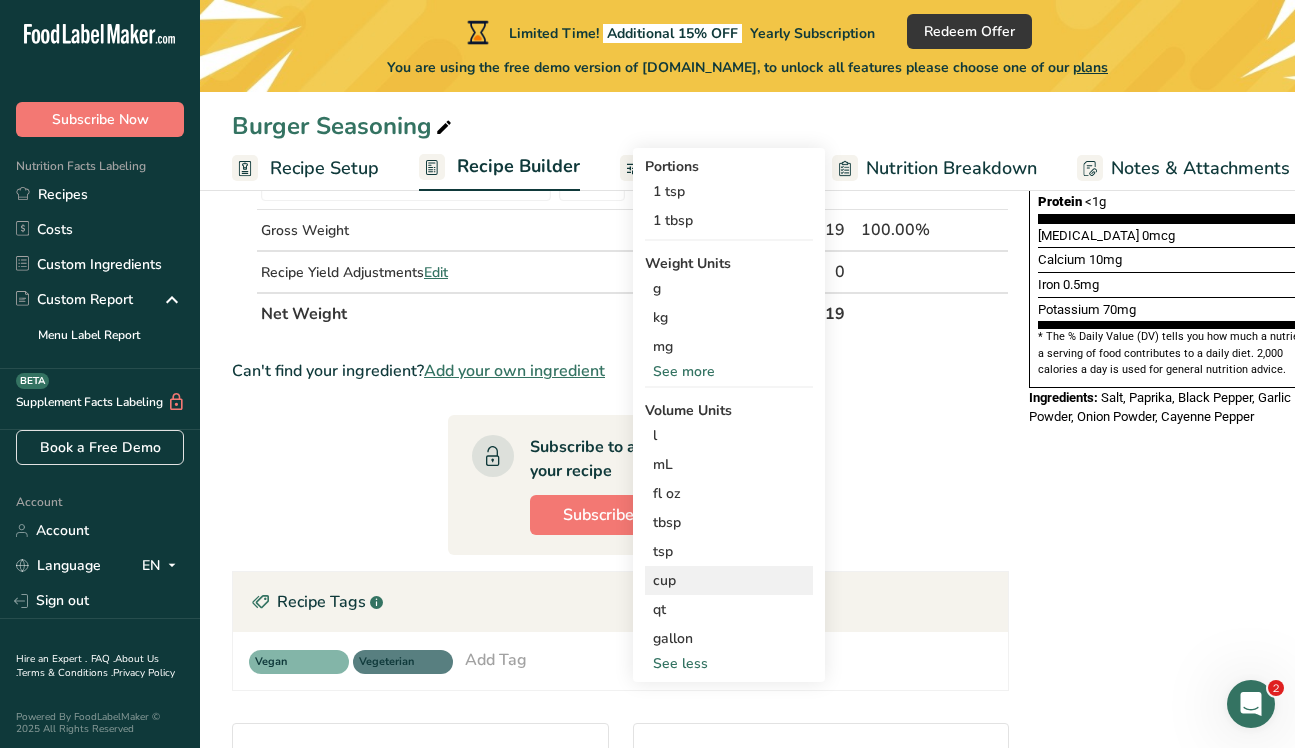 click on "cup" at bounding box center (729, 580) 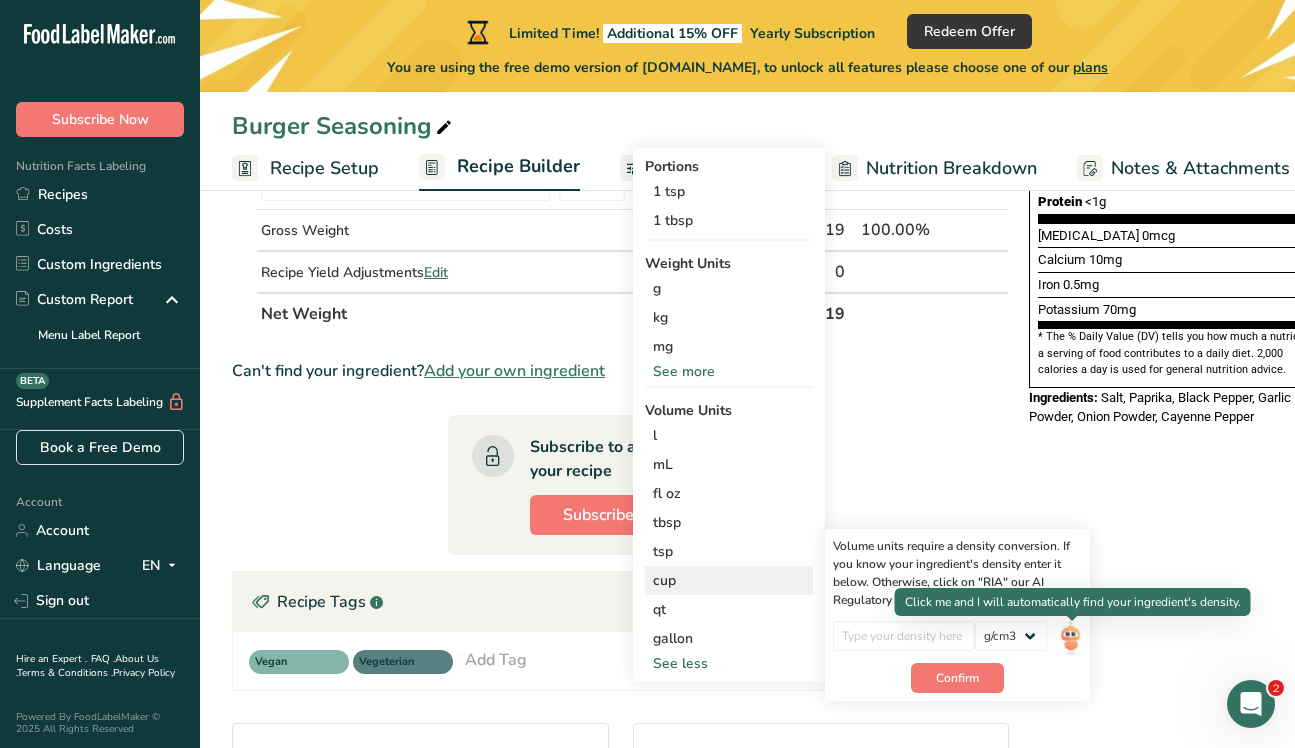 click at bounding box center [1070, 638] 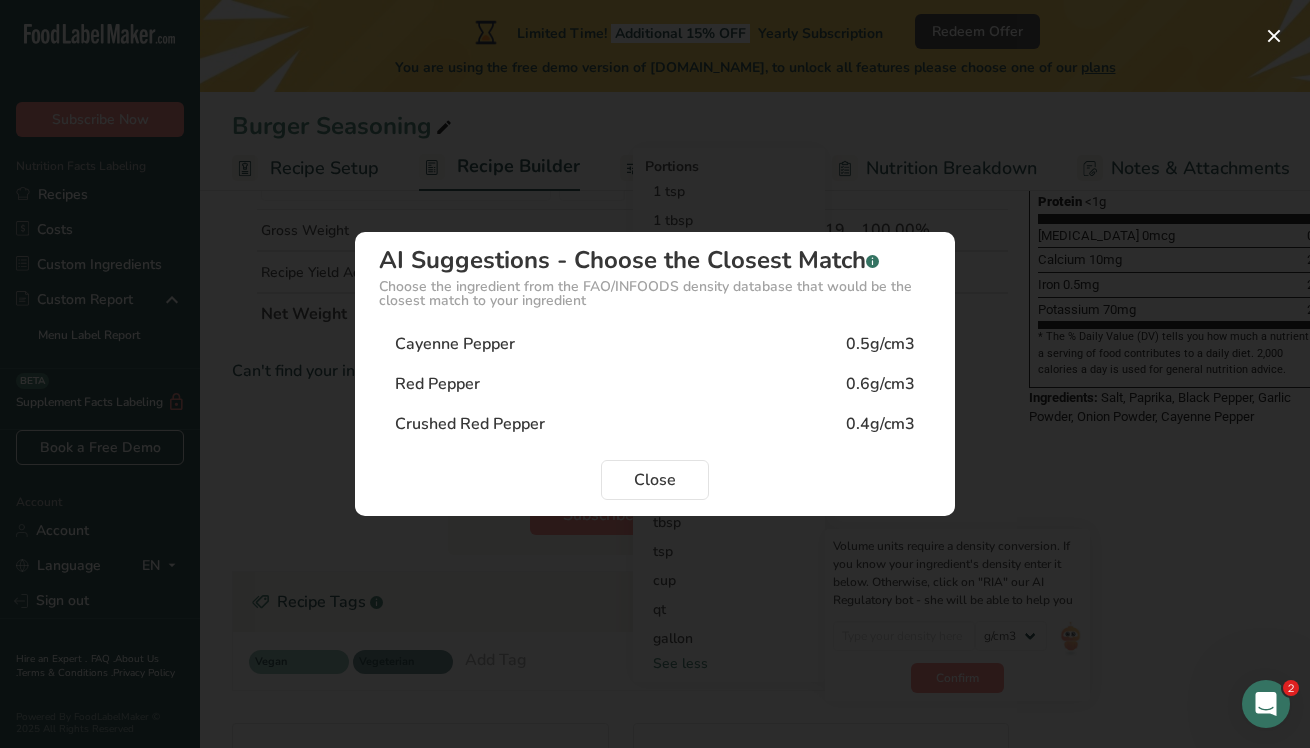 click on "Cayenne Pepper" at bounding box center (455, 344) 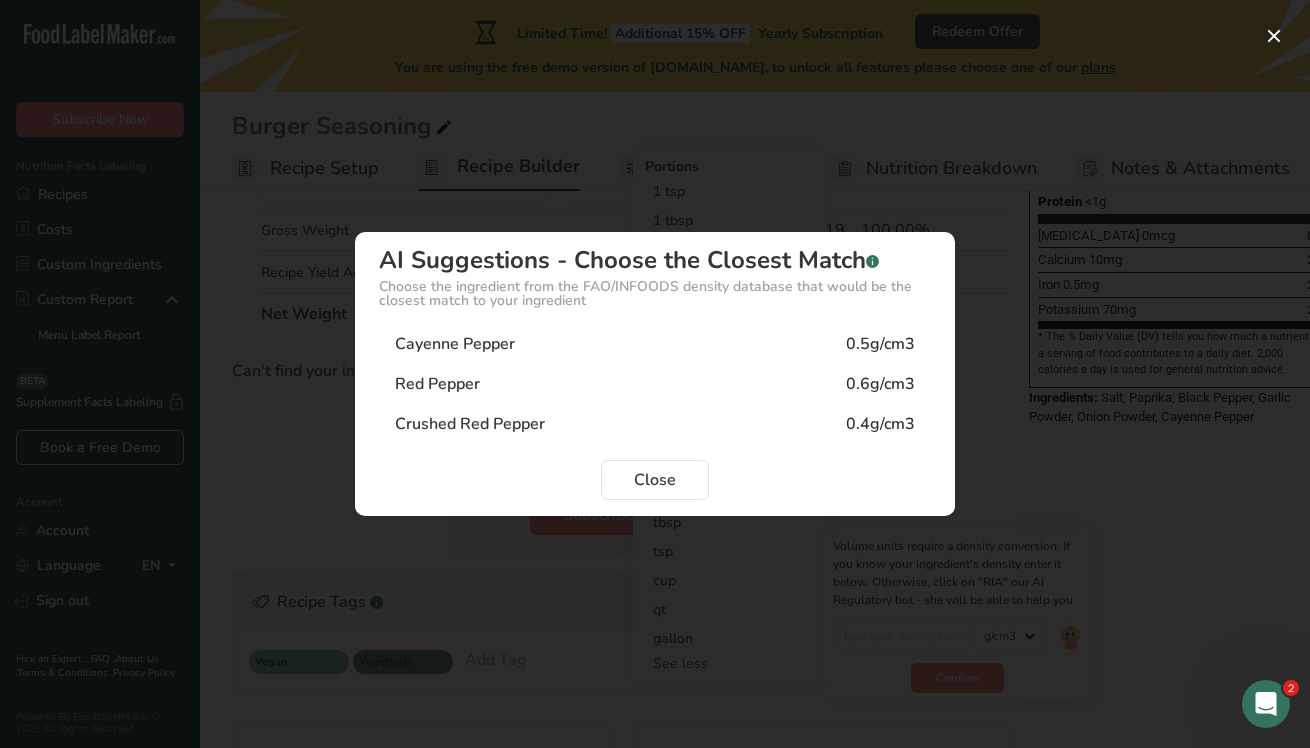 type on "0.5" 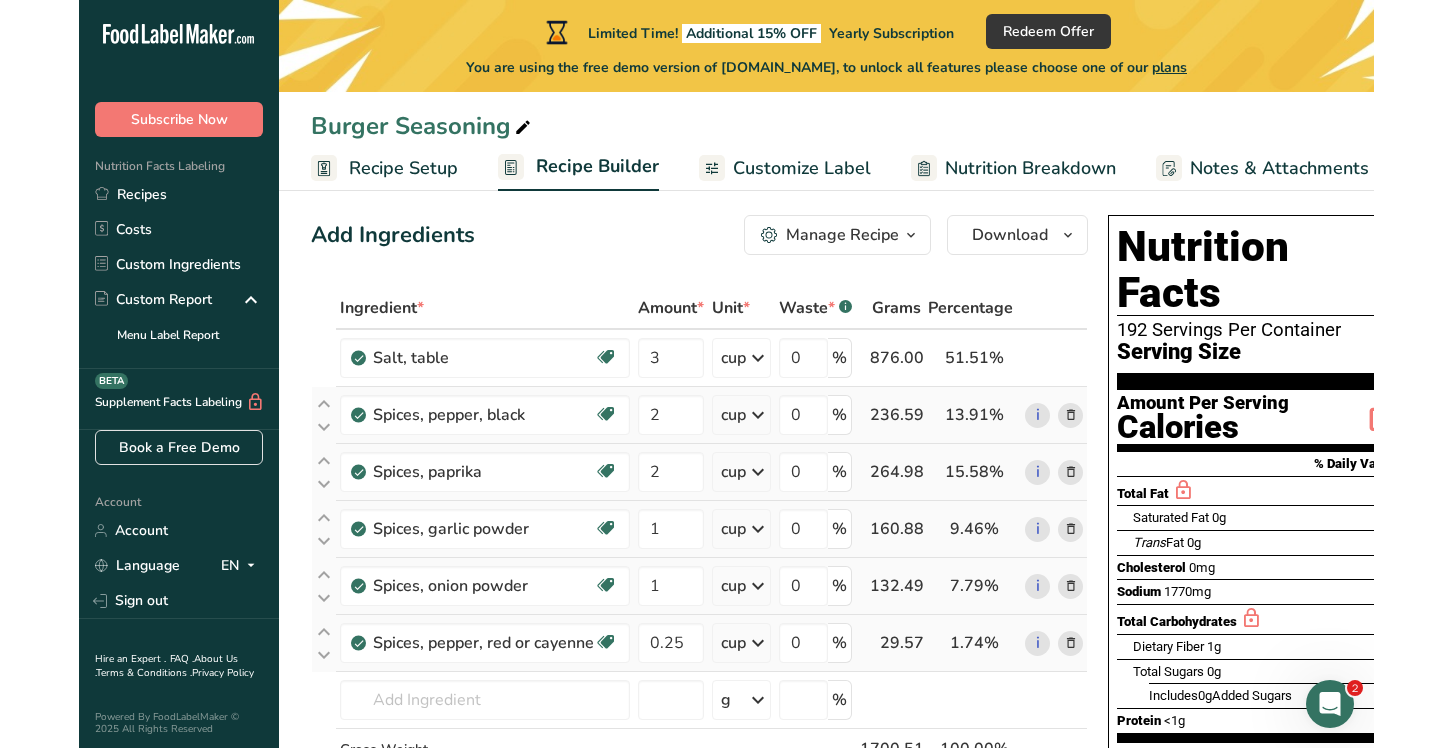 scroll, scrollTop: 0, scrollLeft: 0, axis: both 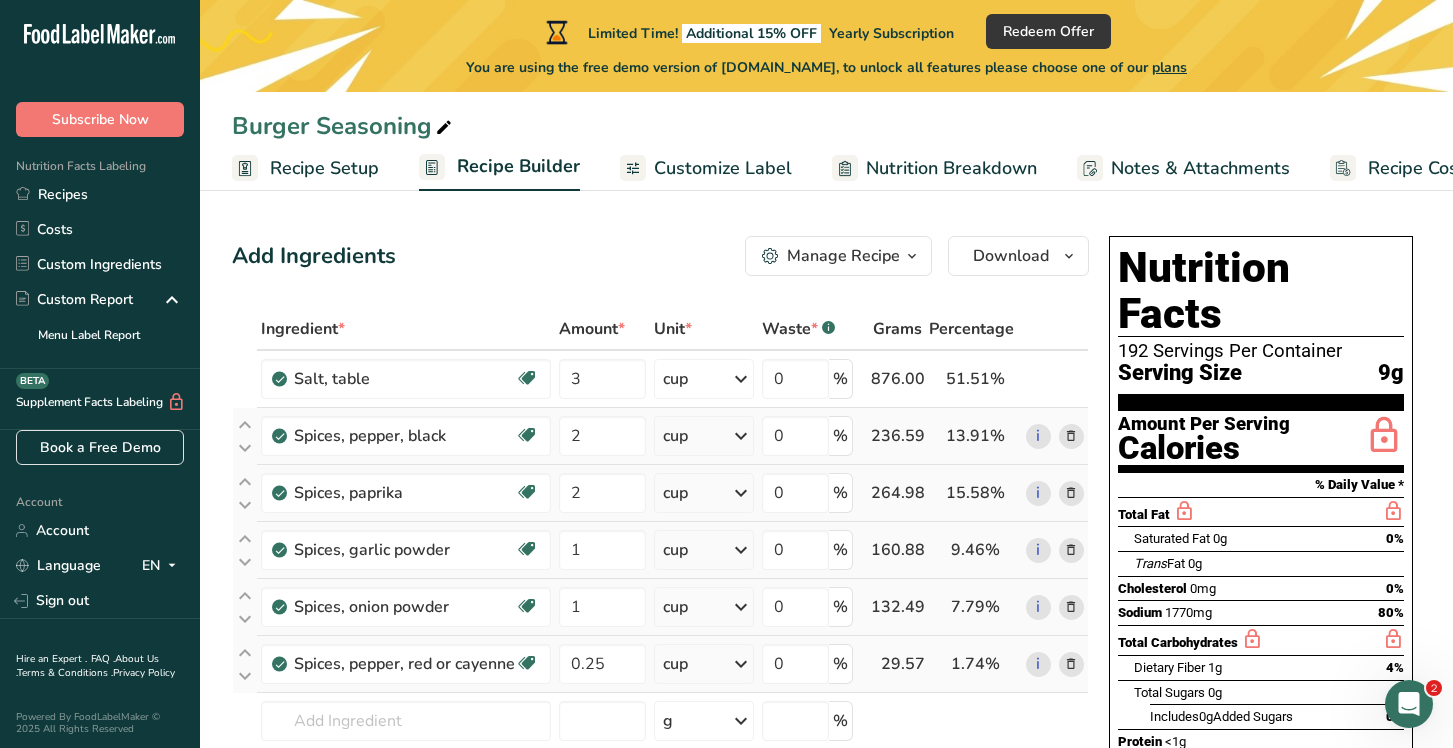 click on "Add Ingredients
Manage Recipe         Delete Recipe             Duplicate Recipe               Scale Recipe               Save as Sub-Recipe   .a-a{fill:#347362;}.b-a{fill:#fff;}                                 Nutrition Breakdown                 Recipe Card
NEW
Amino Acids Pattern Report             Activity History
Download
Choose your preferred label style
Standard FDA label
Standard FDA label
The most common format for nutrition facts labels in compliance with the FDA's typeface, style and requirements
Tabular FDA label
A label format compliant with the FDA regulations presented in a tabular (horizontal) display.
Linear FDA label
A simple linear display for small sized packages.
Simplified FDA label" at bounding box center (666, 918) 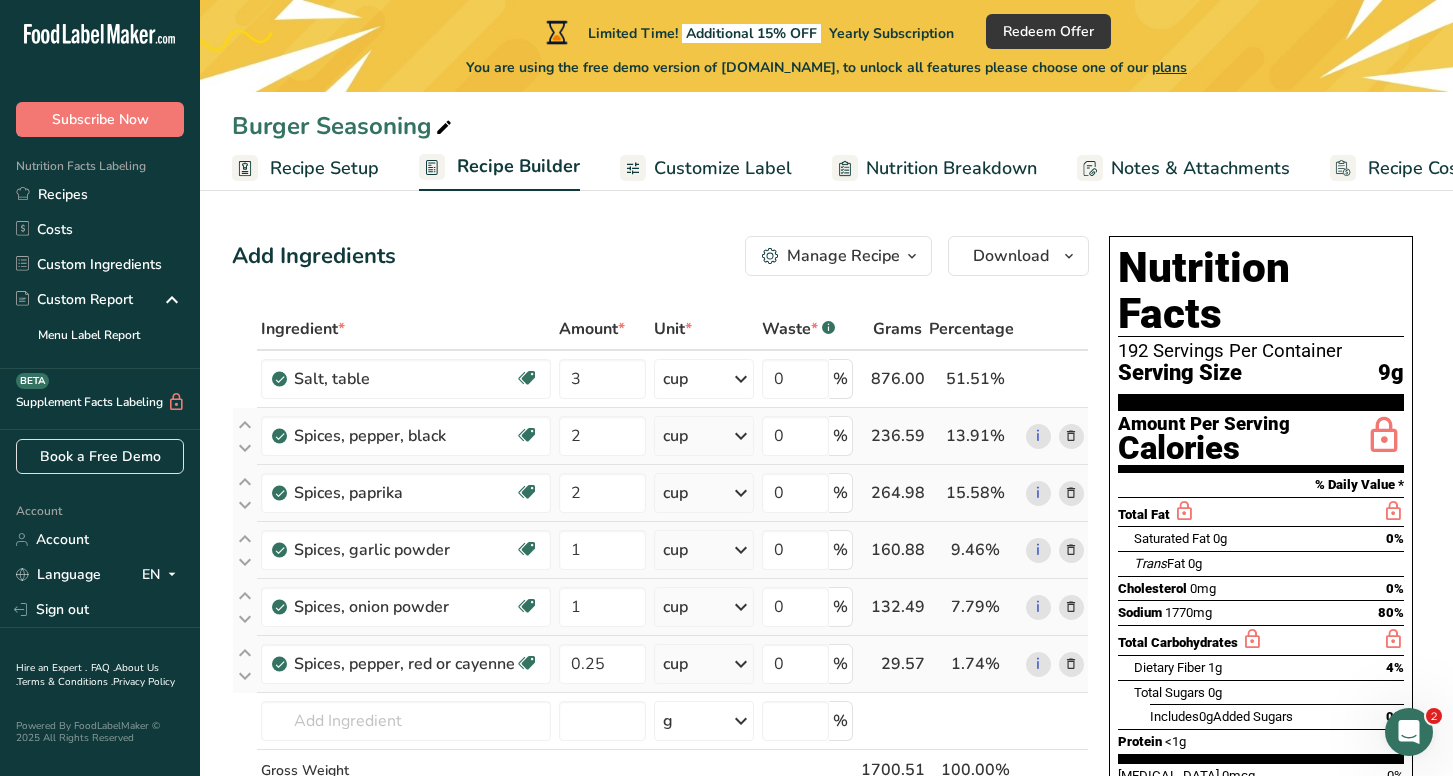 click on "Add Ingredients
Manage Recipe         Delete Recipe             Duplicate Recipe               Scale Recipe               Save as Sub-Recipe   .a-a{fill:#347362;}.b-a{fill:#fff;}                                 Nutrition Breakdown                 Recipe Card
NEW
Amino Acids Pattern Report             Activity History
Download
Choose your preferred label style
Standard FDA label
Standard FDA label
The most common format for nutrition facts labels in compliance with the FDA's typeface, style and requirements
Tabular FDA label
A label format compliant with the FDA regulations presented in a tabular (horizontal) display.
Linear FDA label
A simple linear display for small sized packages.
Simplified FDA label" at bounding box center (666, 918) 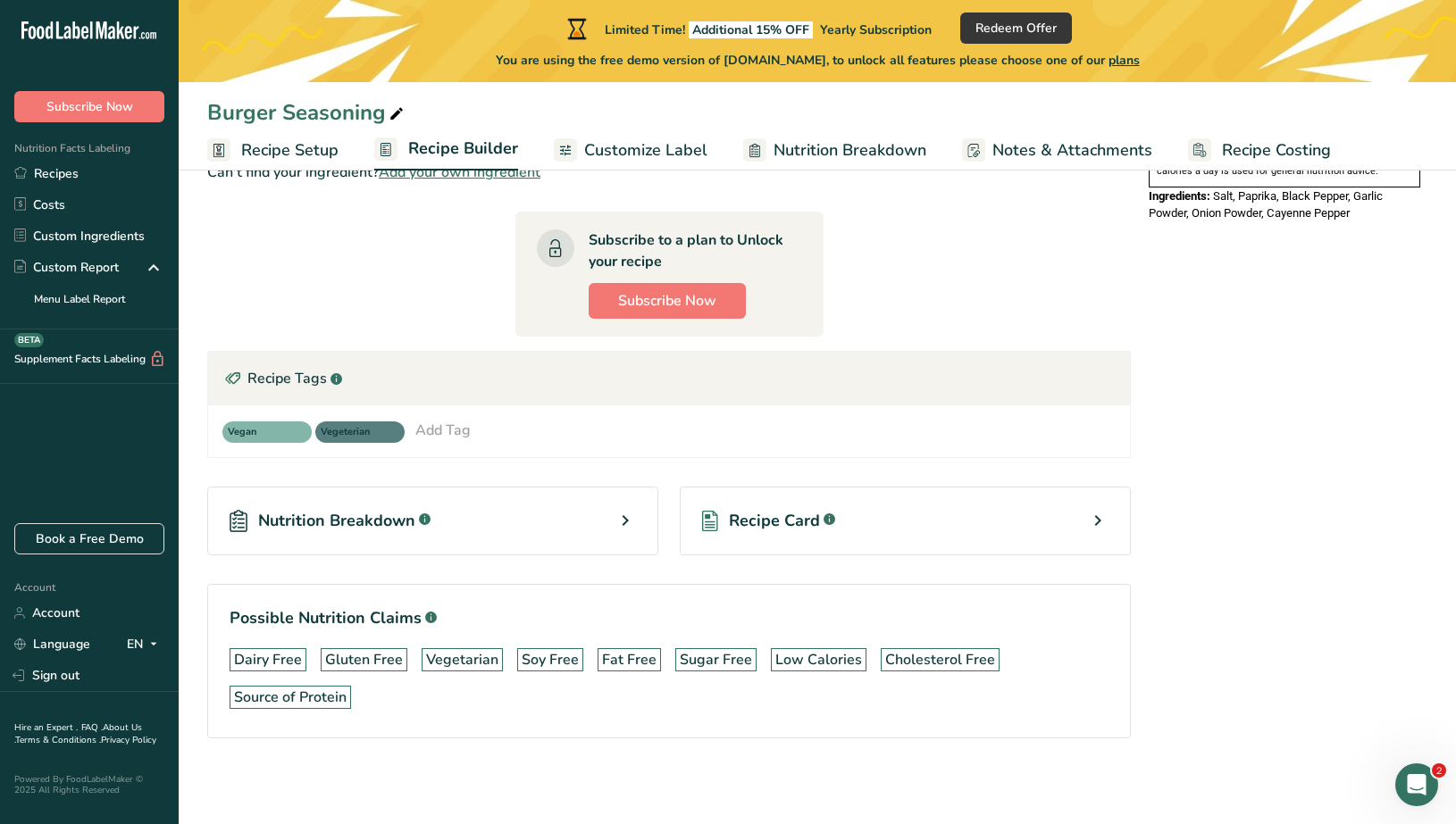 scroll, scrollTop: 0, scrollLeft: 0, axis: both 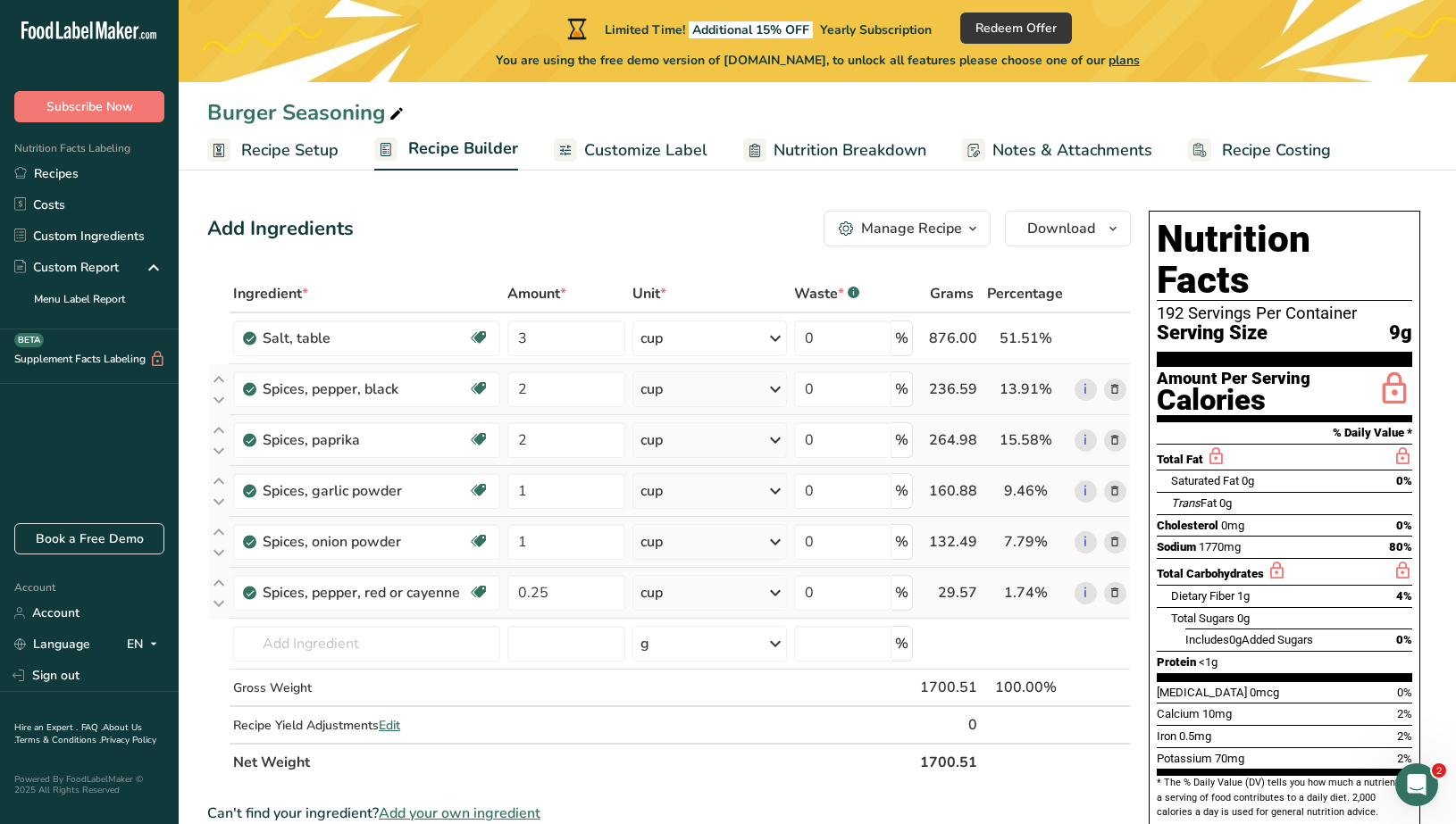 click on "Add Ingredients
Manage Recipe         Delete Recipe             Duplicate Recipe               Scale Recipe               Save as Sub-Recipe   .a-a{fill:#347362;}.b-a{fill:#fff;}                                 Nutrition Breakdown                 Recipe Card
NEW
Amino Acids Pattern Report             Activity History
Download
Choose your preferred label style
Standard FDA label
Standard FDA label
The most common format for nutrition facts labels in compliance with the FDA's typeface, style and requirements
Tabular FDA label
A label format compliant with the FDA regulations presented in a tabular (horizontal) display.
Linear FDA label
A simple linear display for small sized packages.
Simplified FDA label" at bounding box center (669, 229) 